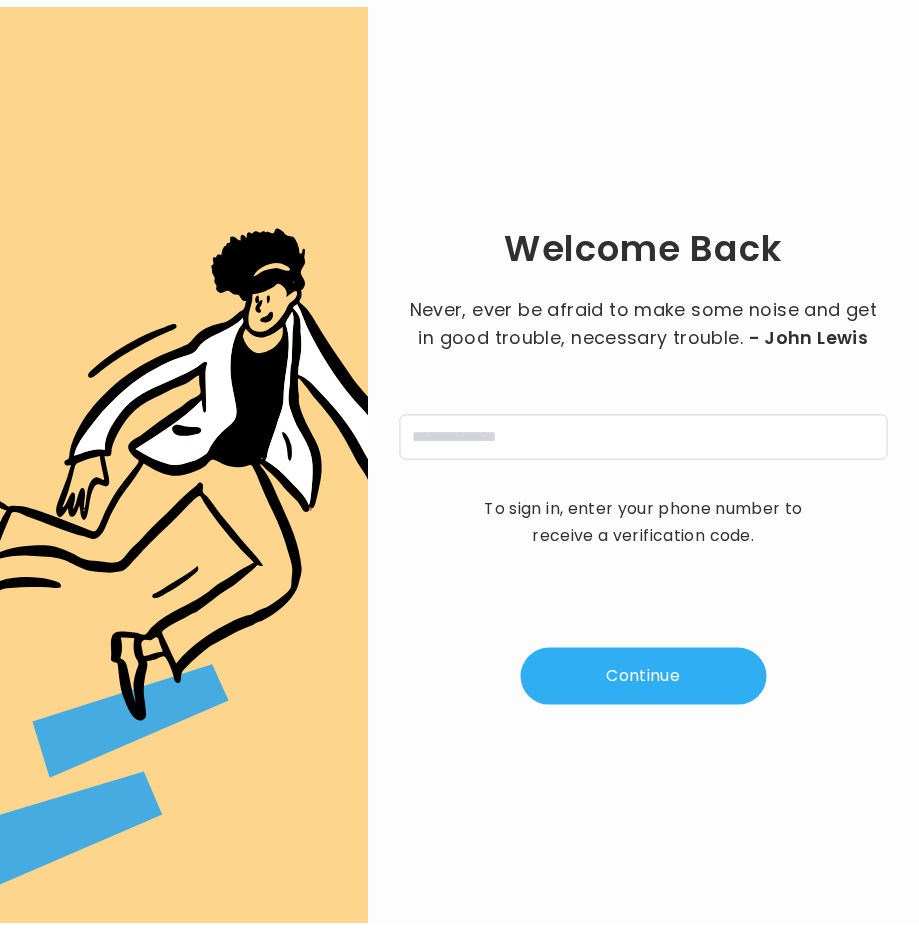 scroll, scrollTop: 0, scrollLeft: 0, axis: both 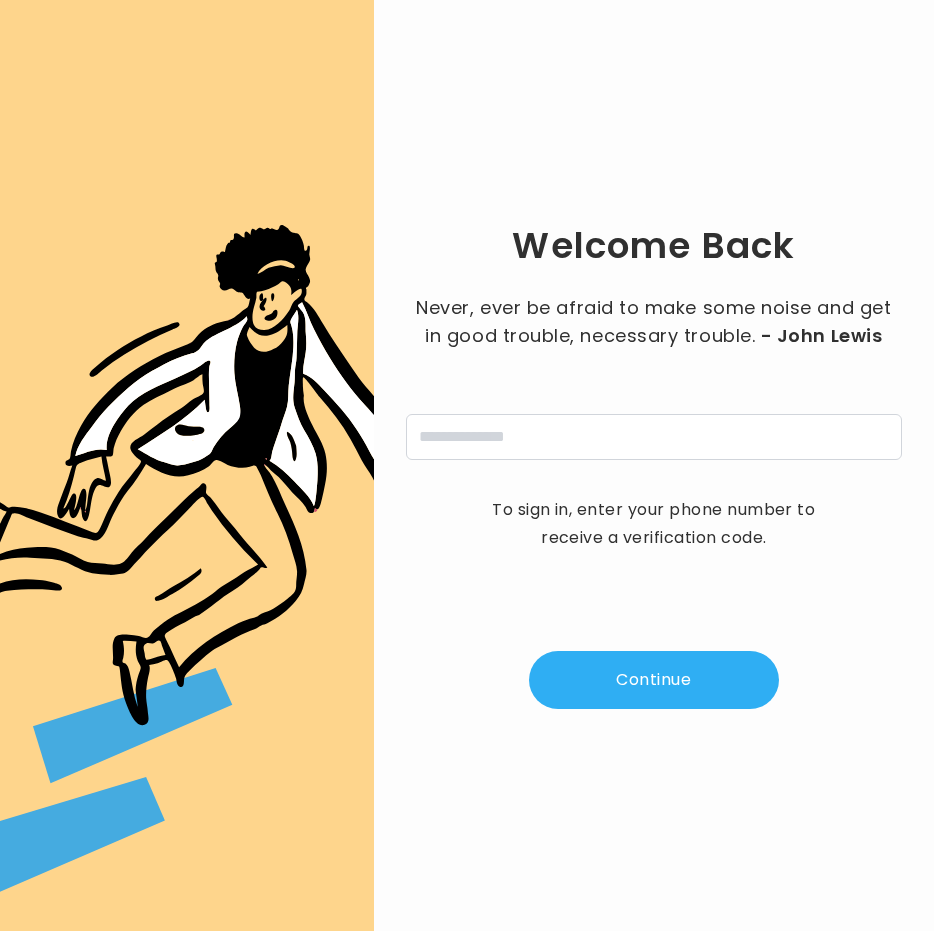 type on "**********" 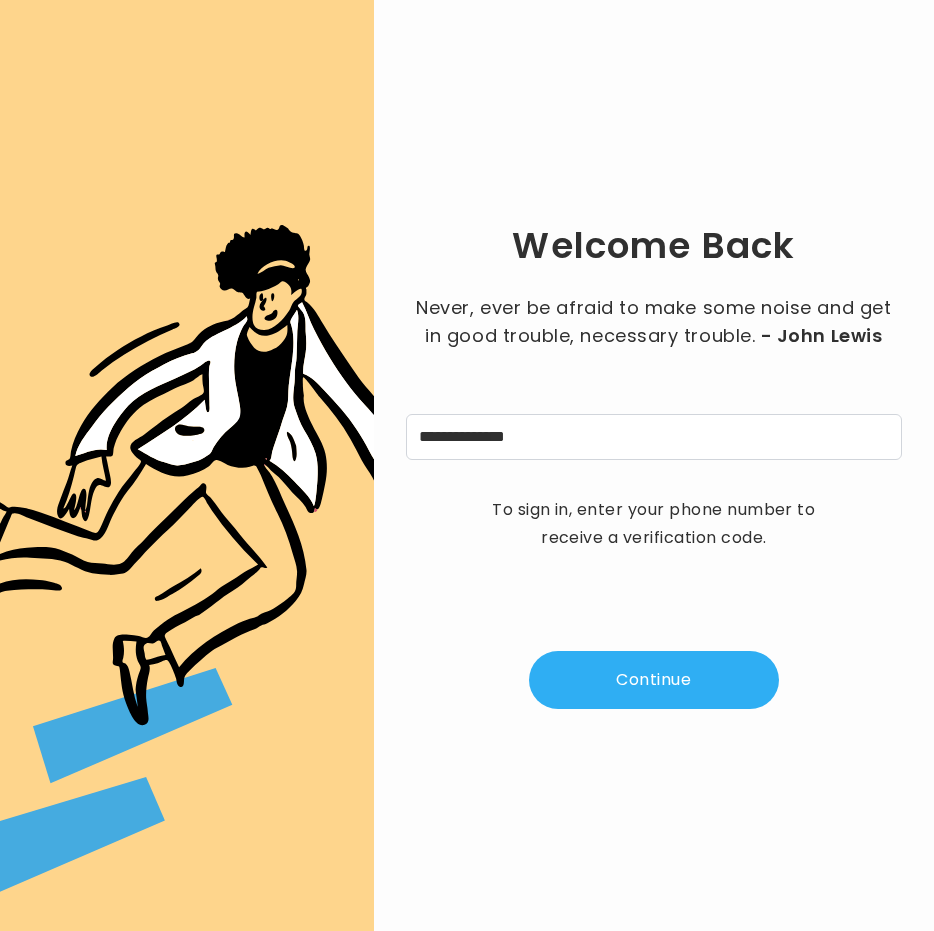 click on "Continue" at bounding box center [654, 680] 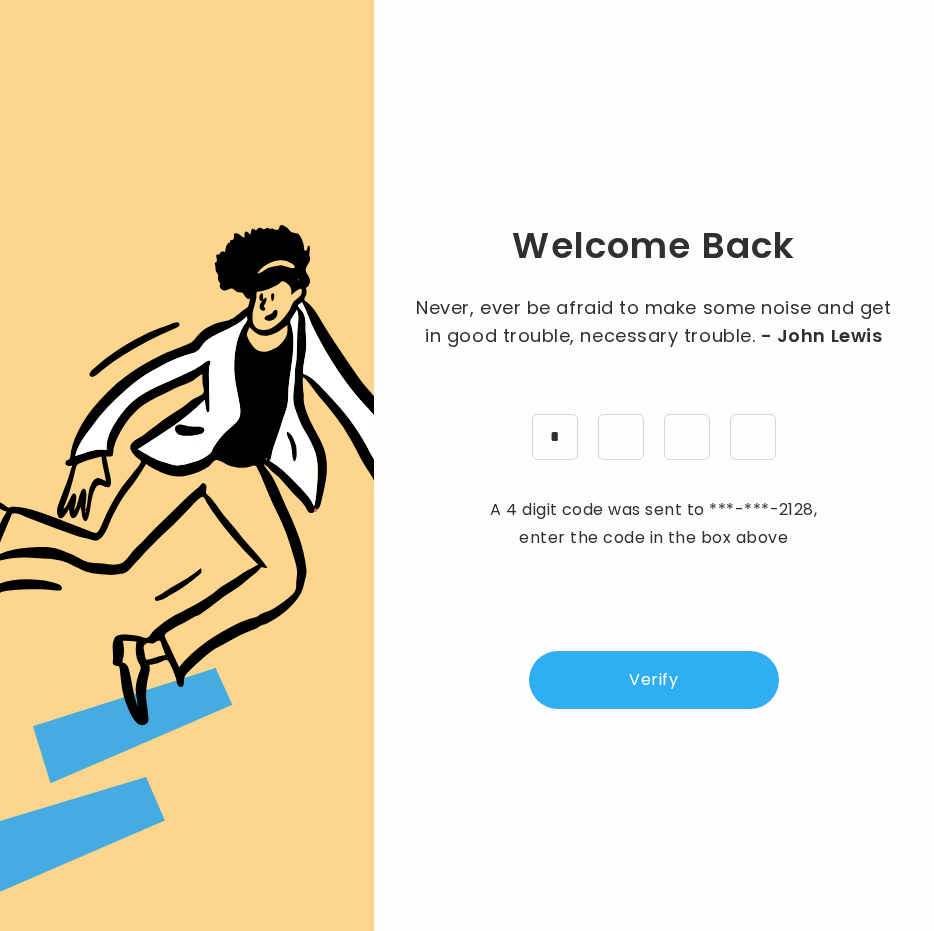 type on "*" 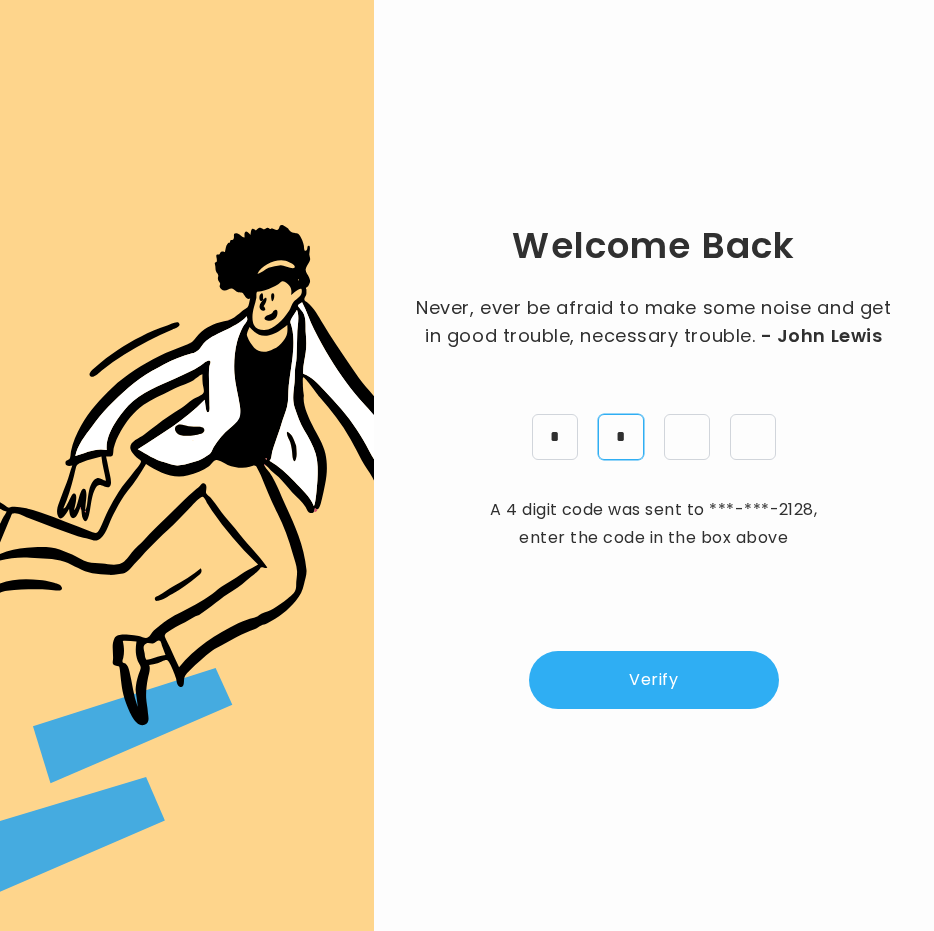 type on "*" 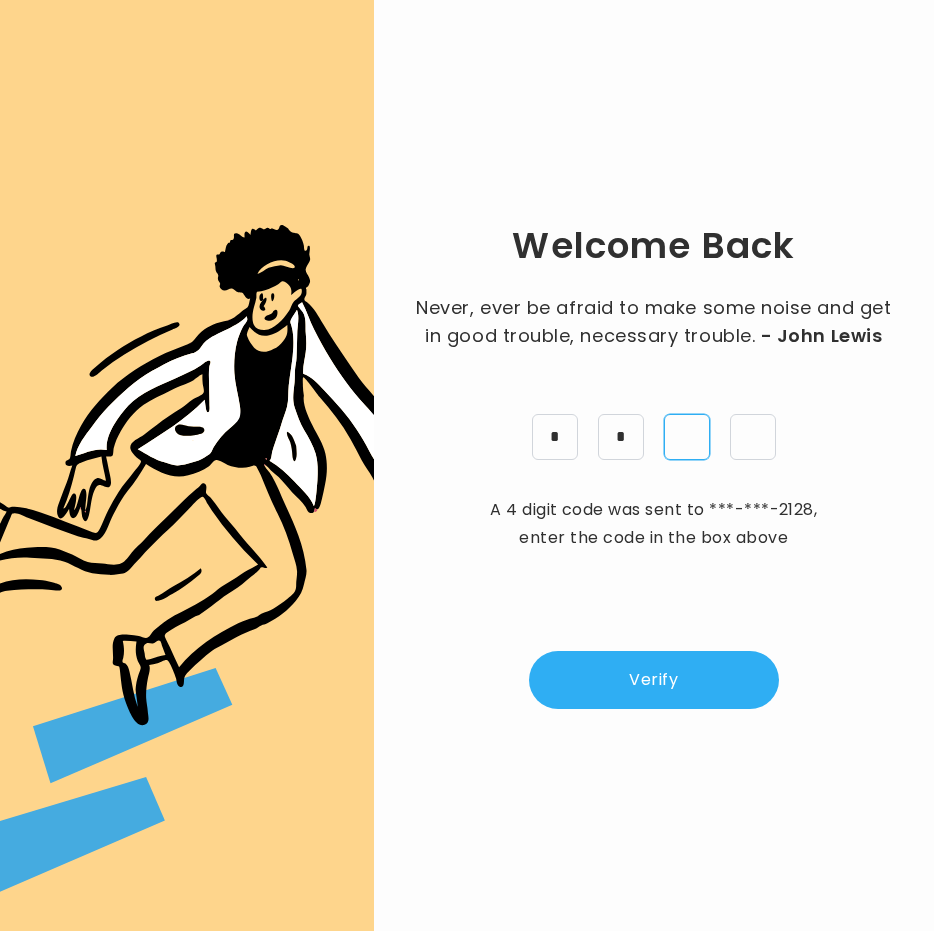 type on "*" 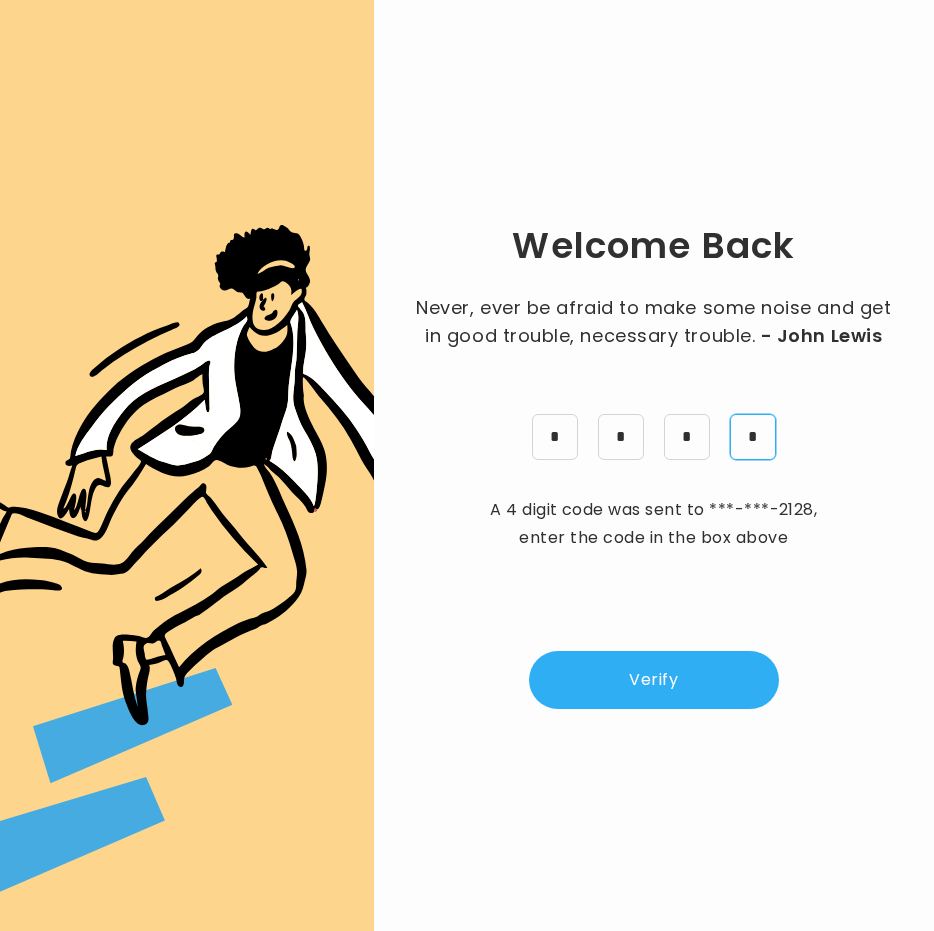 type on "*" 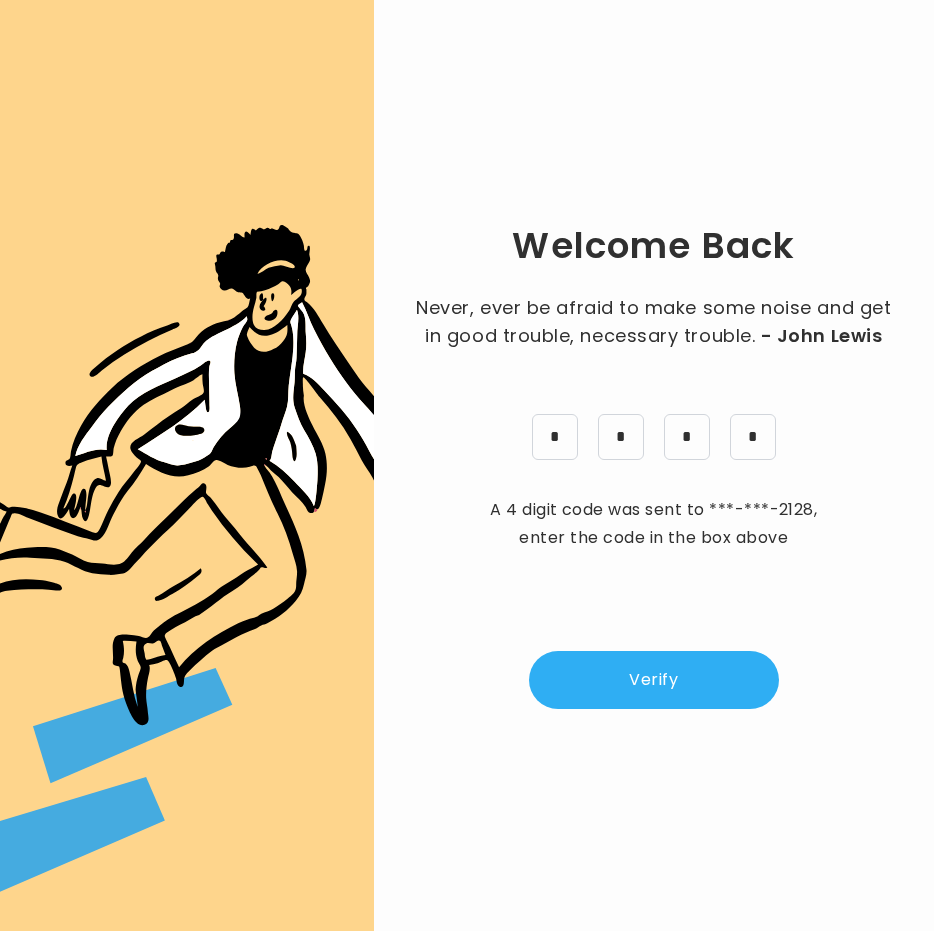 click on "Verify" at bounding box center (654, 680) 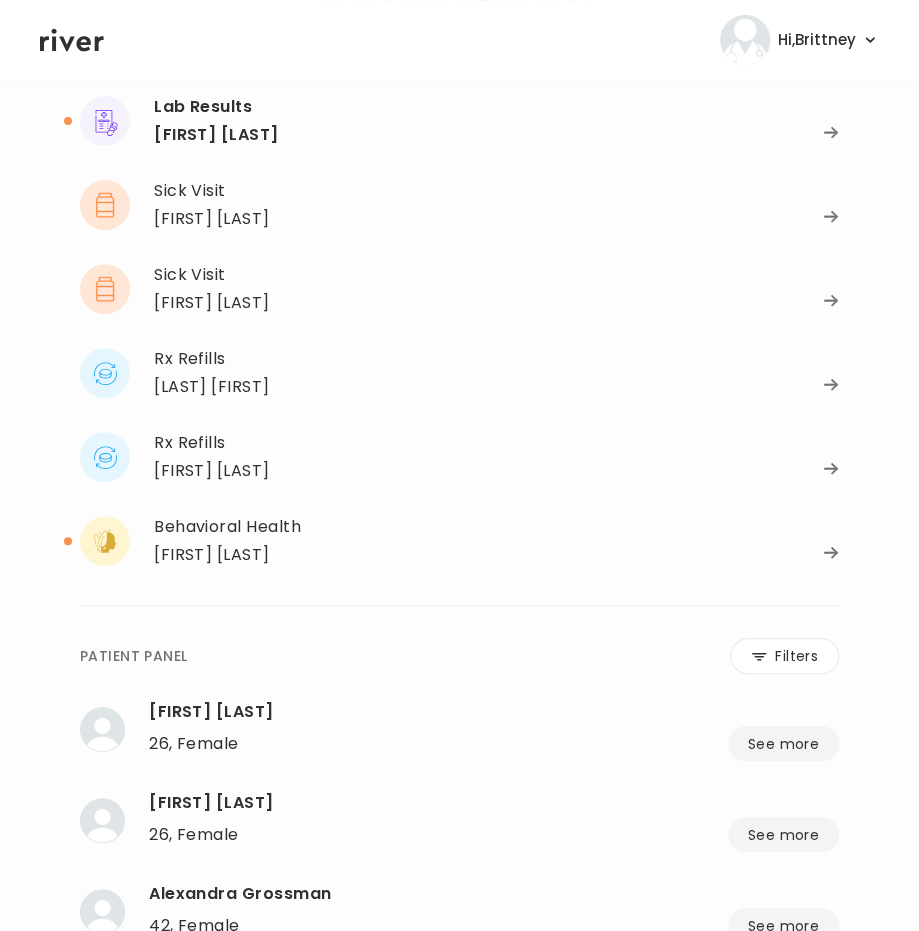scroll, scrollTop: 152, scrollLeft: 0, axis: vertical 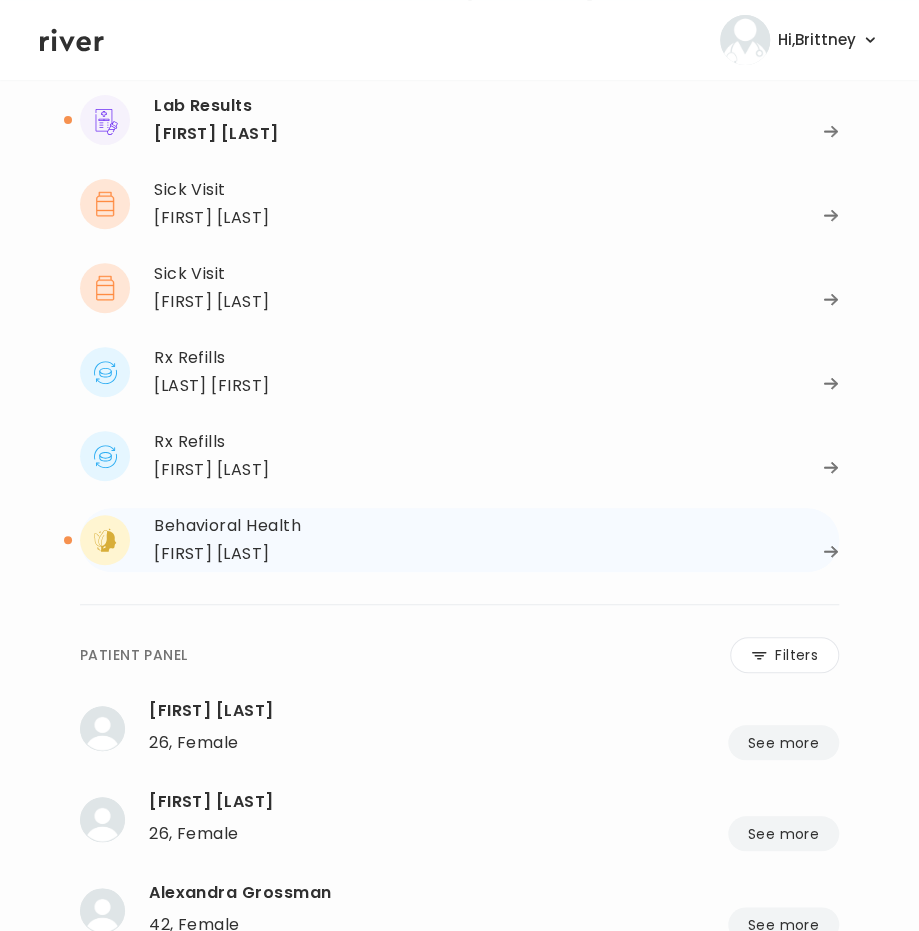 click on "[FIRST] [LAST]" at bounding box center [212, 554] 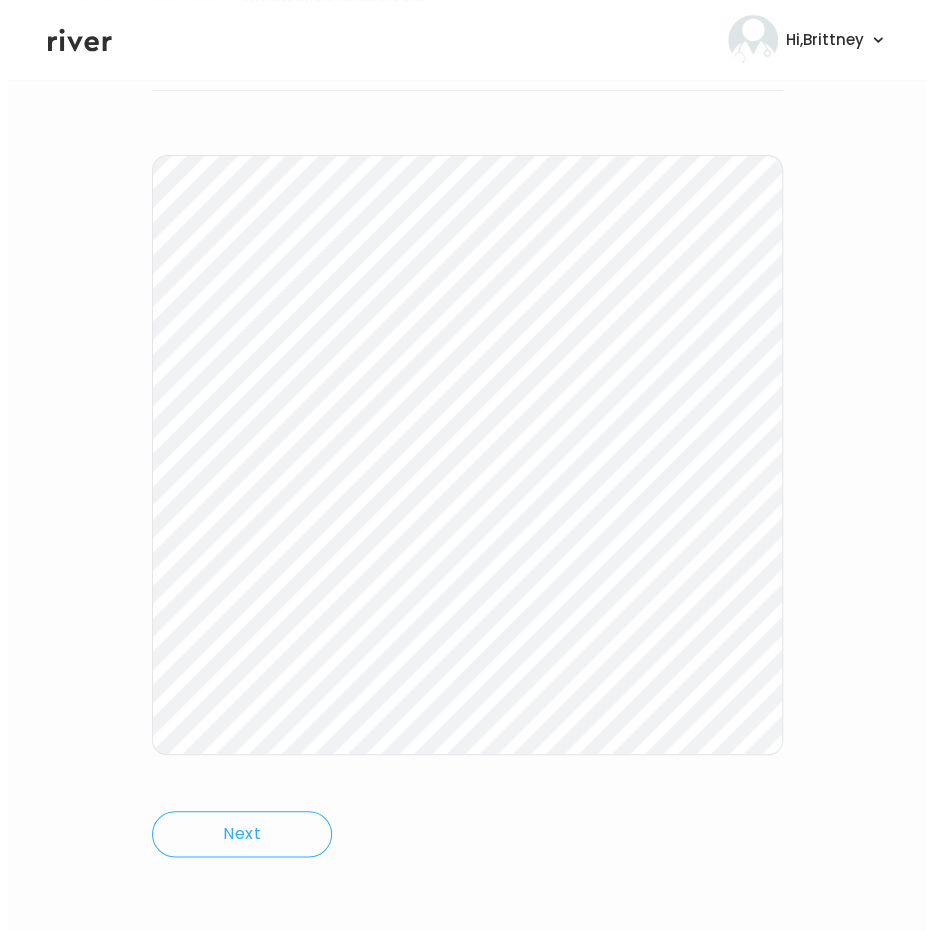 scroll, scrollTop: 0, scrollLeft: 0, axis: both 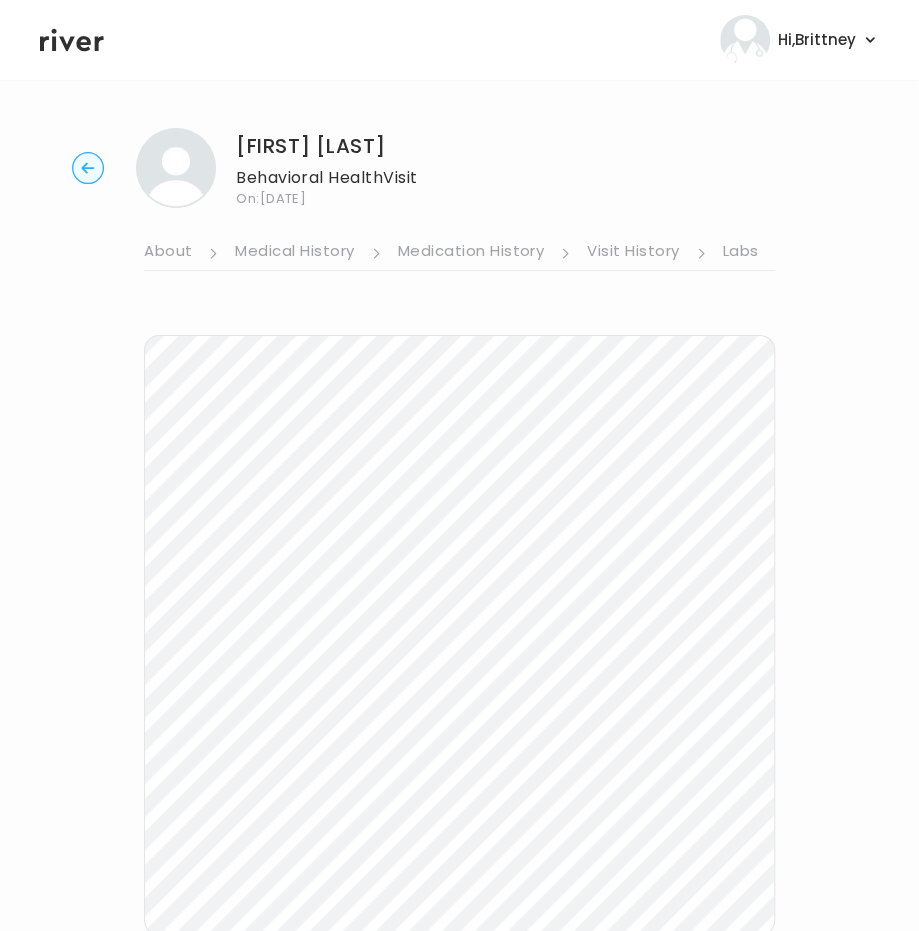 click on "Medication History" at bounding box center [471, 253] 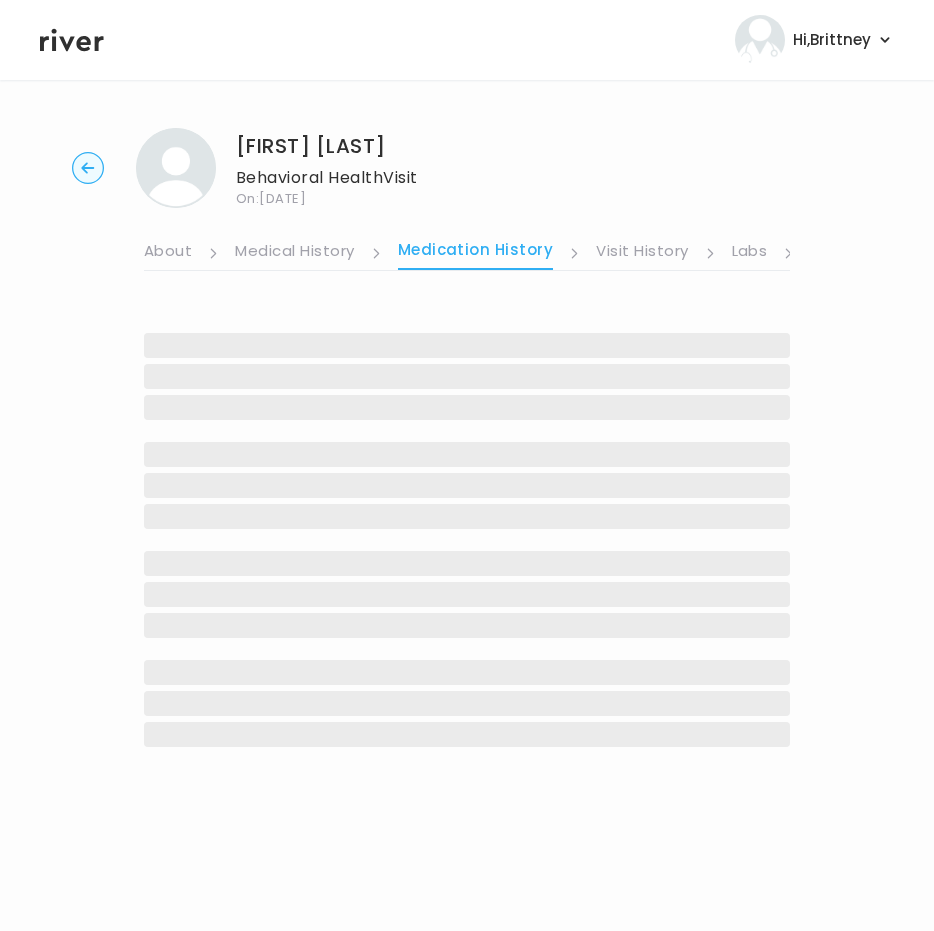 scroll, scrollTop: 0, scrollLeft: 434, axis: horizontal 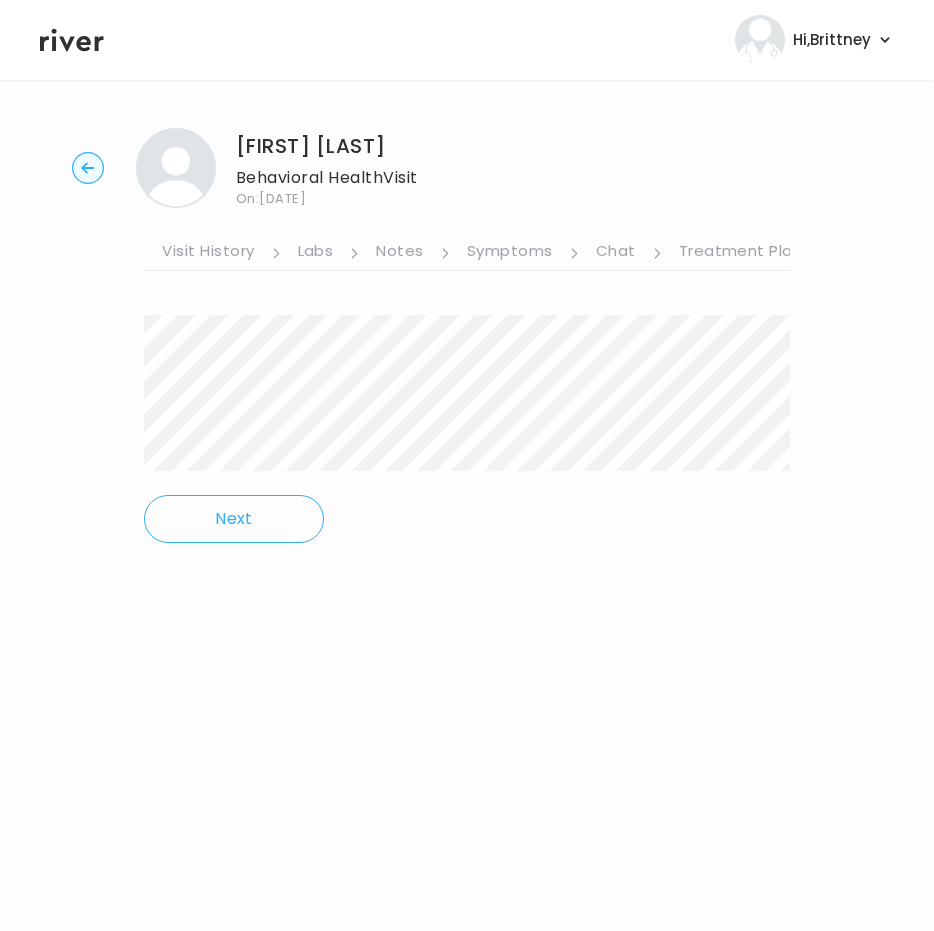 click on "Symptoms" at bounding box center [510, 253] 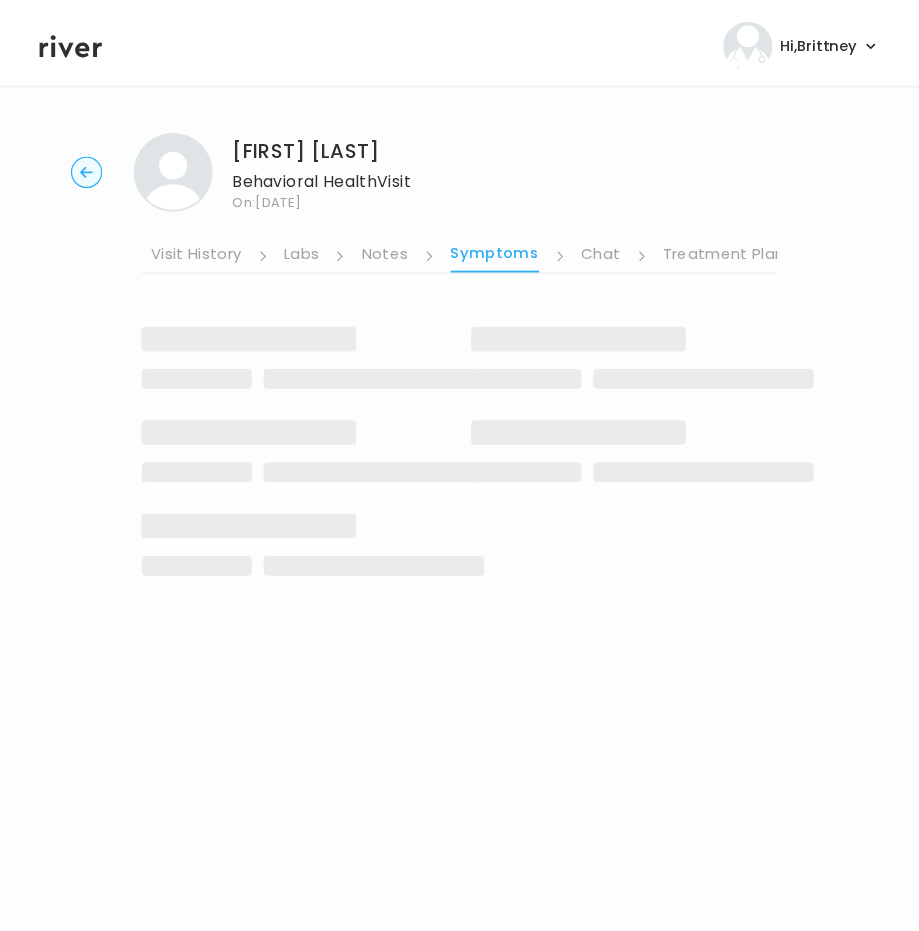 scroll, scrollTop: 0, scrollLeft: 433, axis: horizontal 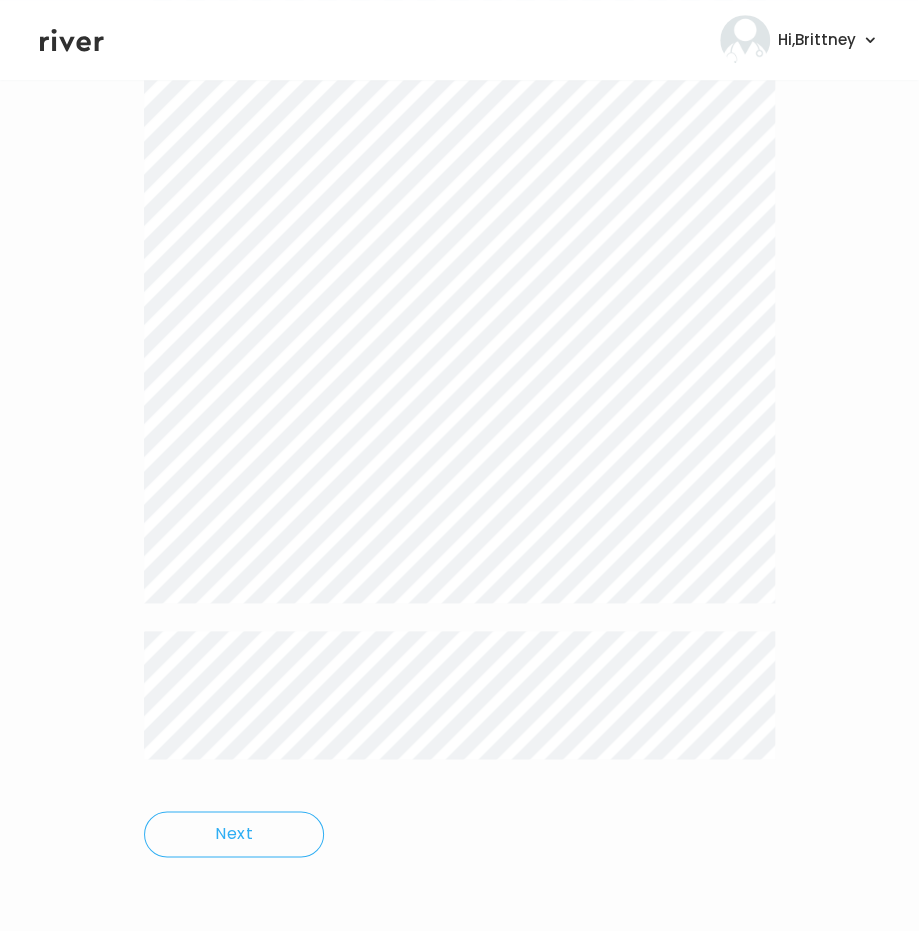 click on "[PERSON] Behavioral Health Visit On: [DATE] About Medical History Medication History Visit History Labs Notes Symptoms Chat Treatment Plan Next" at bounding box center [459, 252] 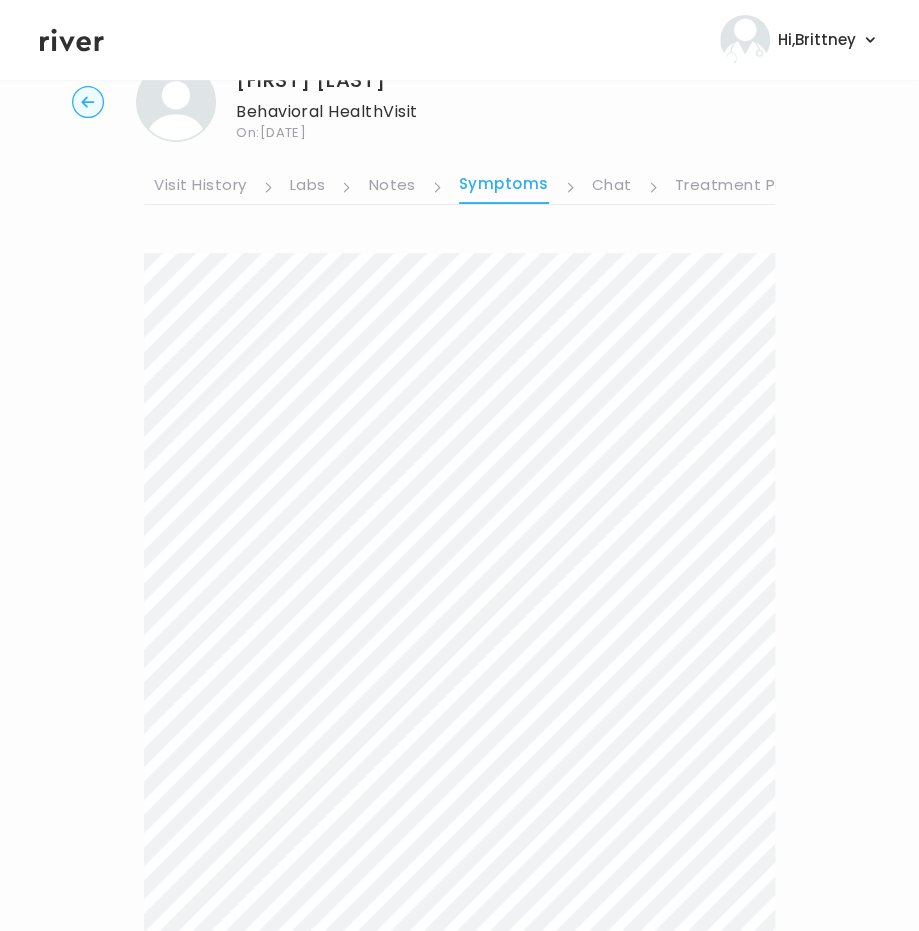 scroll, scrollTop: 0, scrollLeft: 0, axis: both 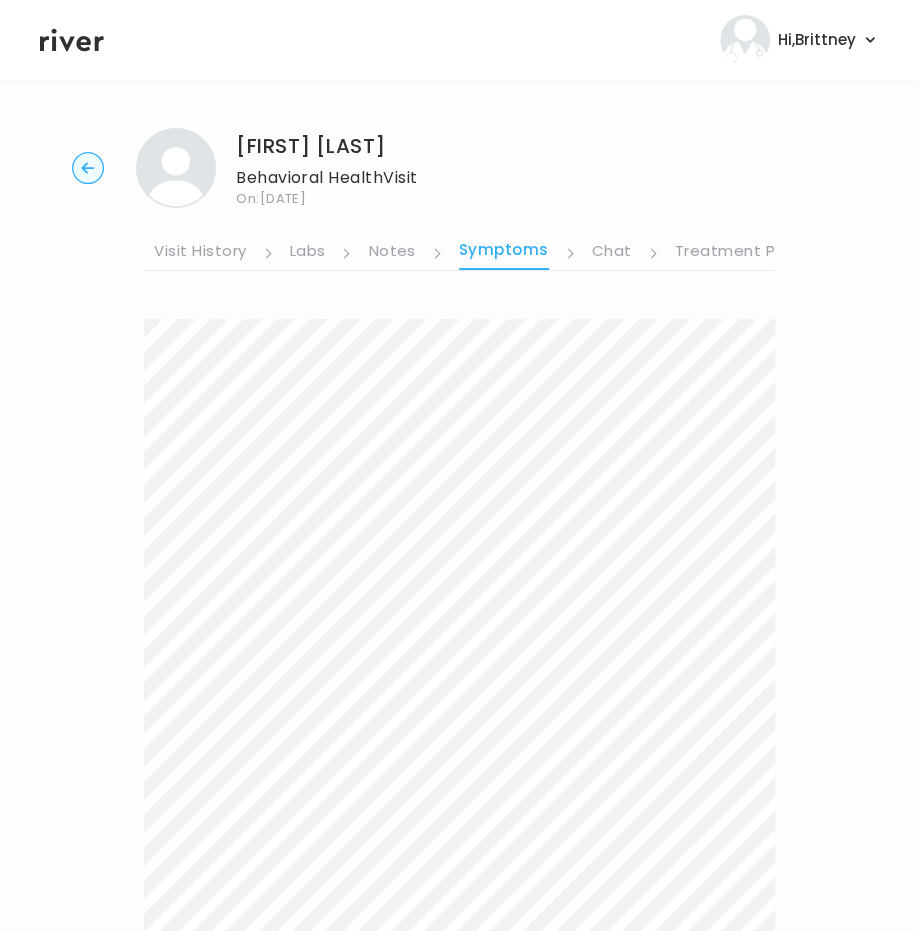 click on "Treatment Plan" at bounding box center [737, 253] 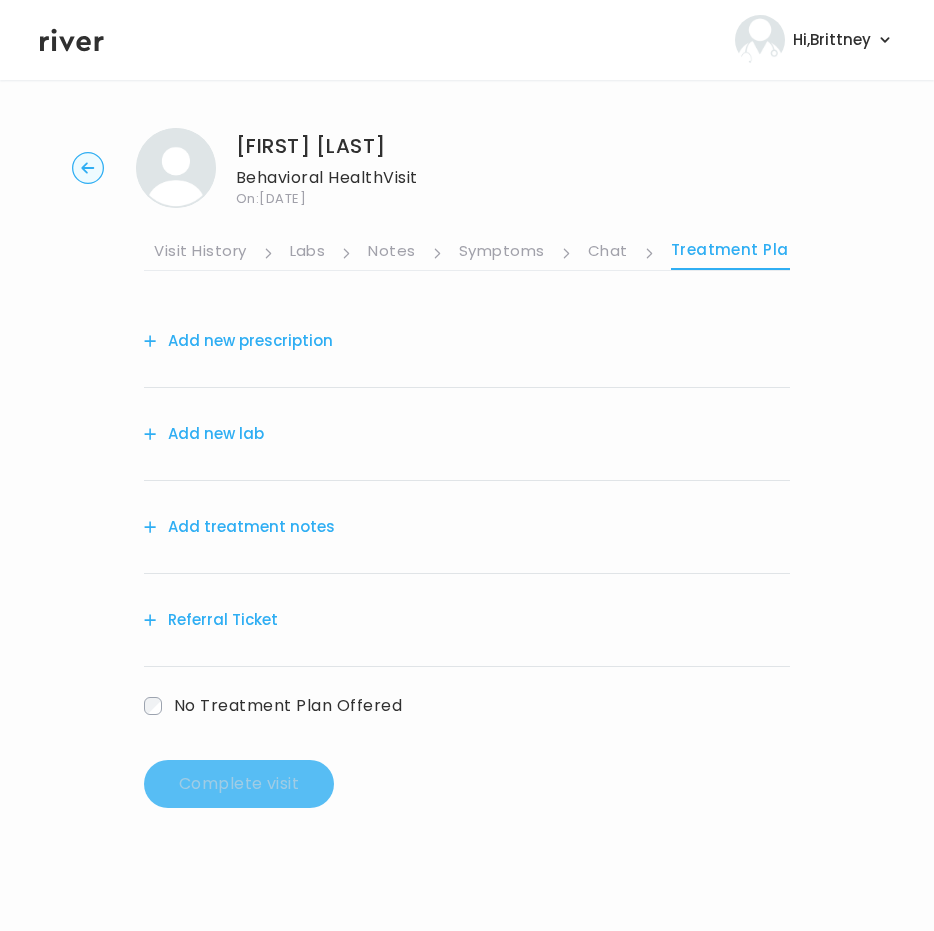 click on "Add treatment notes" at bounding box center [239, 527] 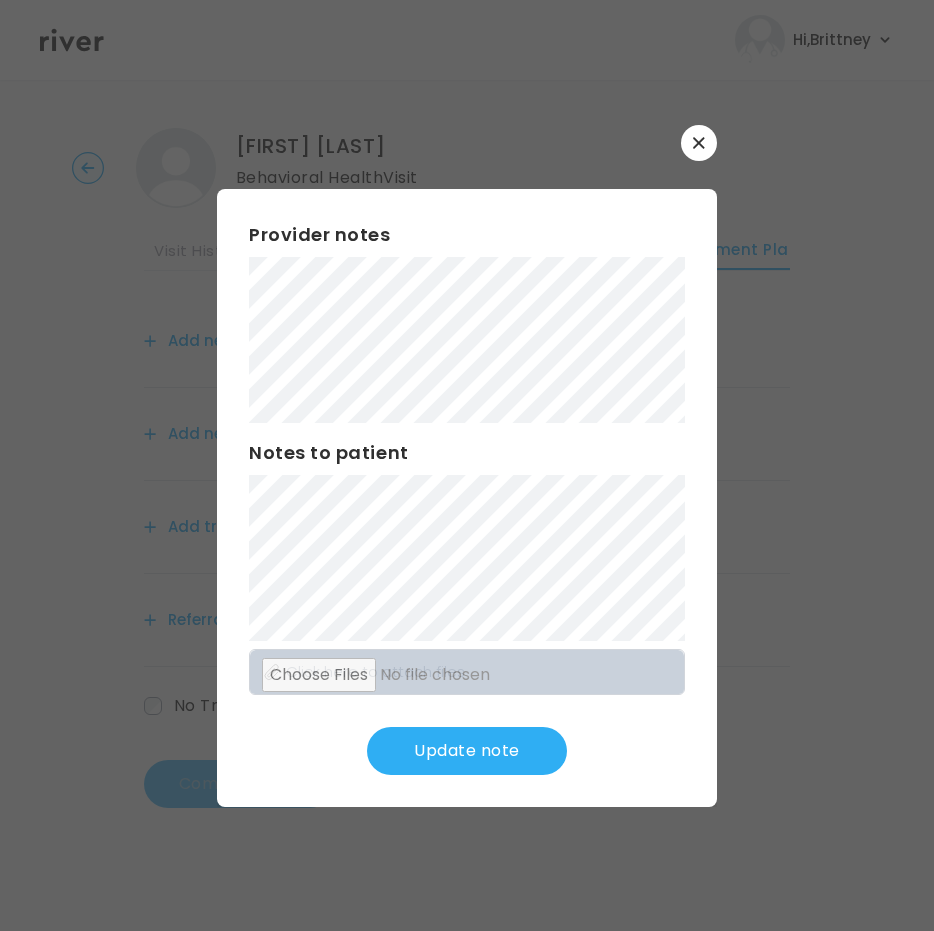 click on "Update note" at bounding box center [467, 751] 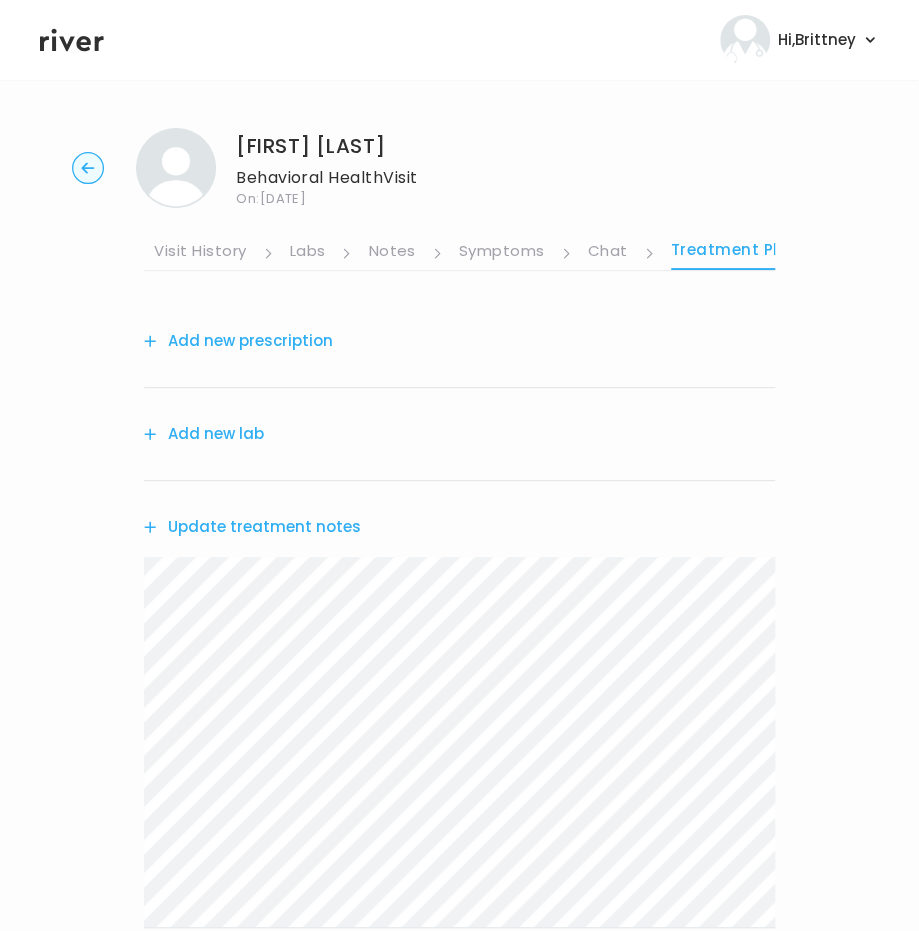 click on "Add new lab" at bounding box center [204, 434] 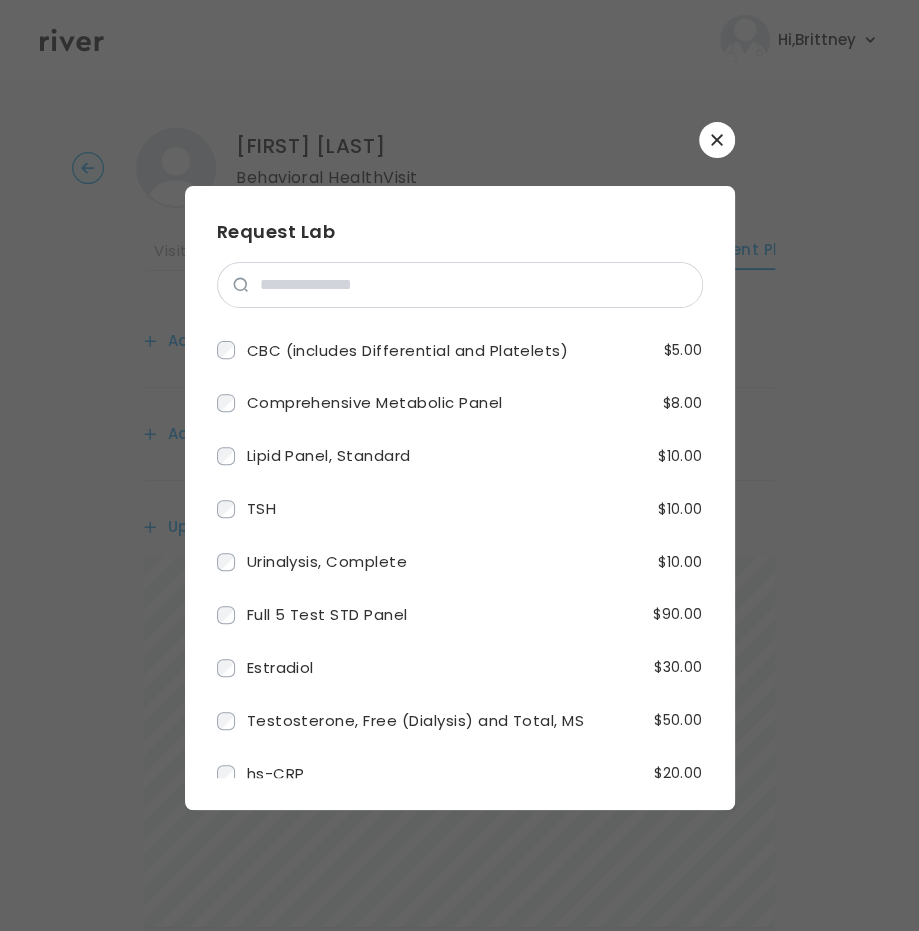 click 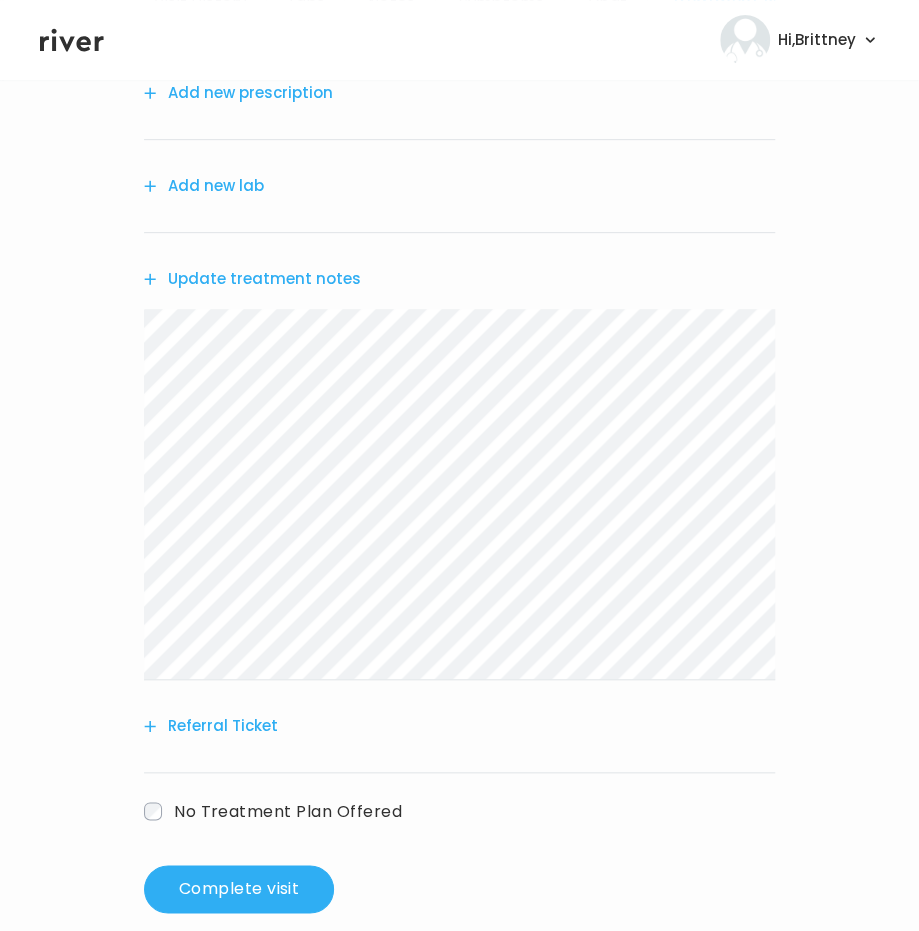 scroll, scrollTop: 276, scrollLeft: 0, axis: vertical 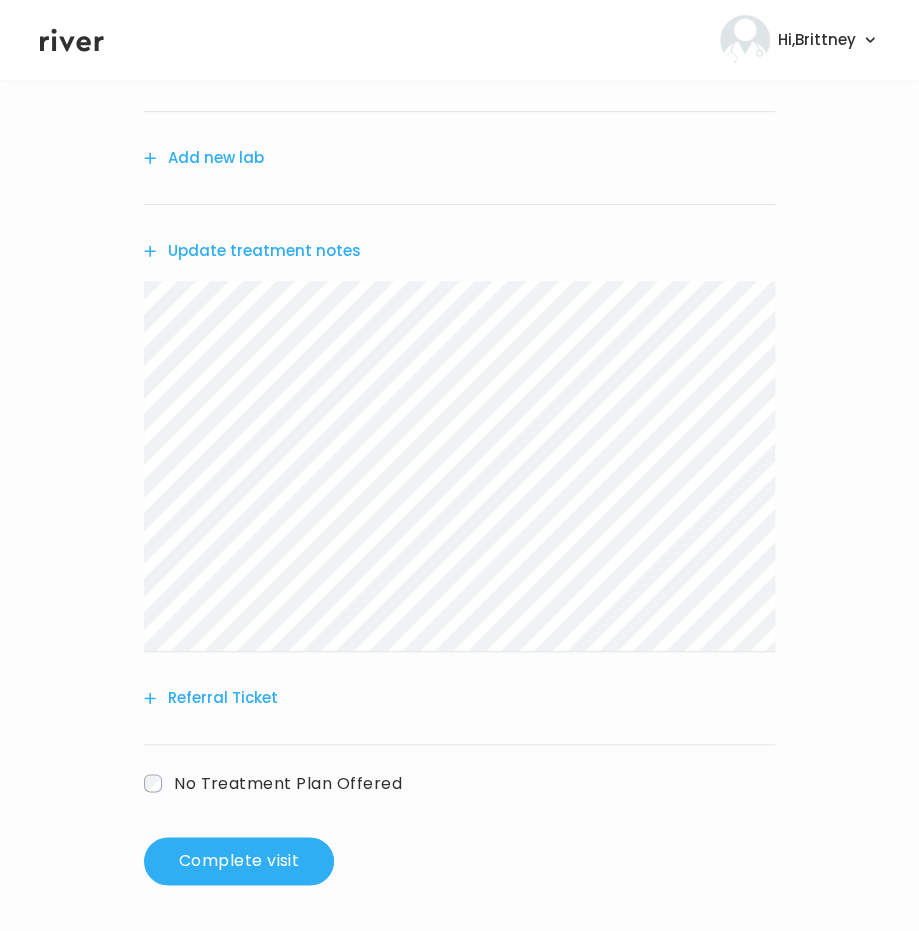 click on "Add new lab" at bounding box center [204, 158] 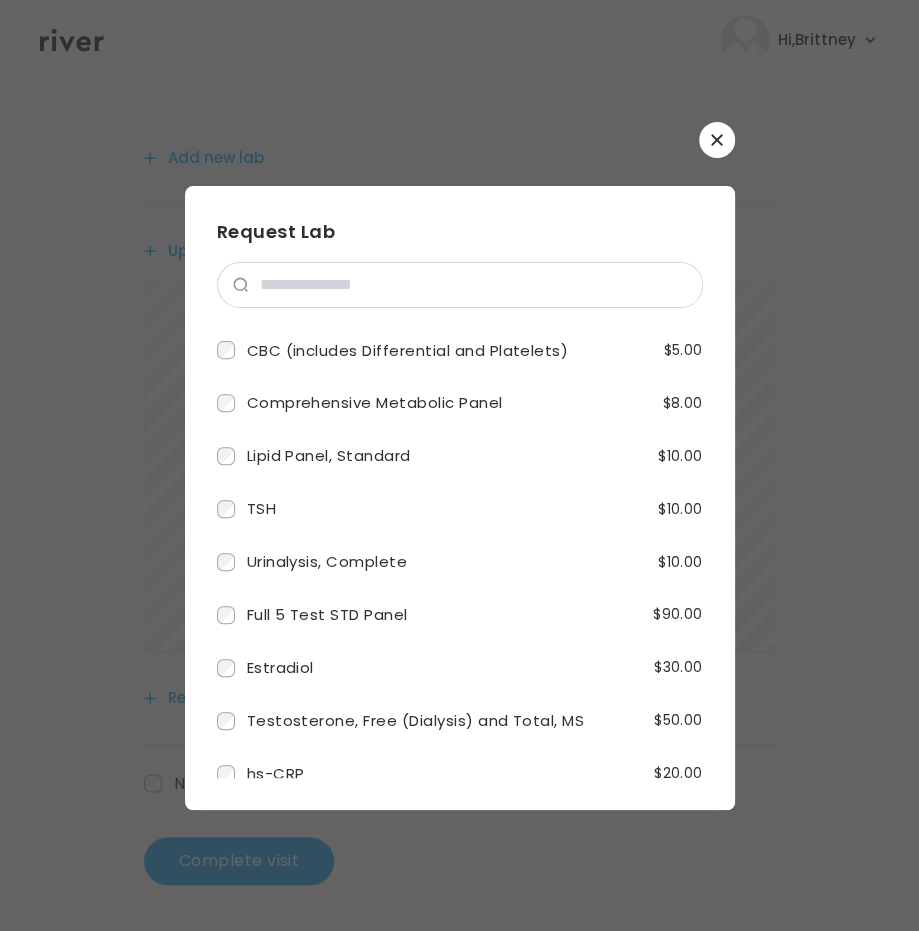 click at bounding box center (717, 140) 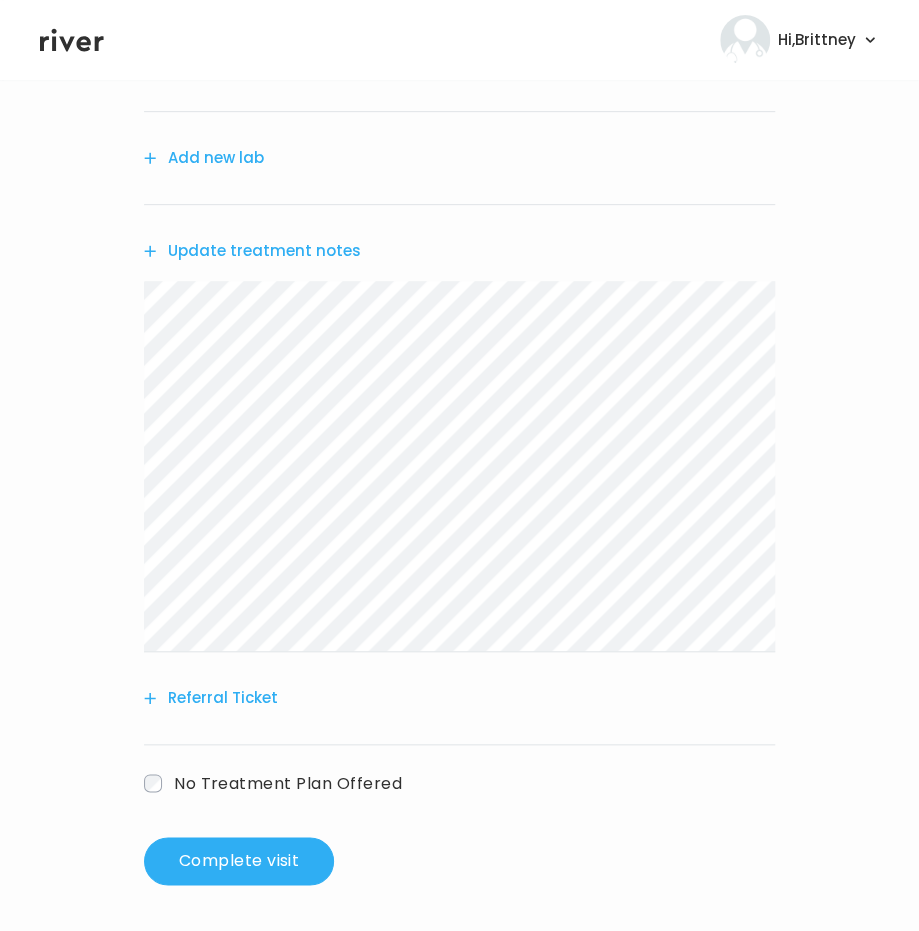 click on "Referral Ticket" at bounding box center [211, 698] 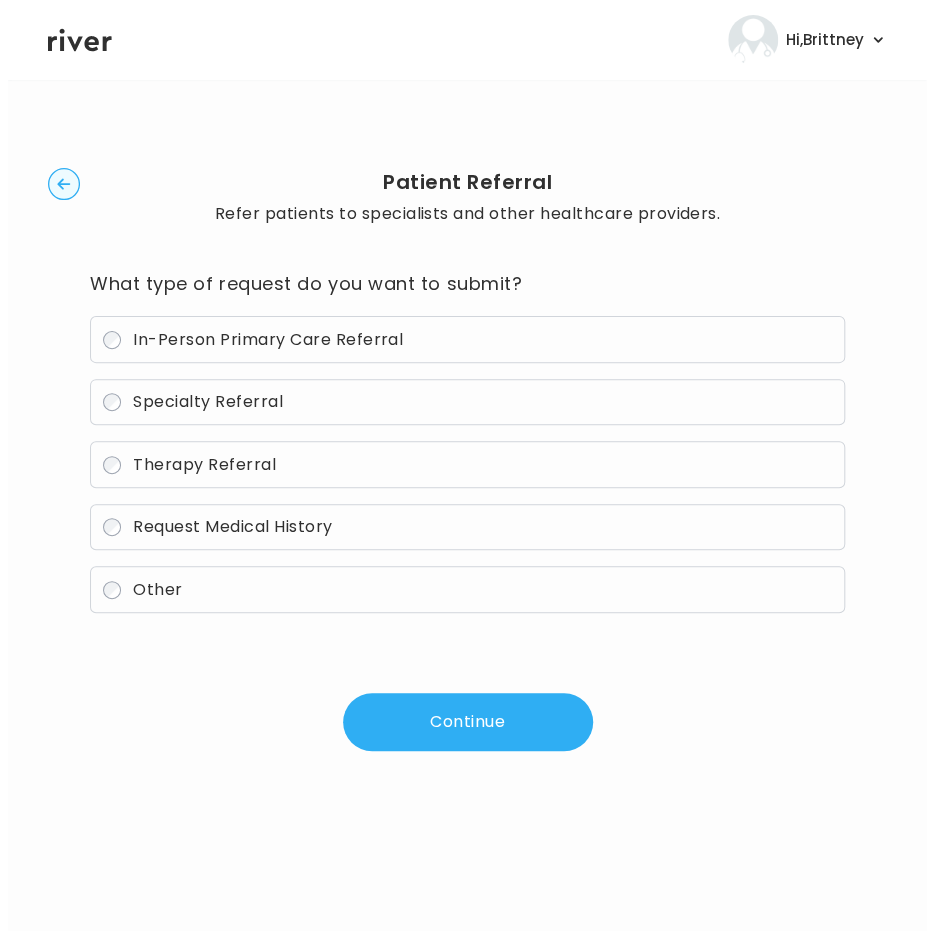 scroll, scrollTop: 0, scrollLeft: 0, axis: both 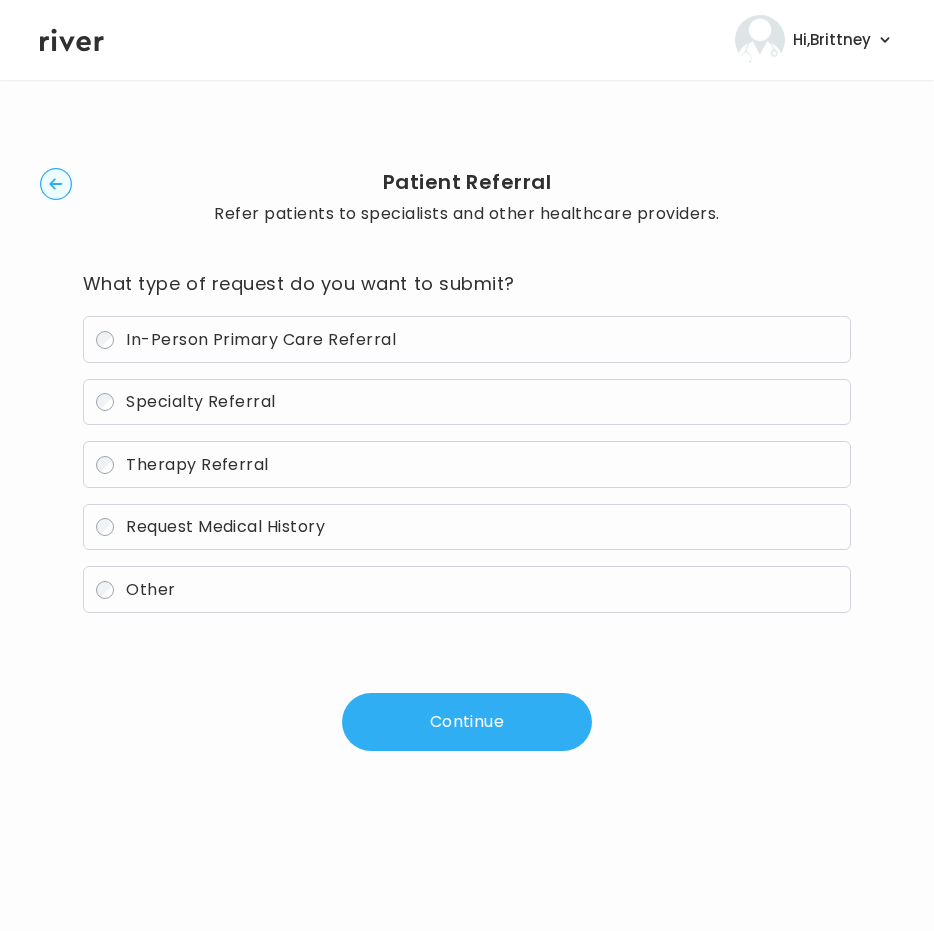 click on "Therapy Referral" at bounding box center [467, 464] 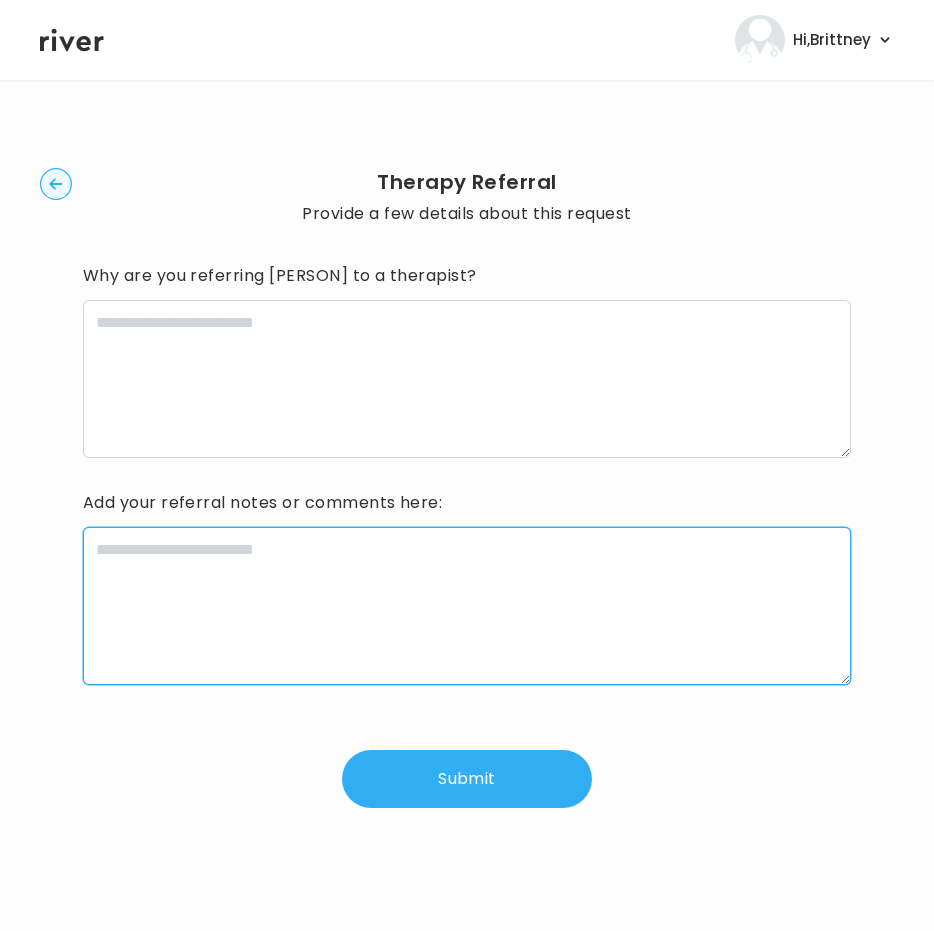 click at bounding box center [467, 606] 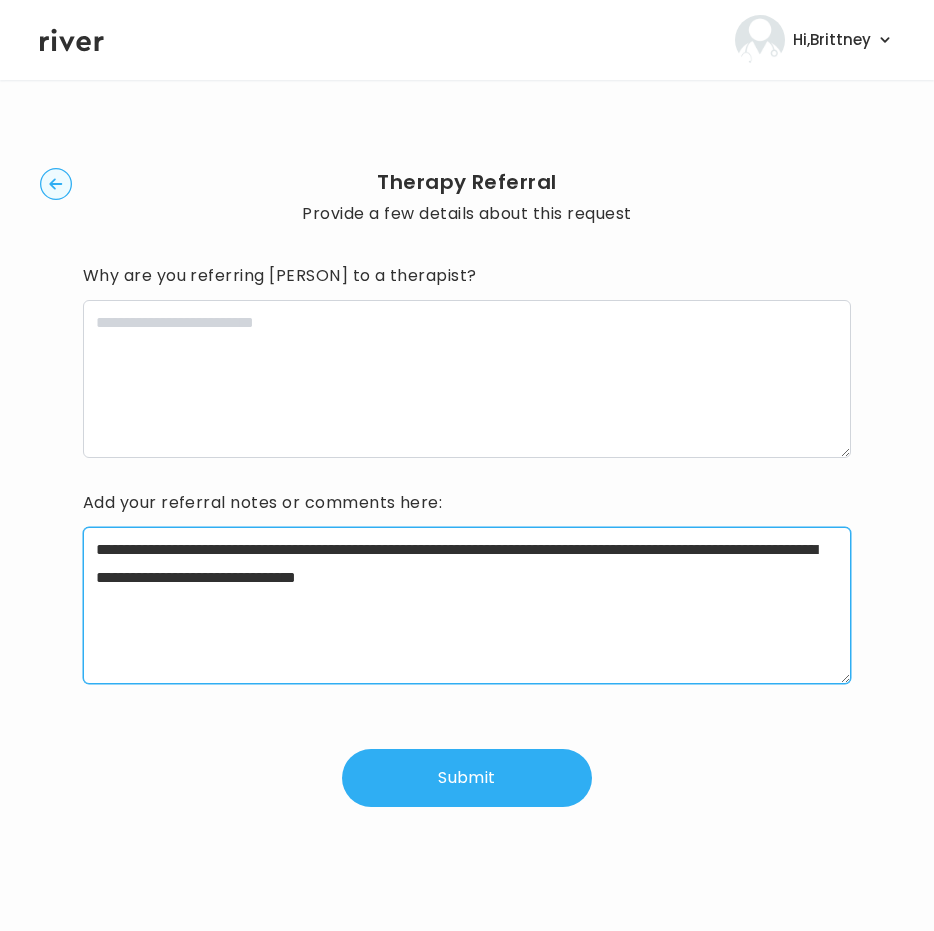 type on "**********" 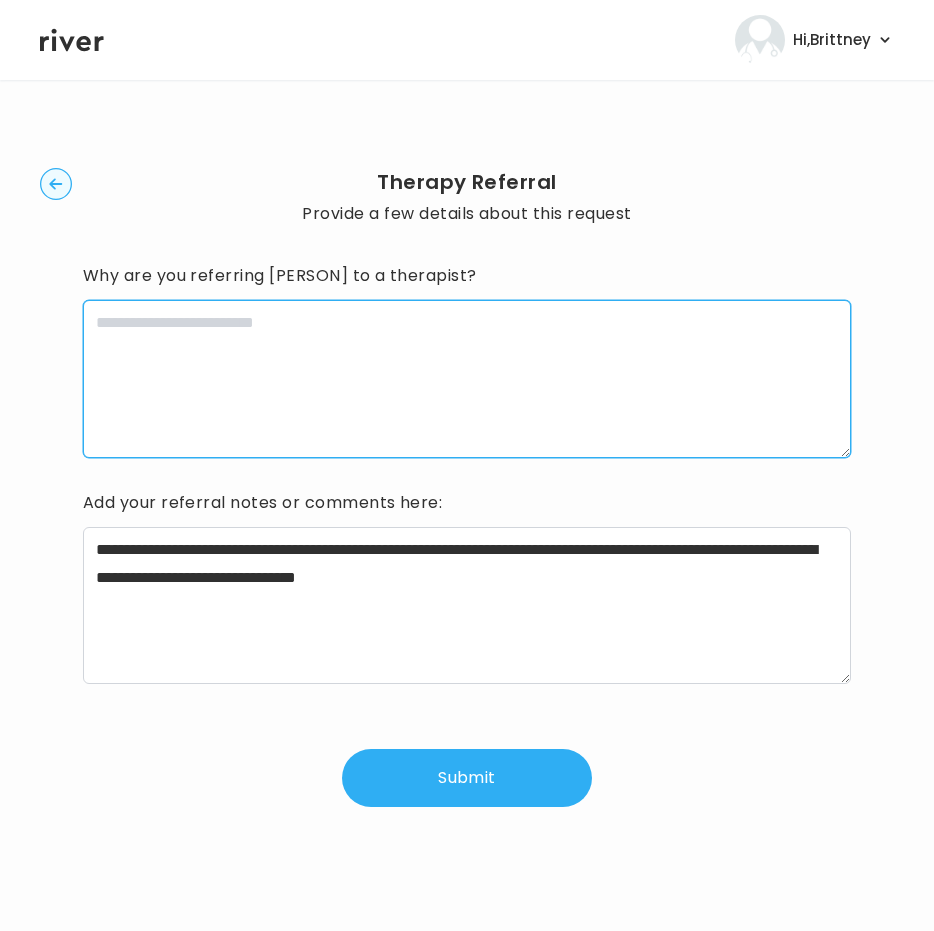 click at bounding box center [467, 379] 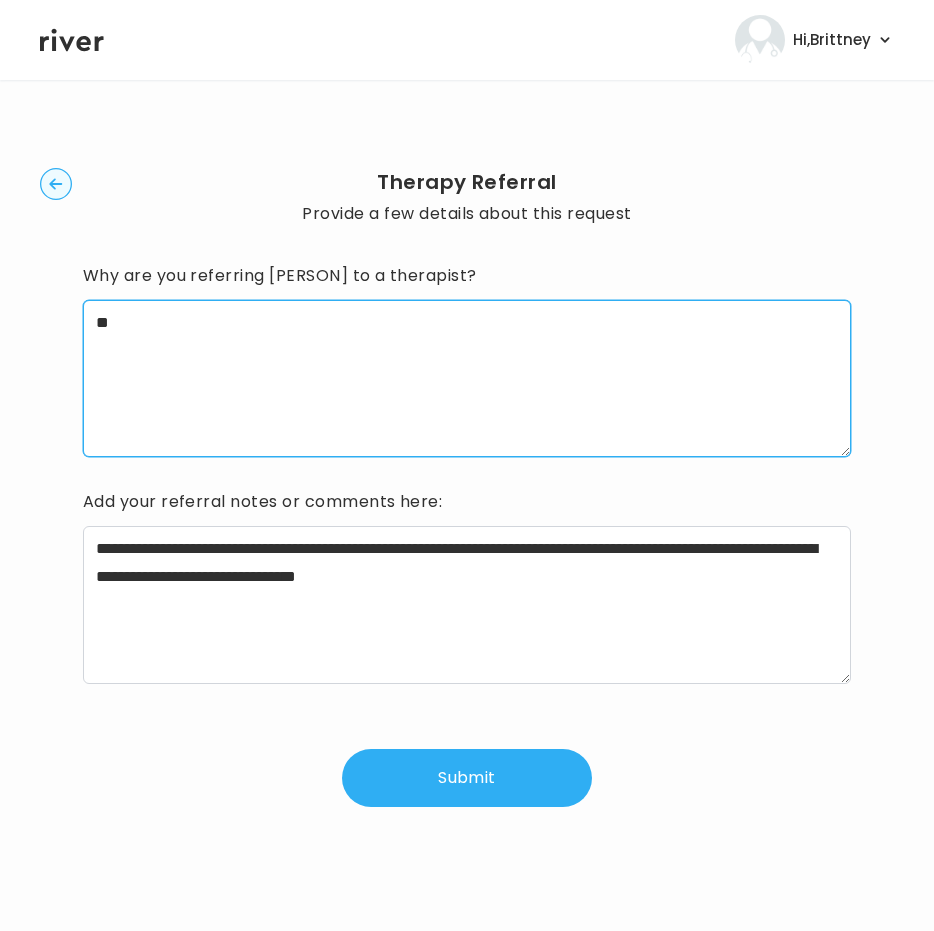 type on "*" 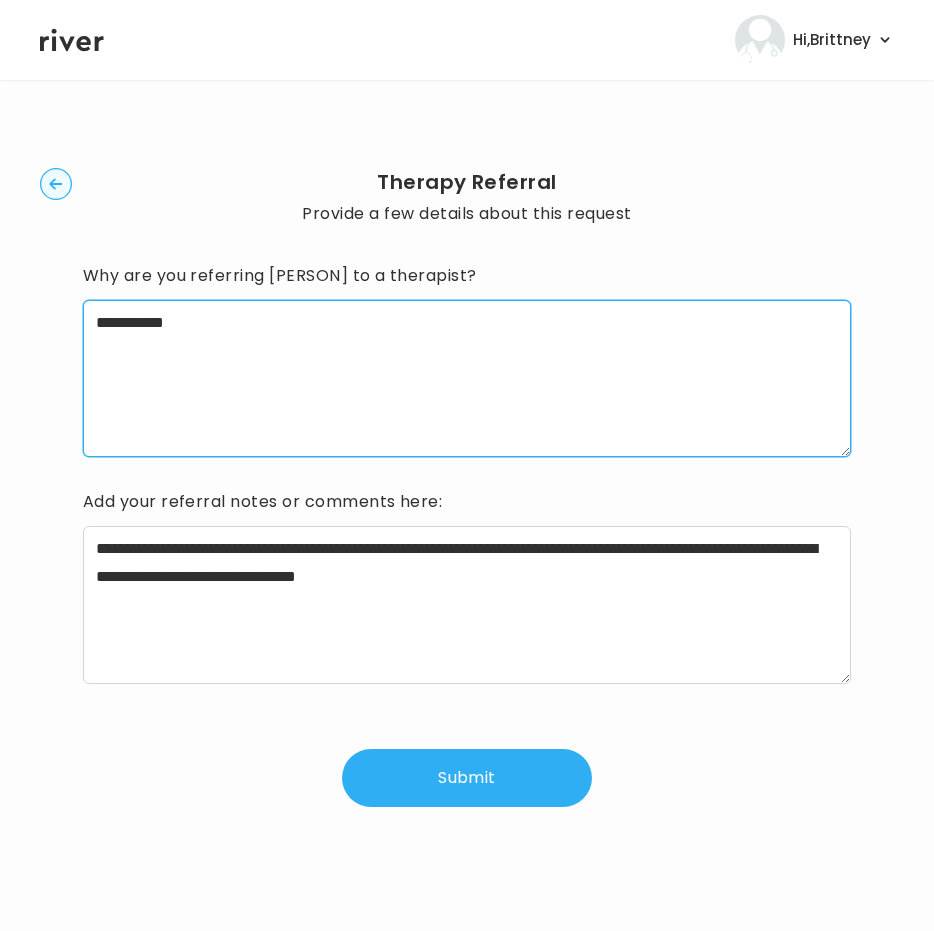 paste on "**********" 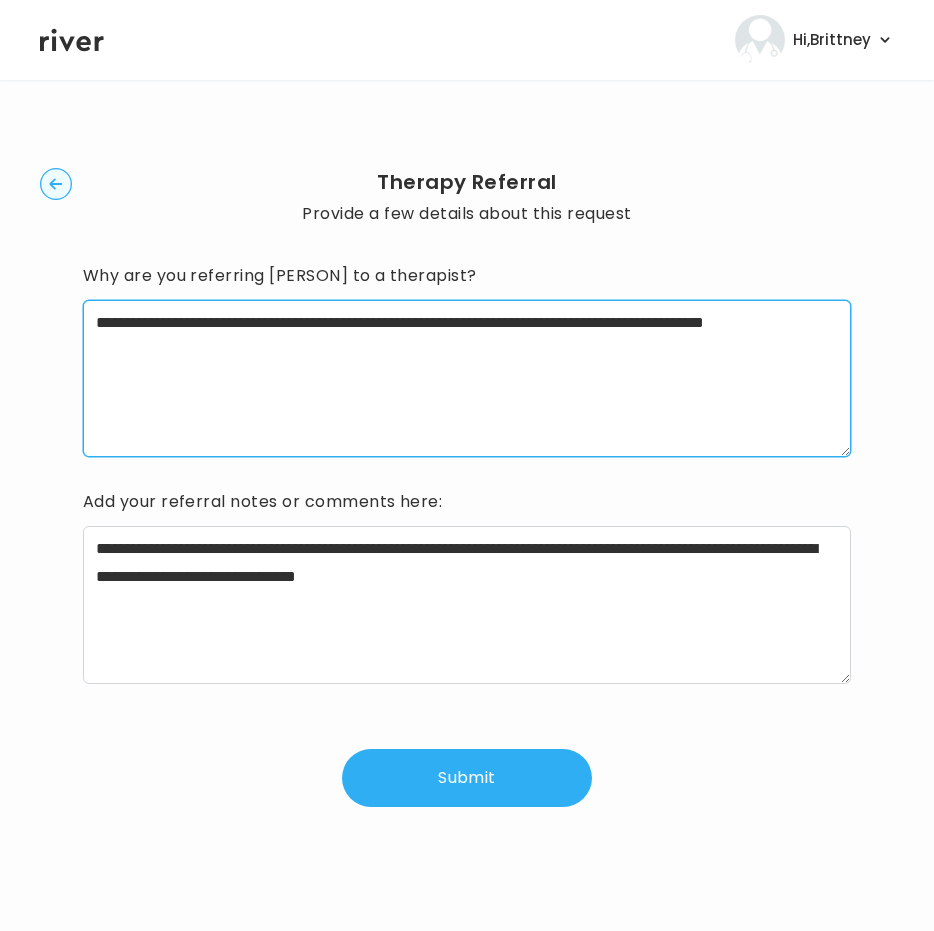 drag, startPoint x: 308, startPoint y: 320, endPoint x: 180, endPoint y: 302, distance: 129.25943 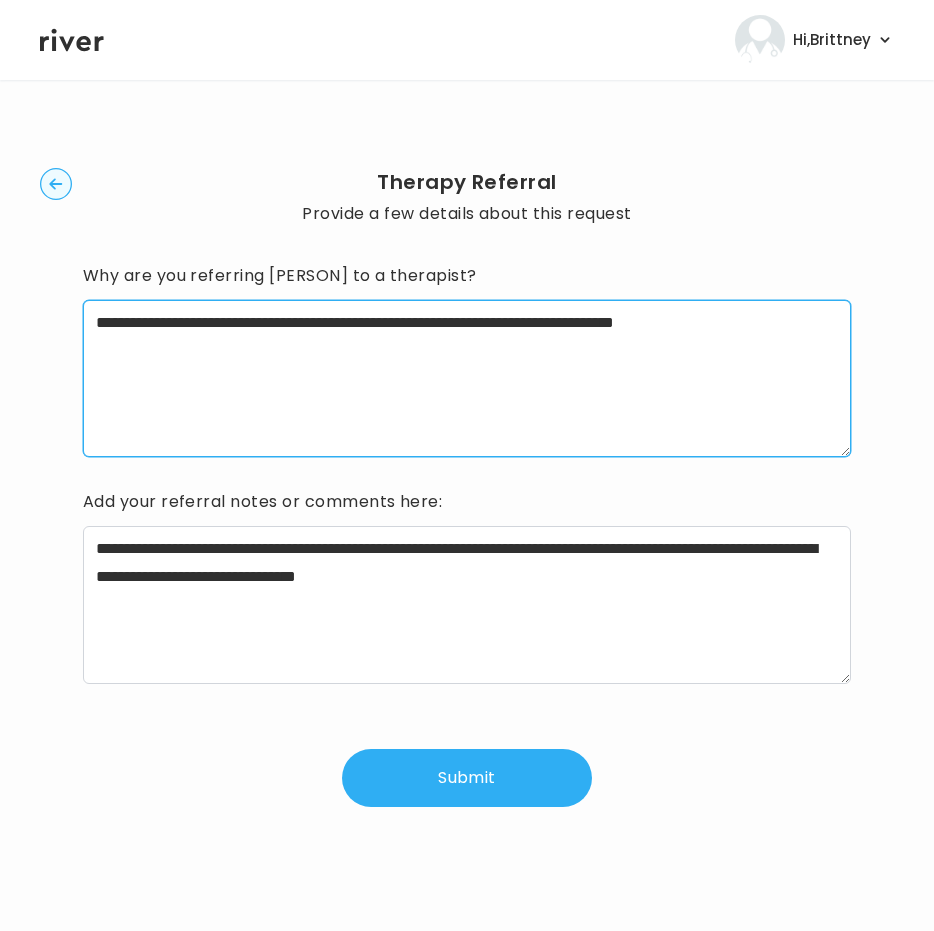type on "**********" 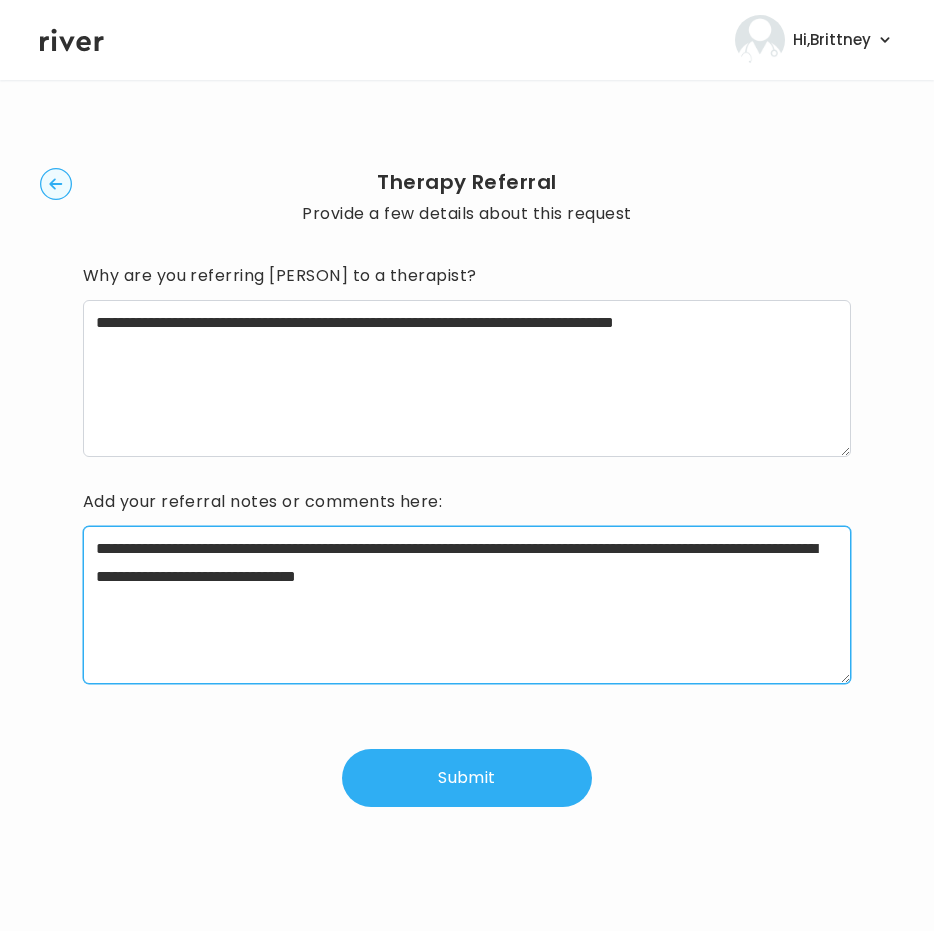 click on "**********" at bounding box center (467, 604) 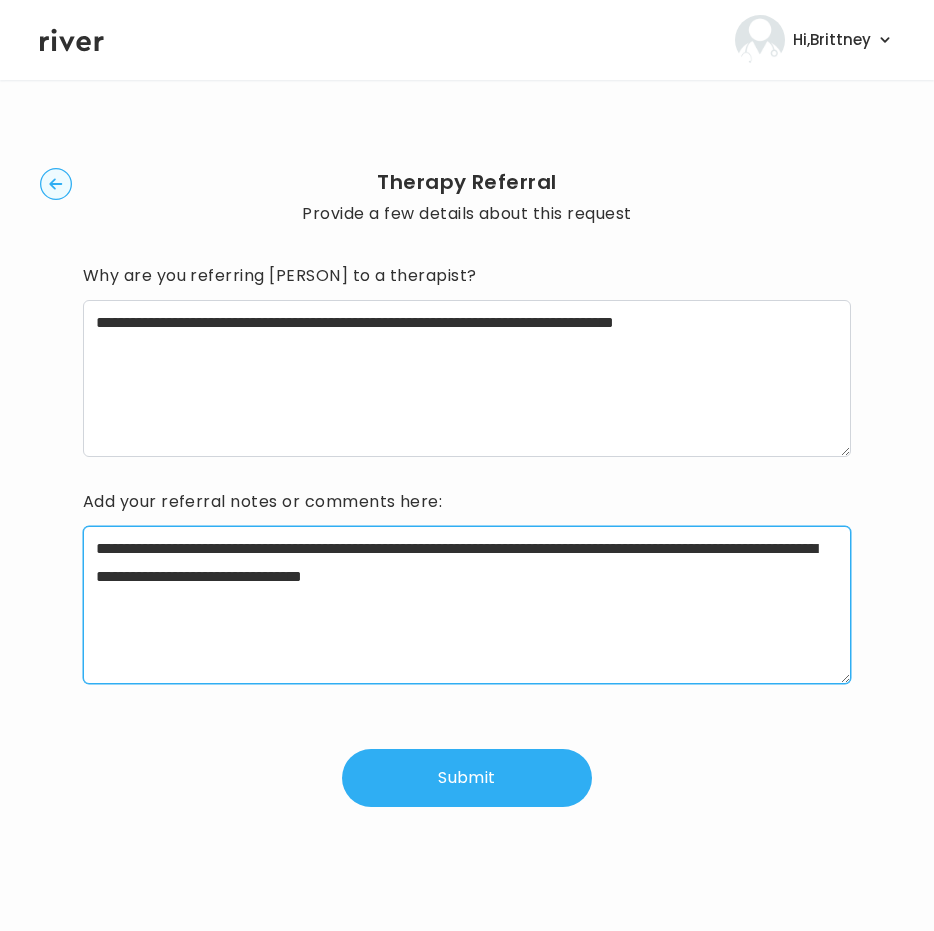 type on "**********" 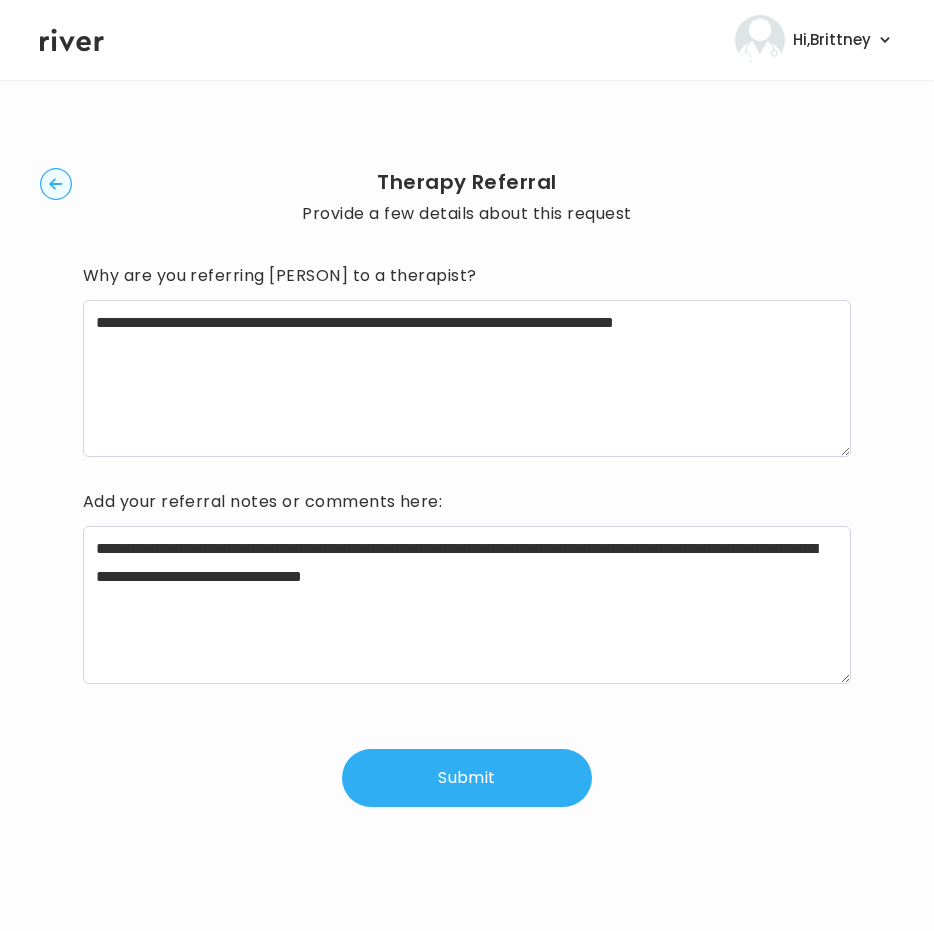 click on "Submit" at bounding box center (467, 778) 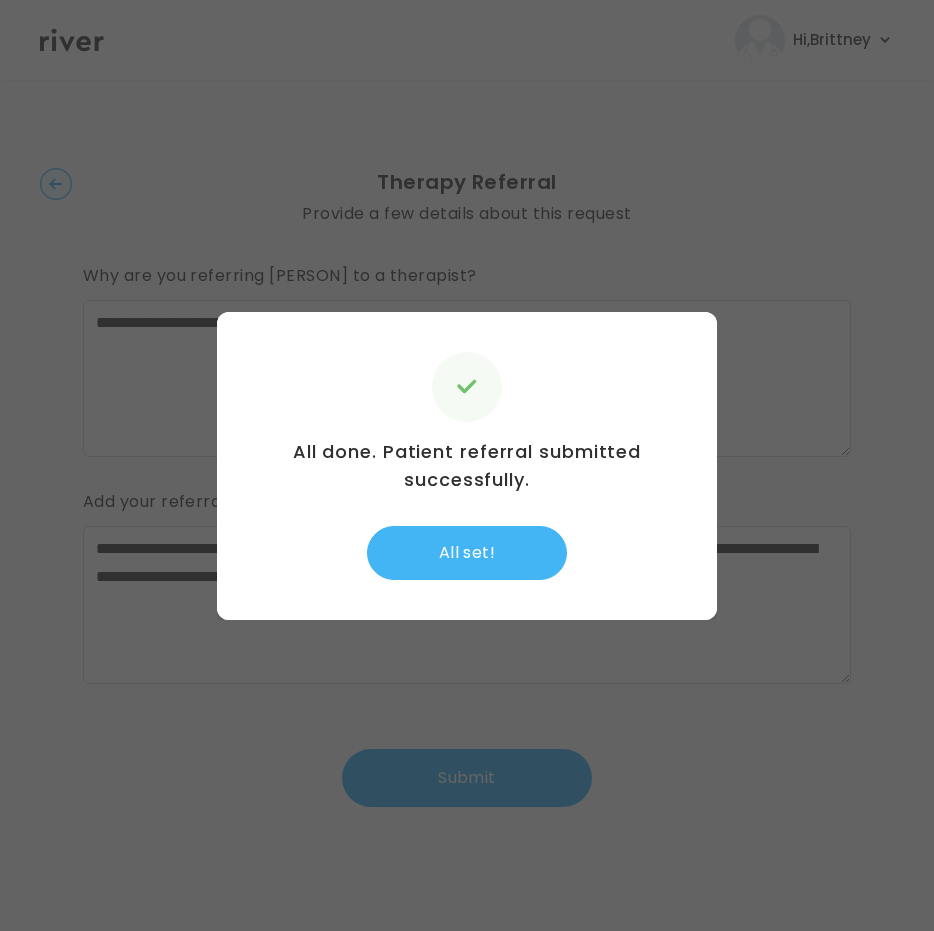 click on "All set!" at bounding box center [467, 553] 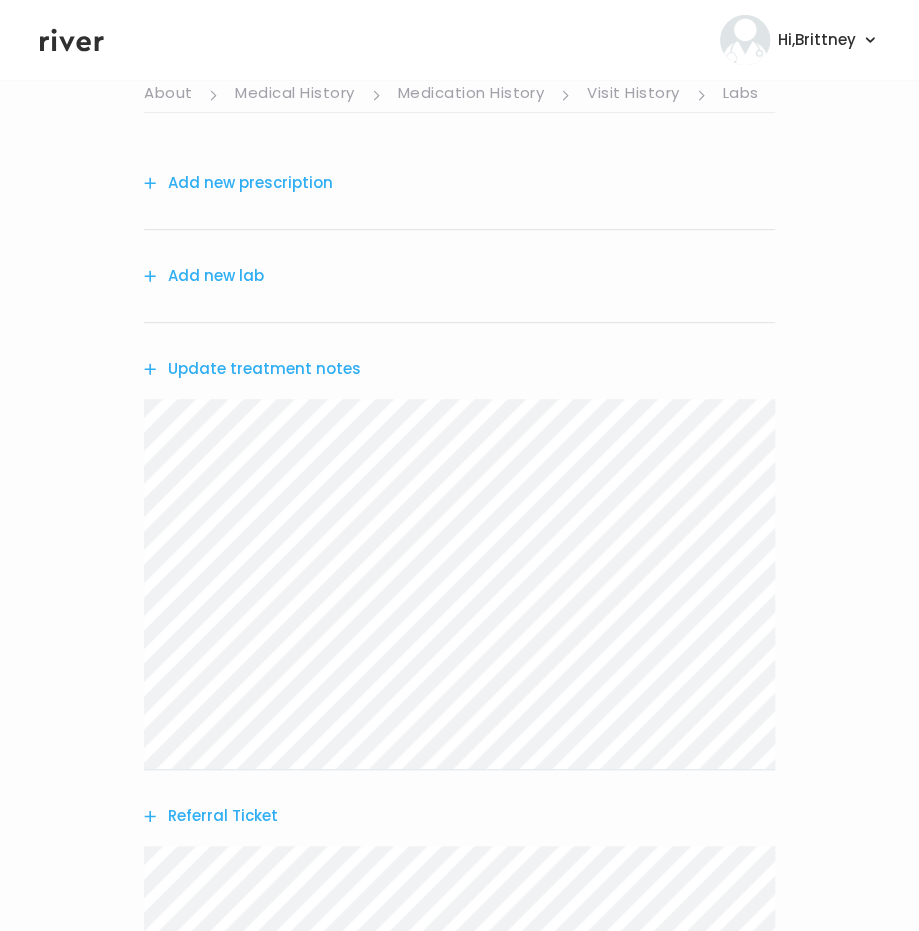 scroll, scrollTop: 449, scrollLeft: 0, axis: vertical 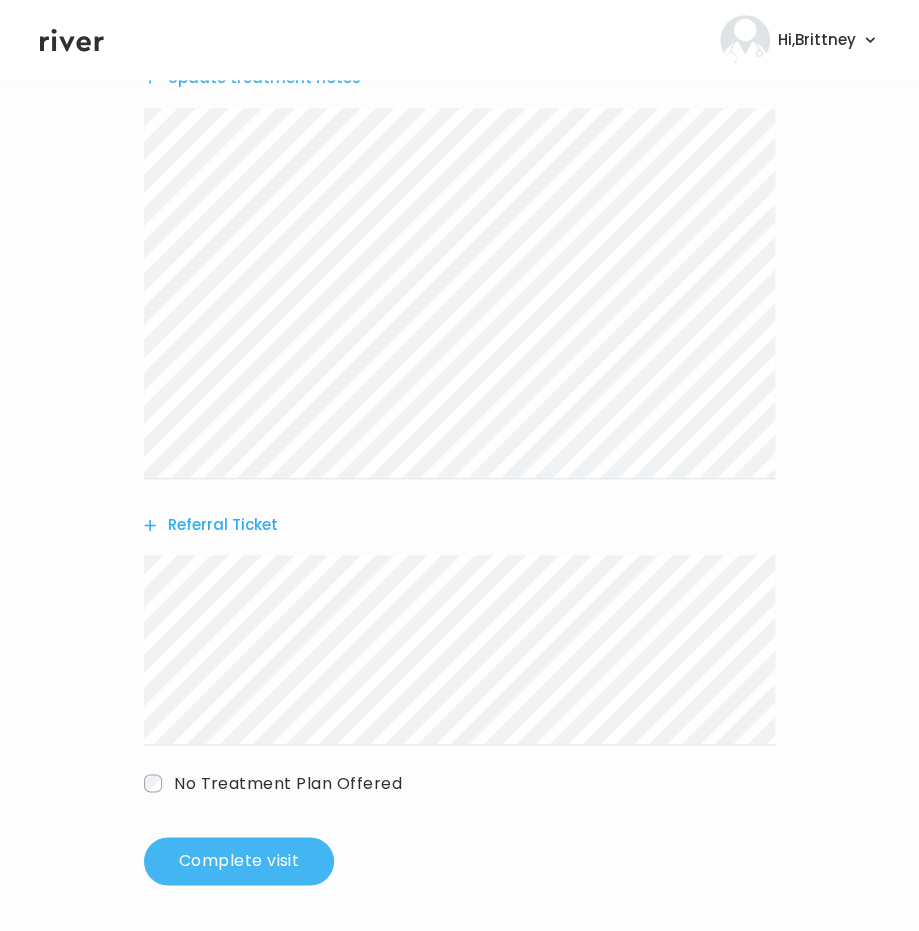 click on "Complete visit" at bounding box center [239, 861] 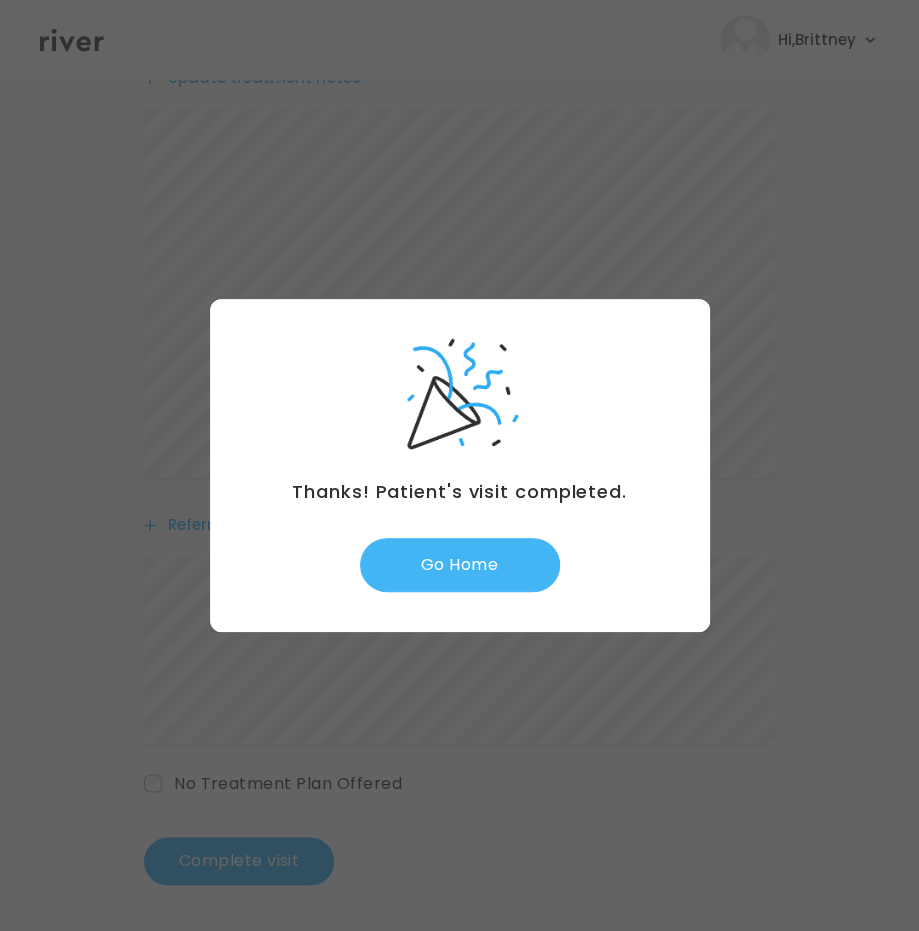 click on "Go Home" at bounding box center [460, 565] 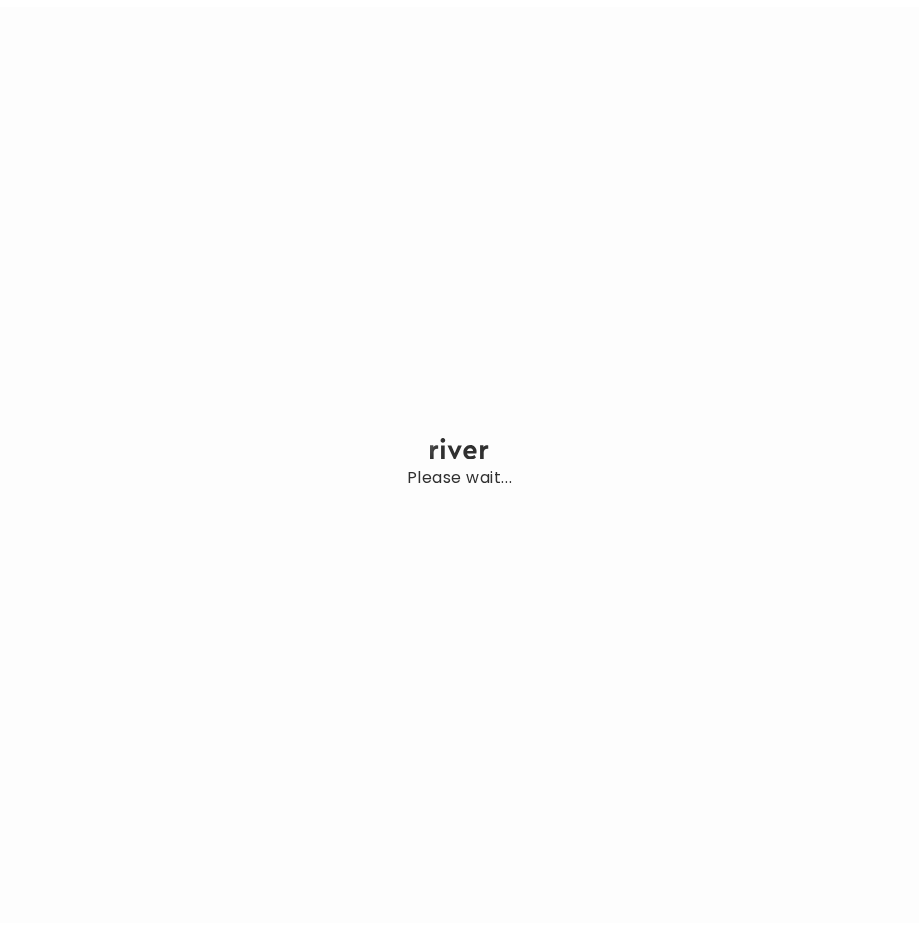 scroll, scrollTop: 0, scrollLeft: 0, axis: both 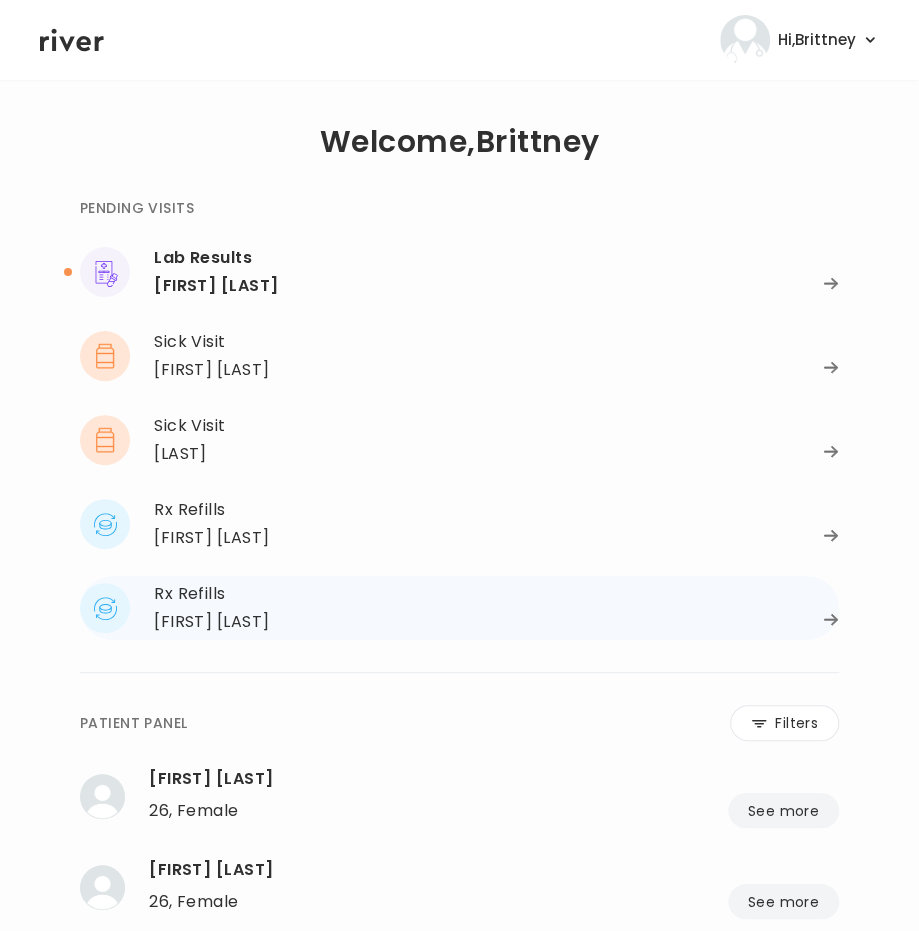 click on "David Bates" at bounding box center (496, 622) 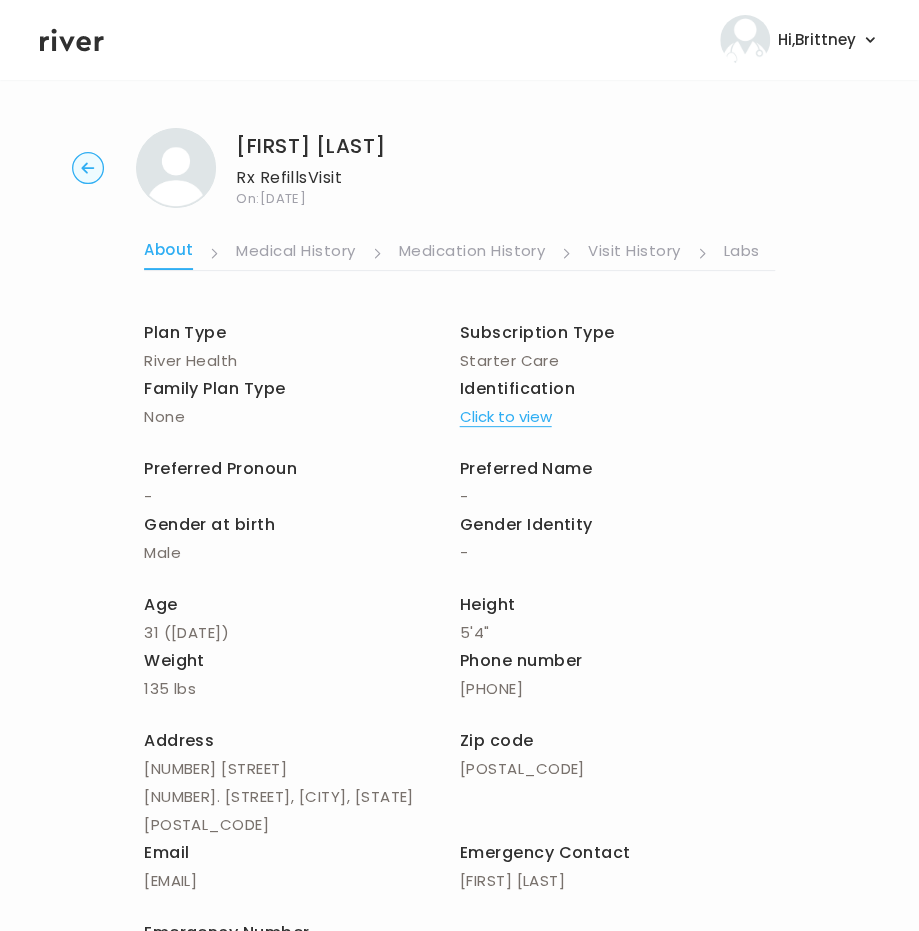 click on "Medication History" at bounding box center (472, 253) 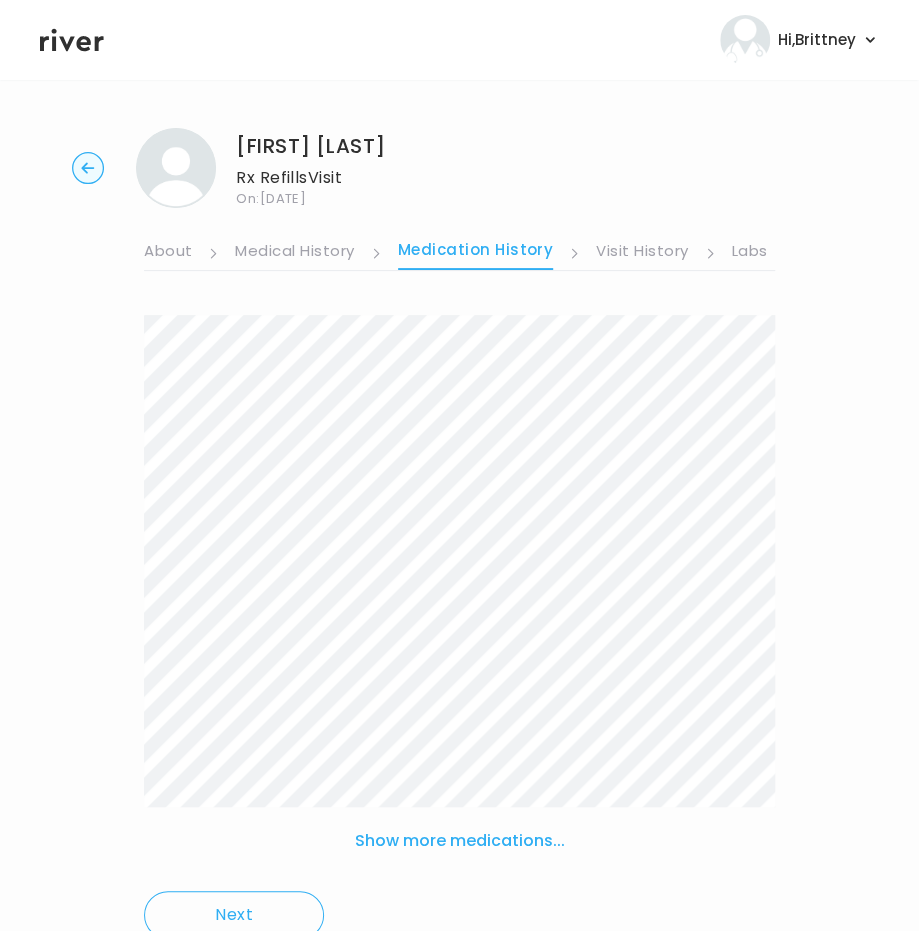 click on "Visit History" at bounding box center (642, 253) 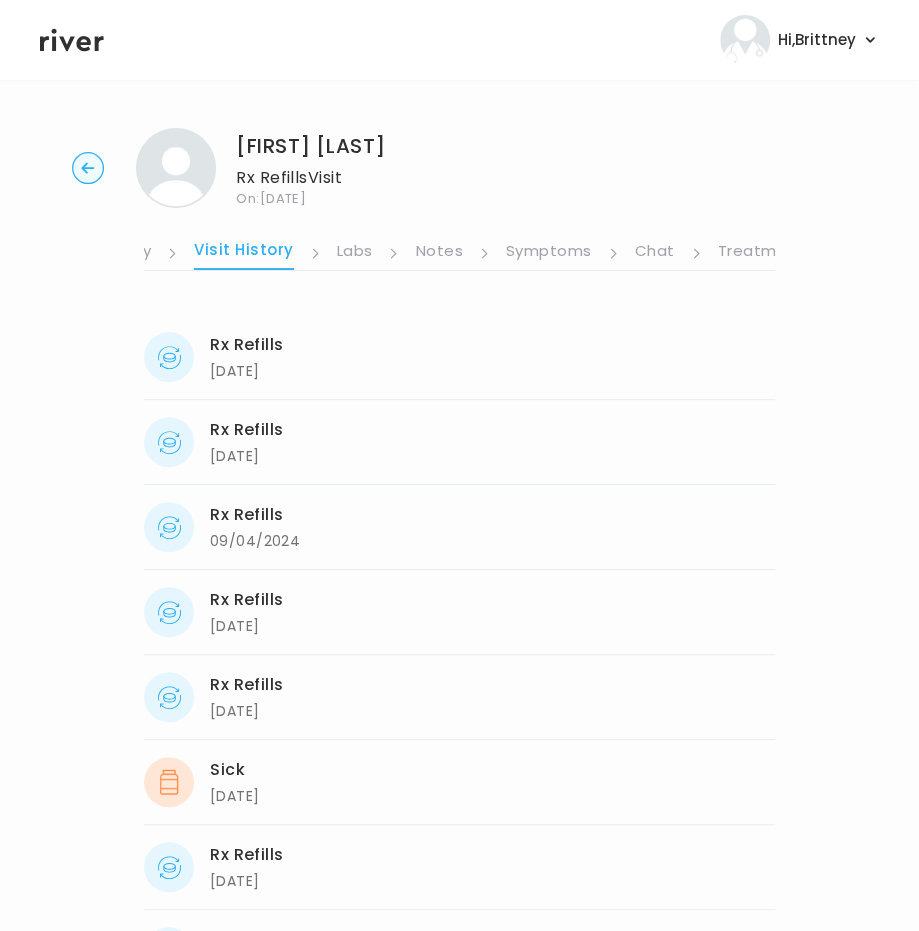 scroll, scrollTop: 0, scrollLeft: 394, axis: horizontal 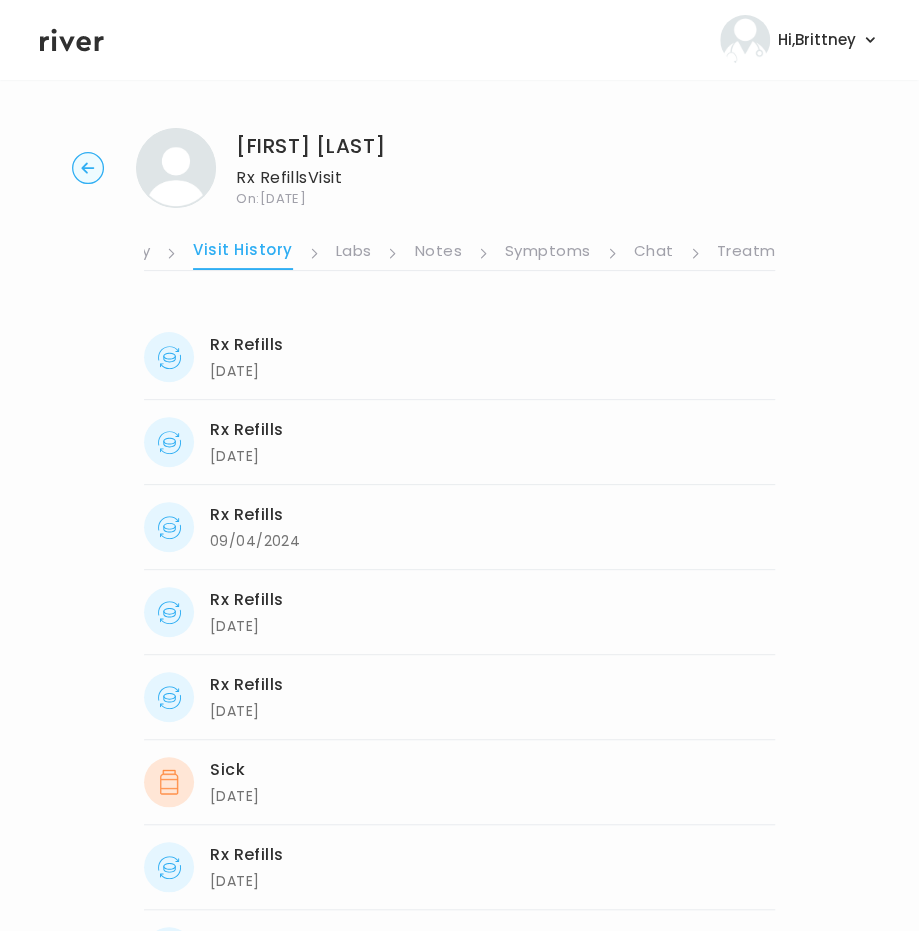 click on "Symptoms" at bounding box center (548, 253) 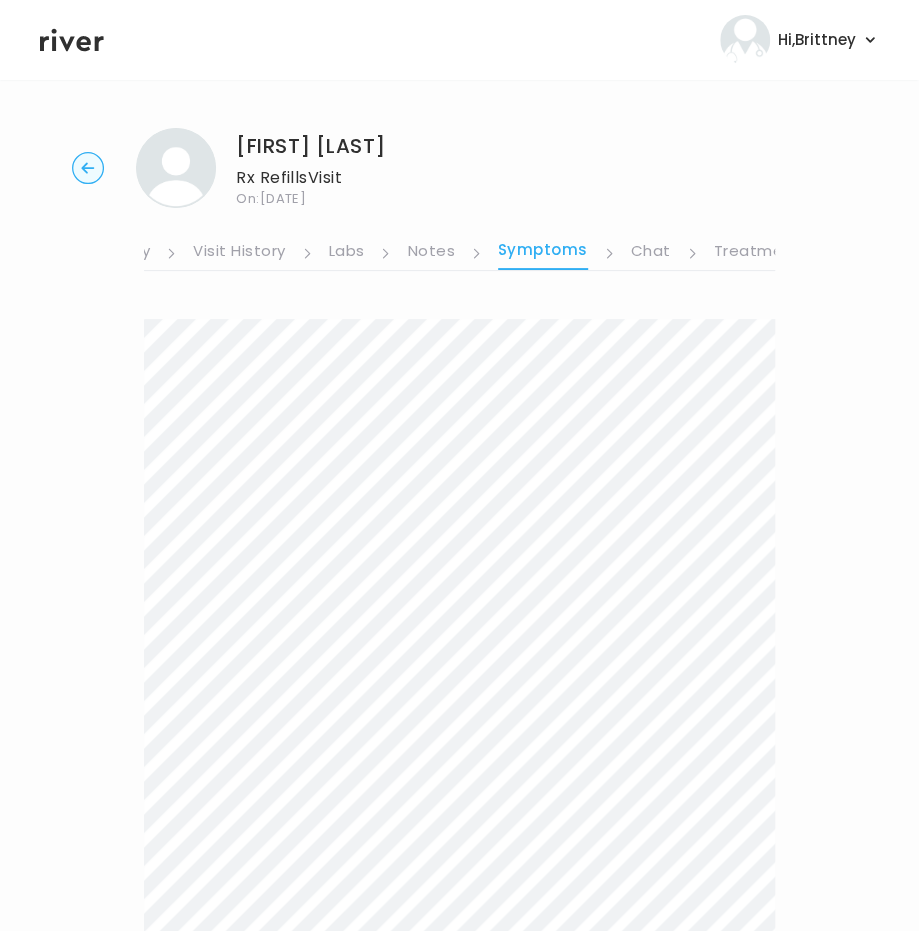 scroll, scrollTop: 377, scrollLeft: 0, axis: vertical 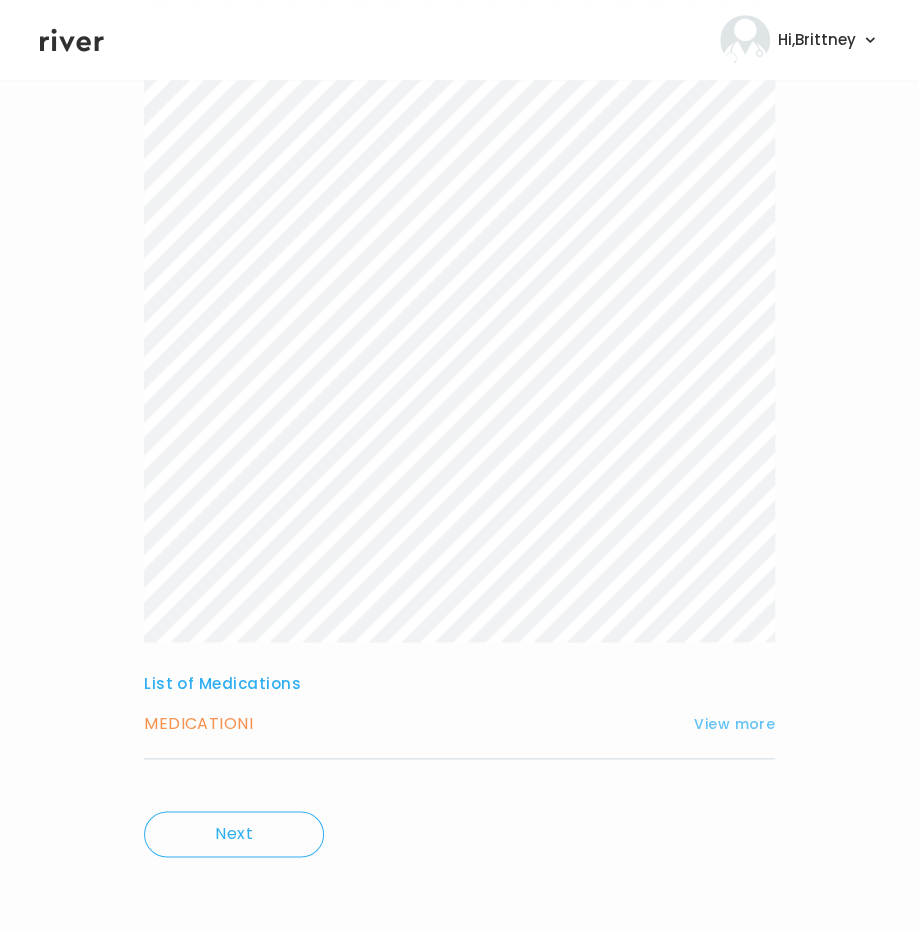 click on "View more" at bounding box center [734, 724] 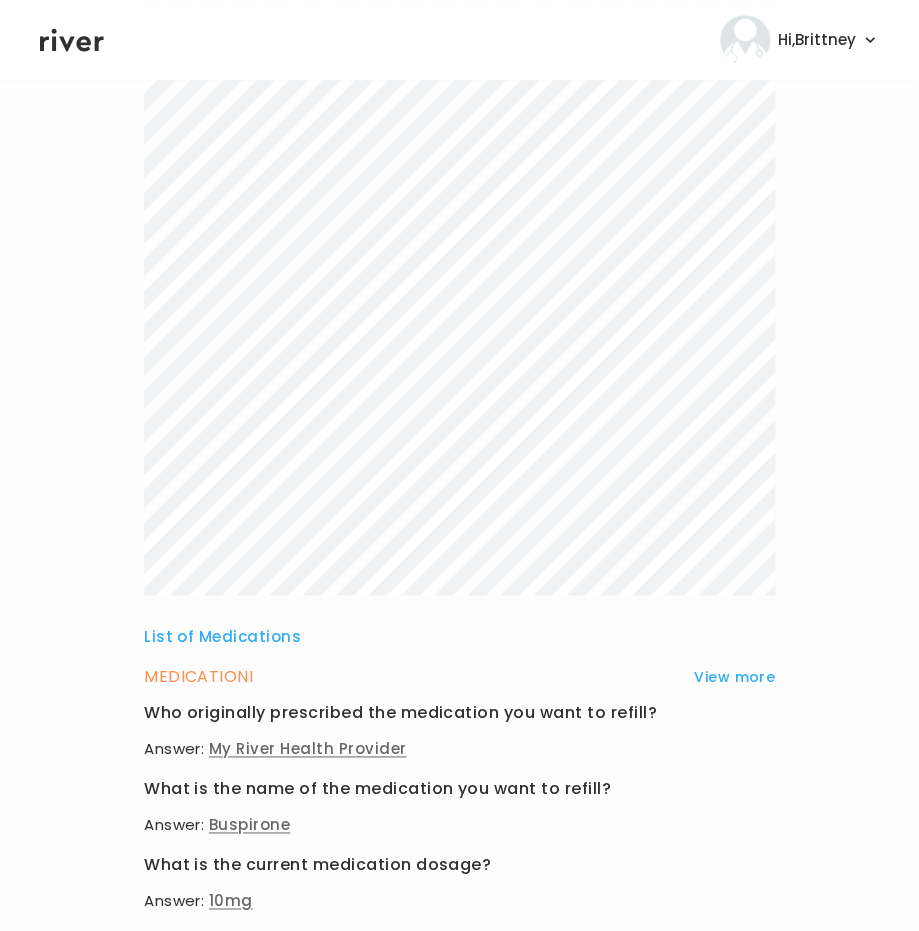 scroll, scrollTop: 0, scrollLeft: 0, axis: both 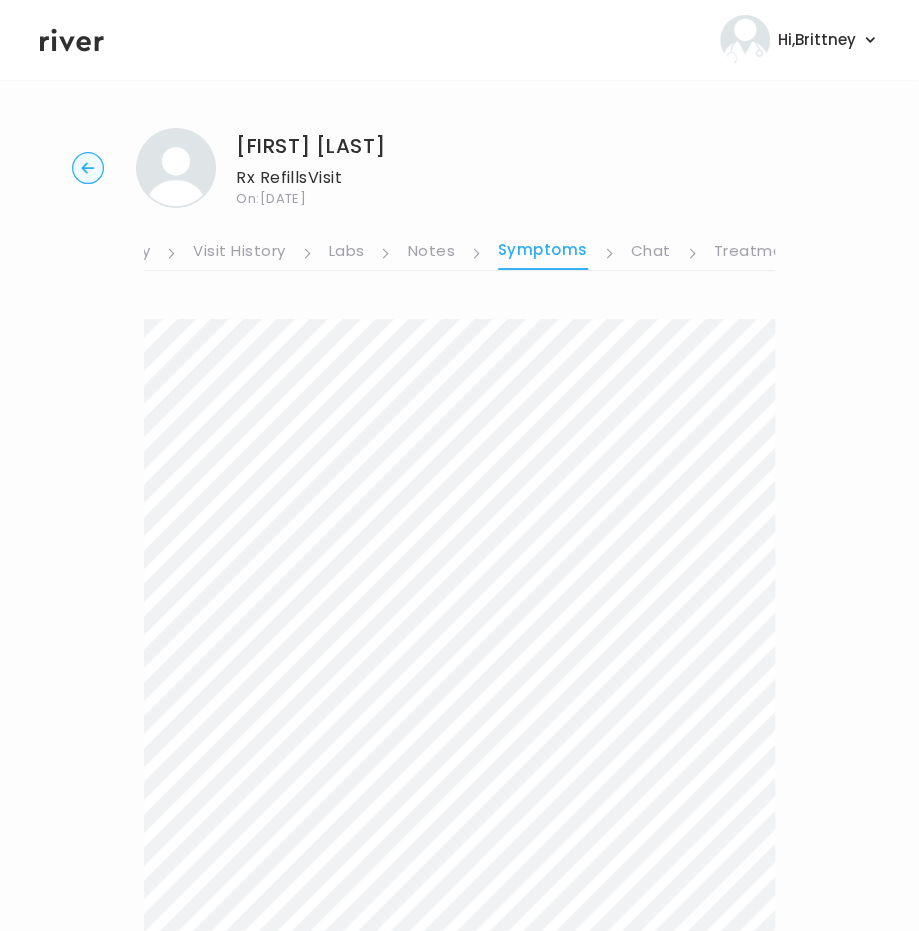 click on "Notes" at bounding box center (430, 253) 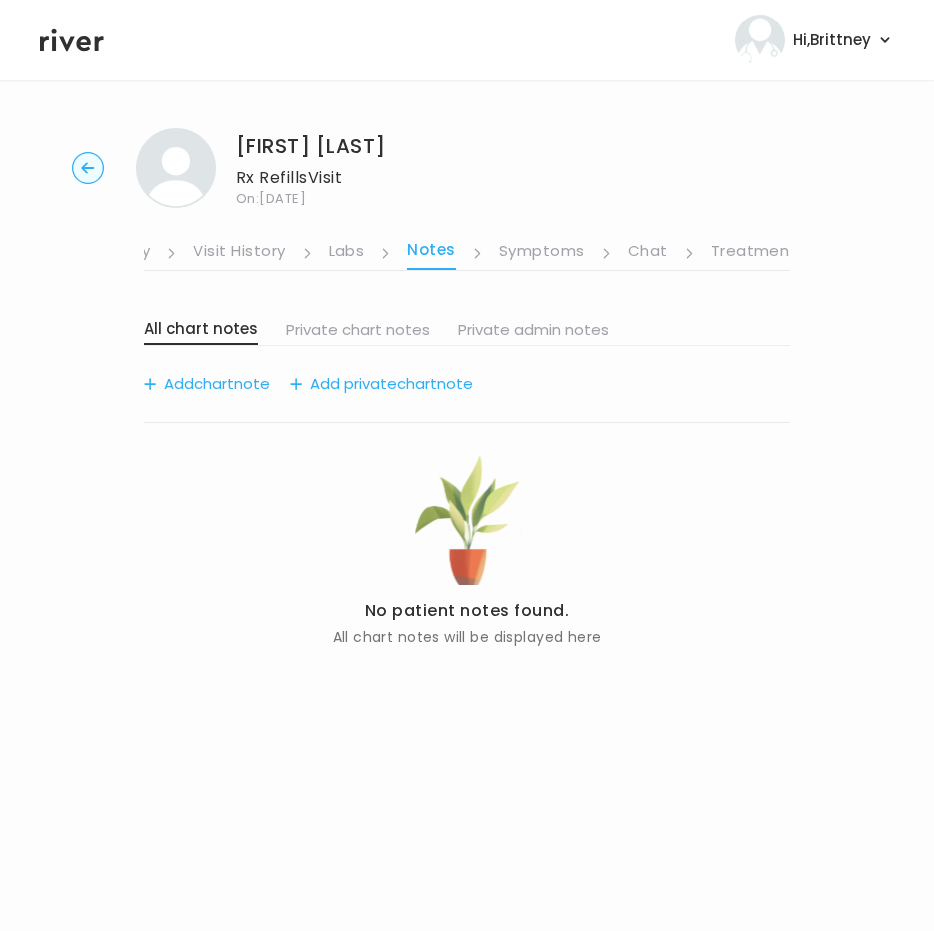 click on "Labs" at bounding box center [347, 253] 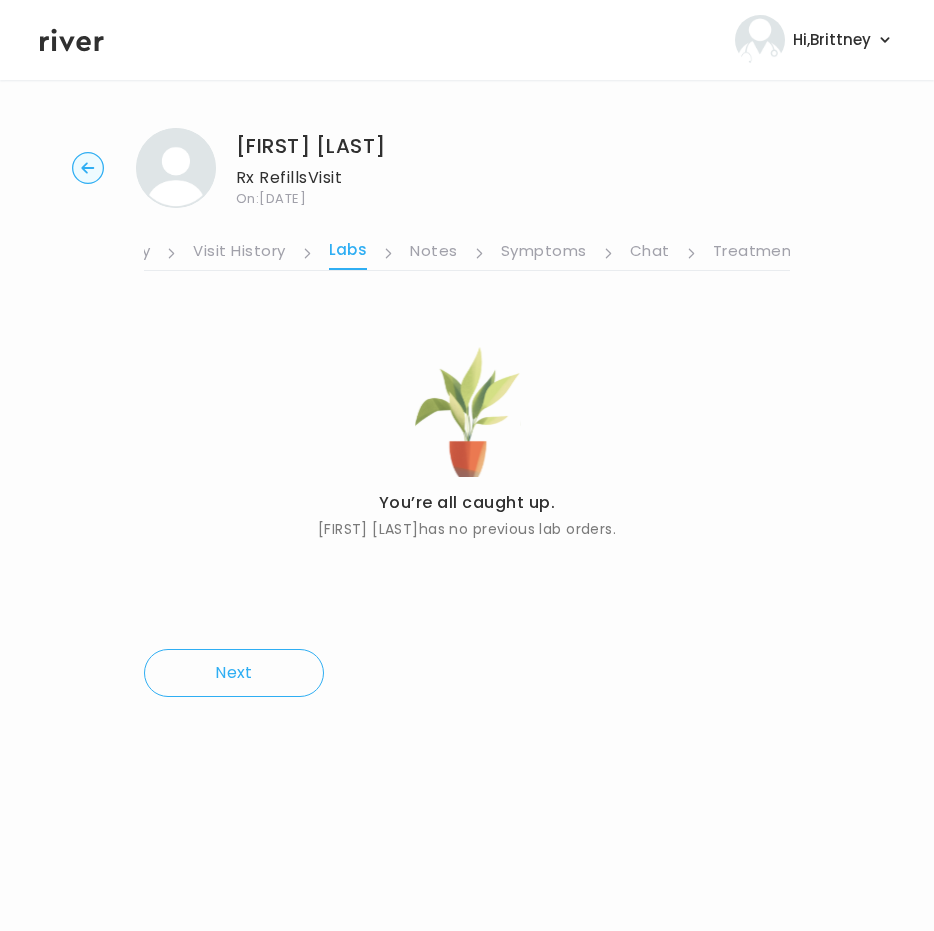 click on "Visit History" at bounding box center [239, 253] 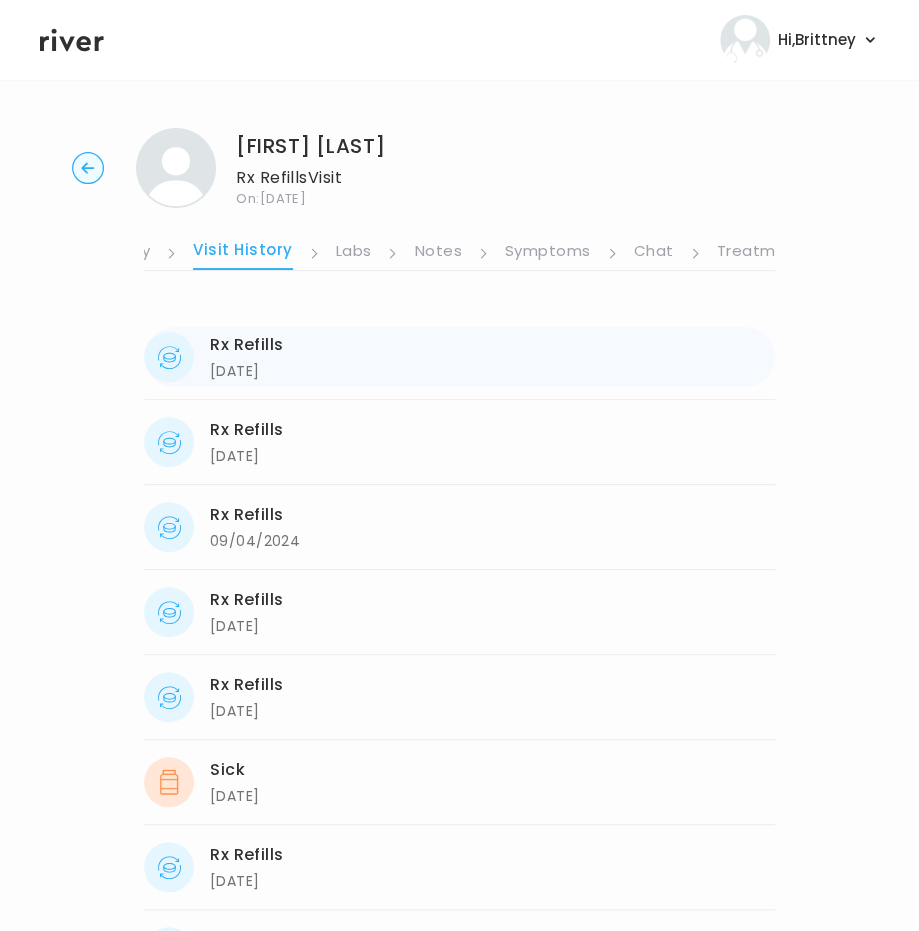 click on "Rx Refills" at bounding box center (247, 345) 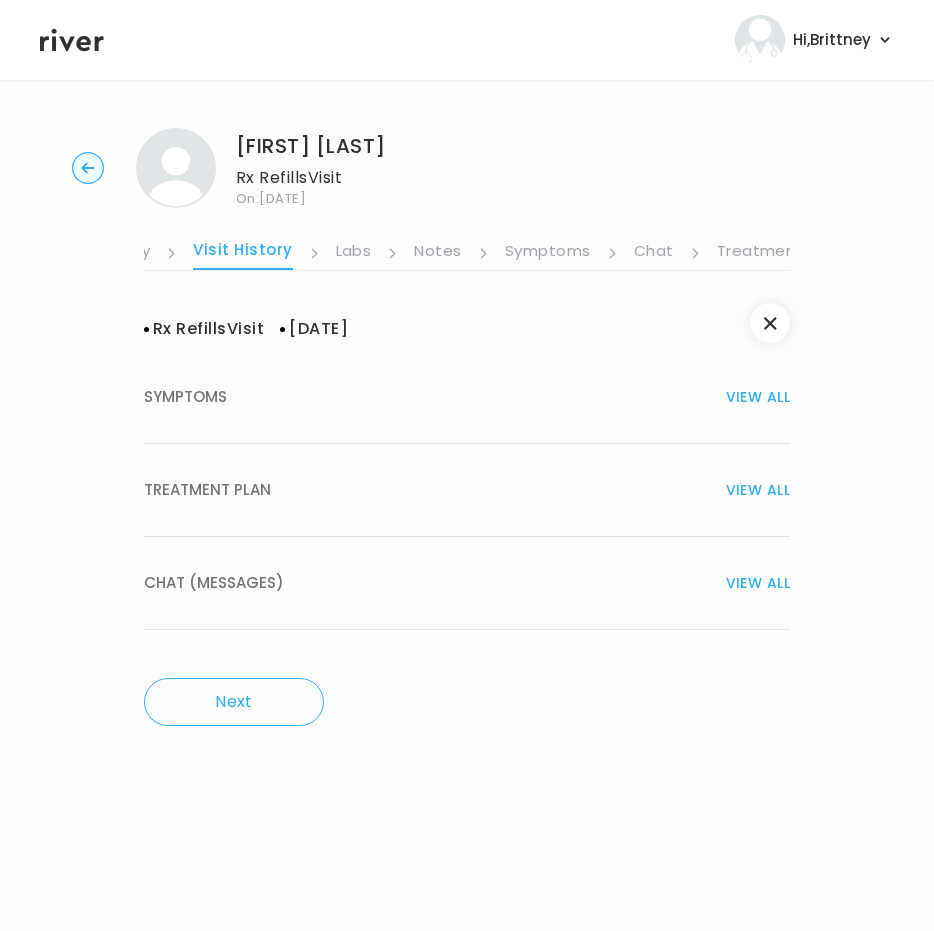 click on "TREATMENT PLAN VIEW ALL" at bounding box center (467, 490) 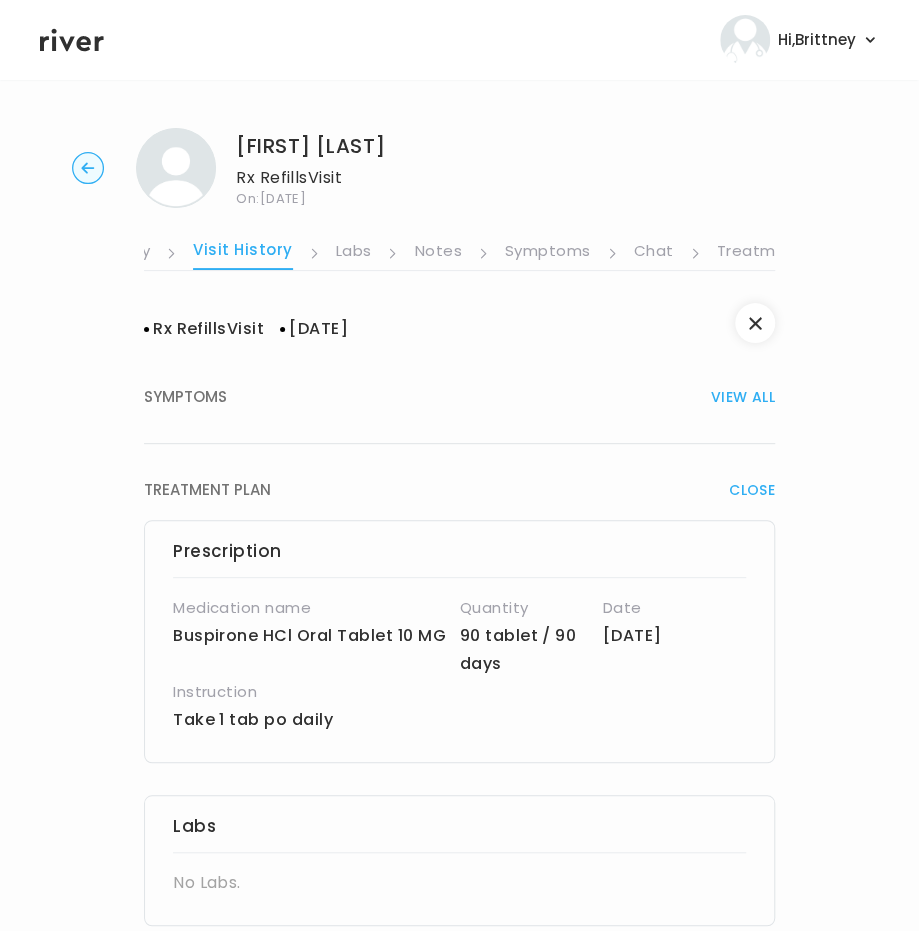 click on "Symptoms" at bounding box center [548, 253] 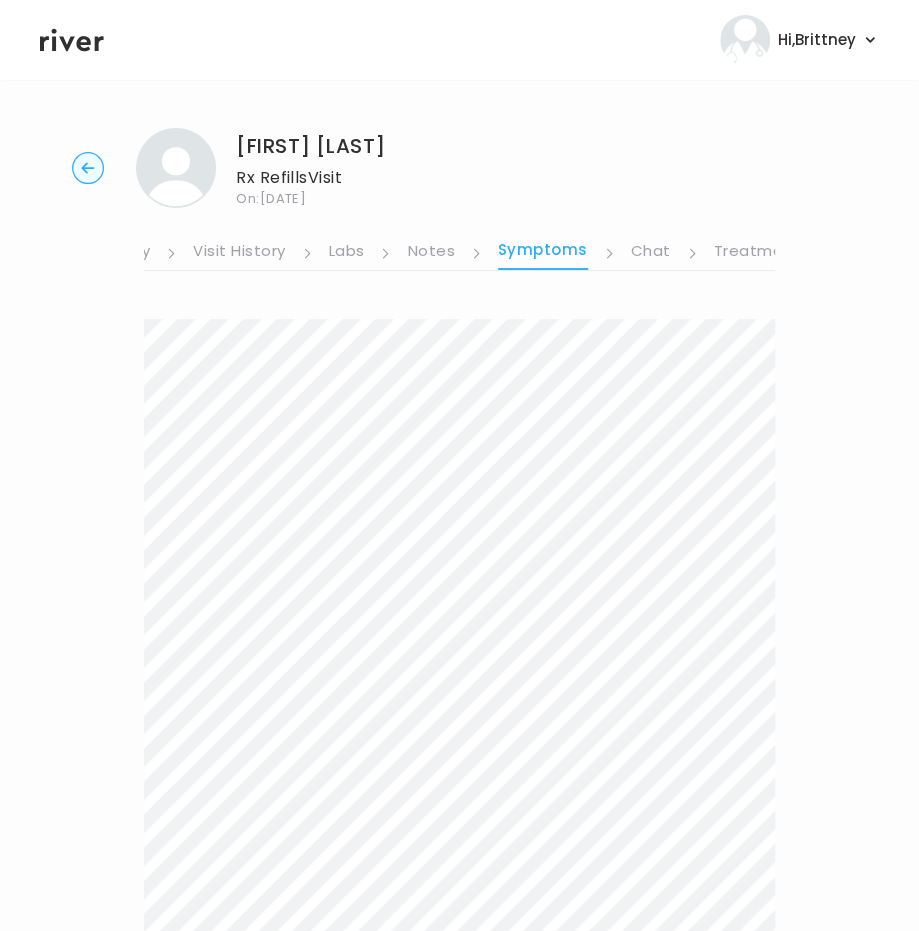 click on "Treatment Plan" at bounding box center [776, 253] 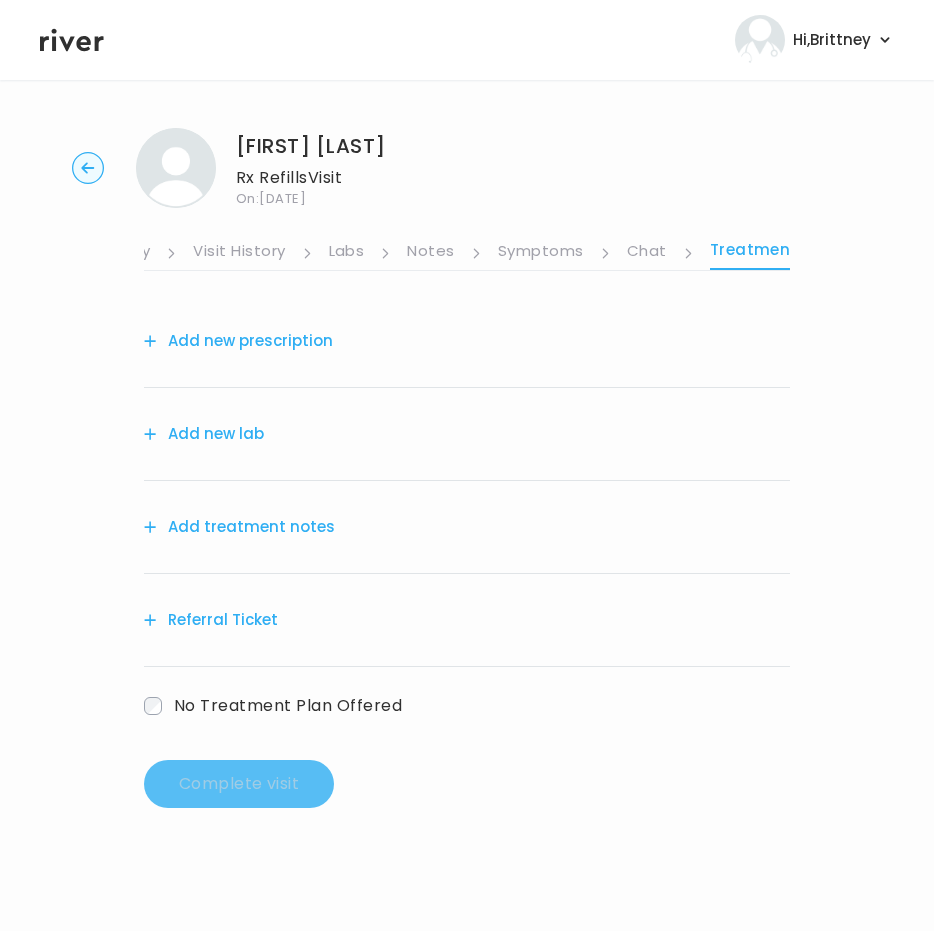 click on "Add treatment notes" at bounding box center [239, 527] 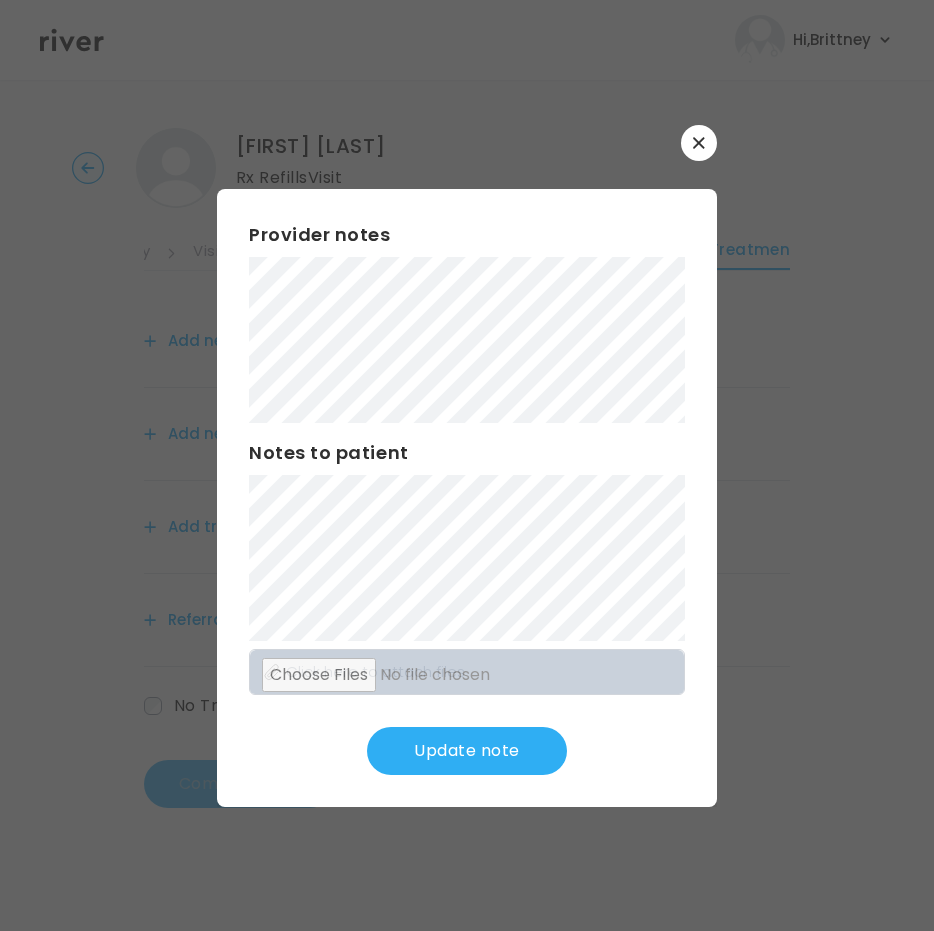 click on "Update note" at bounding box center (467, 751) 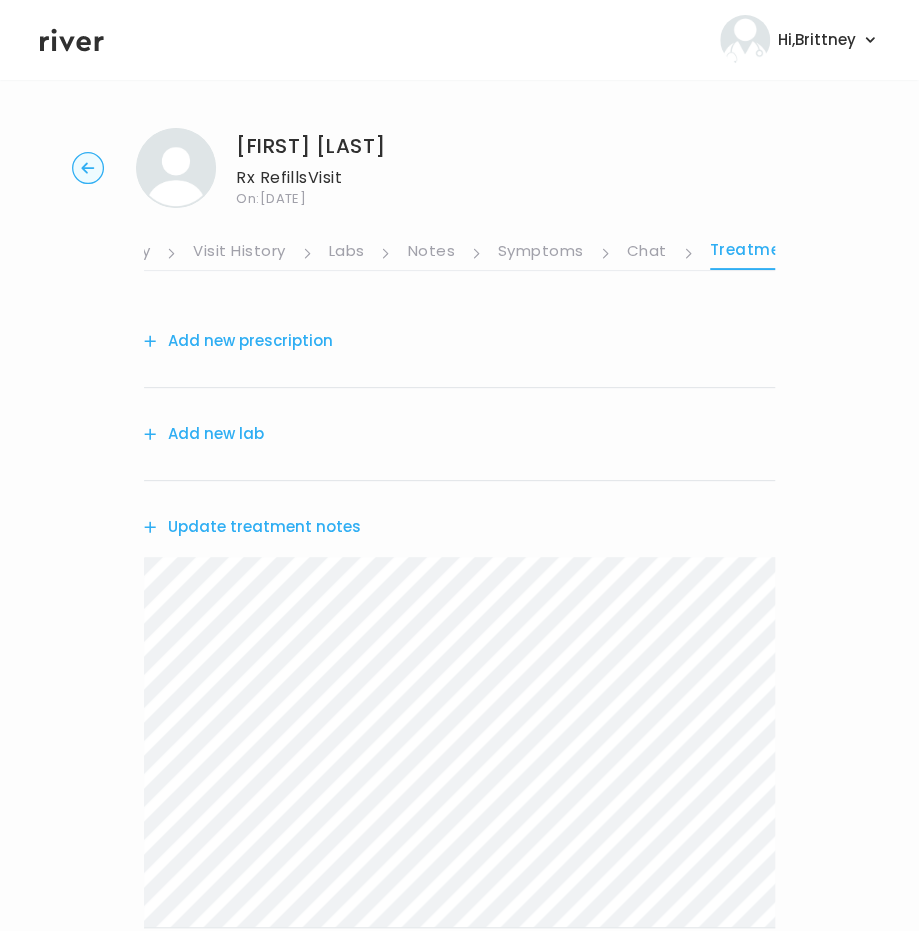drag, startPoint x: 210, startPoint y: 433, endPoint x: 264, endPoint y: 340, distance: 107.54069 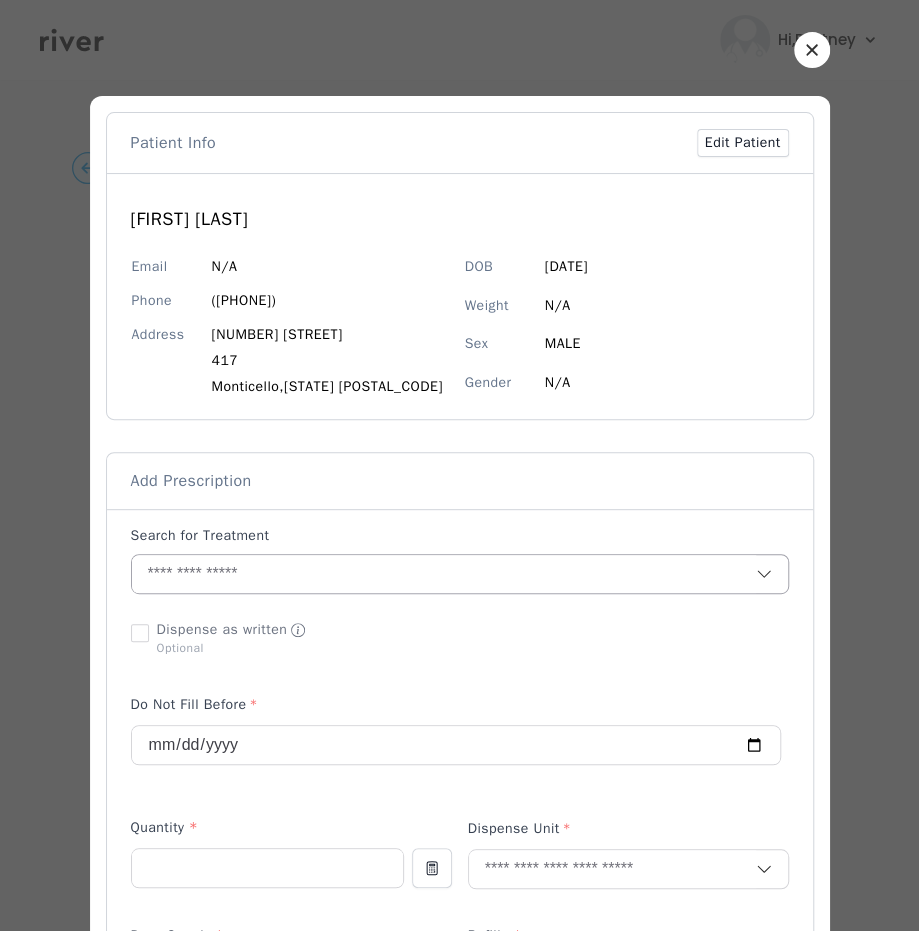 click at bounding box center [444, 574] 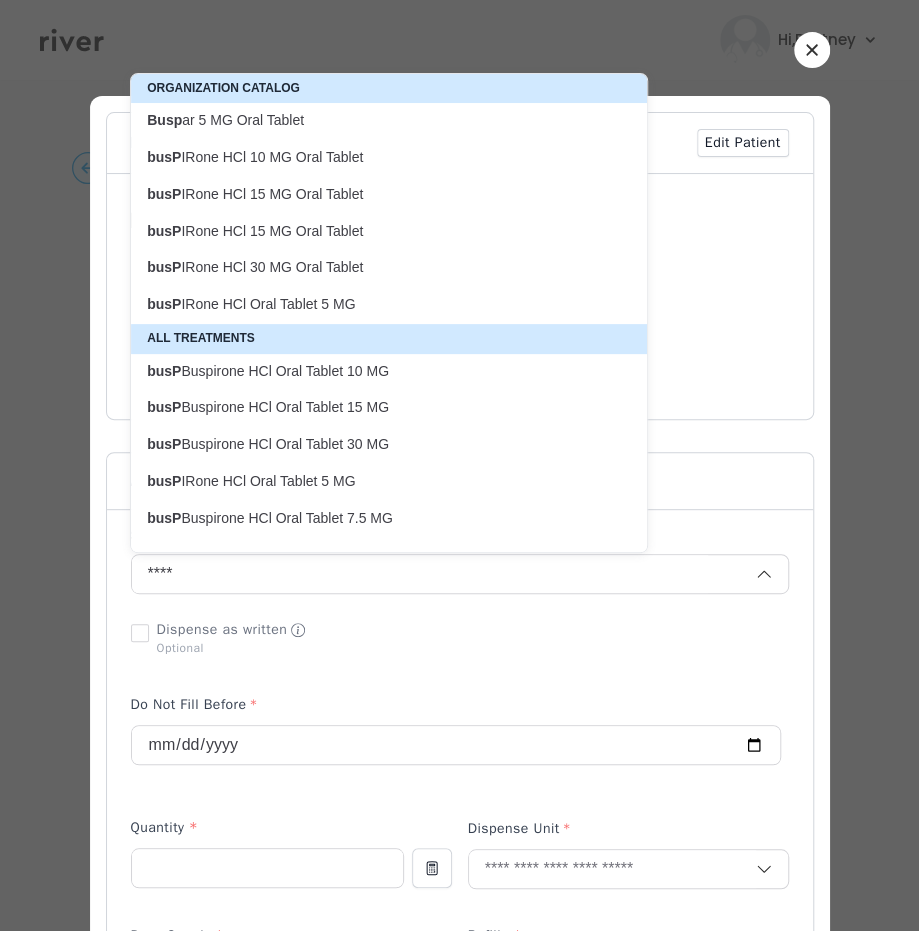 click on "busP IRone HCl 10 MG Oral Tablet" at bounding box center (377, 157) 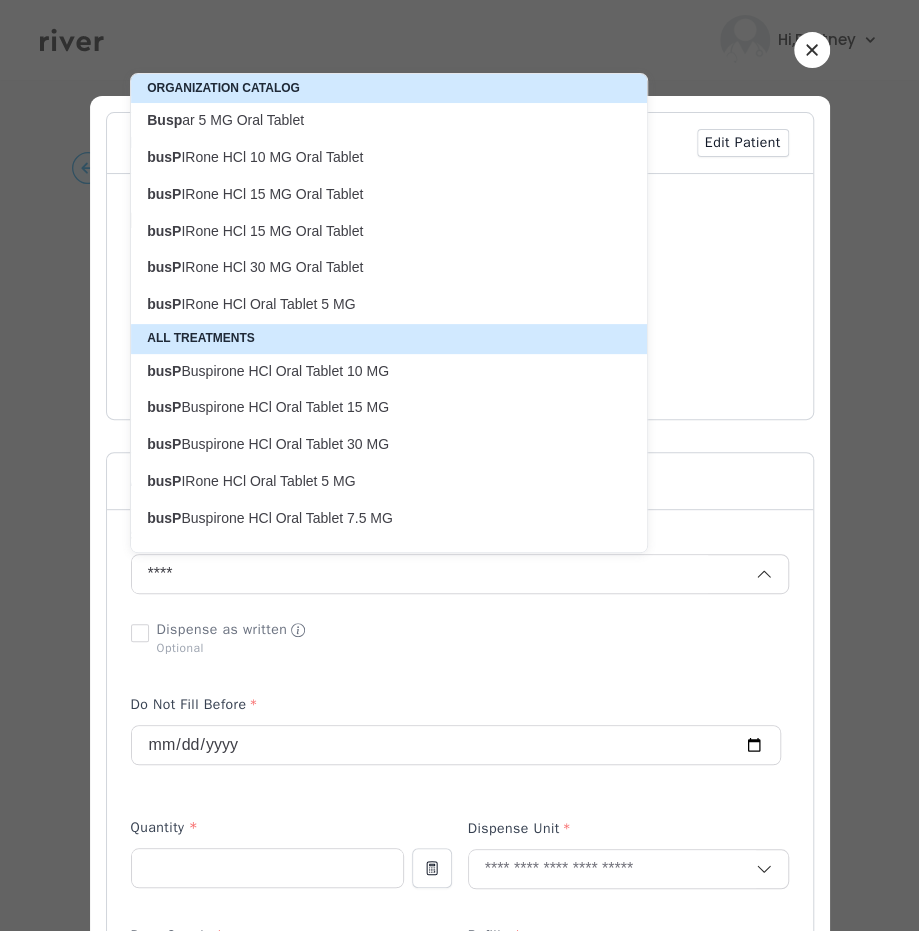 type on "**********" 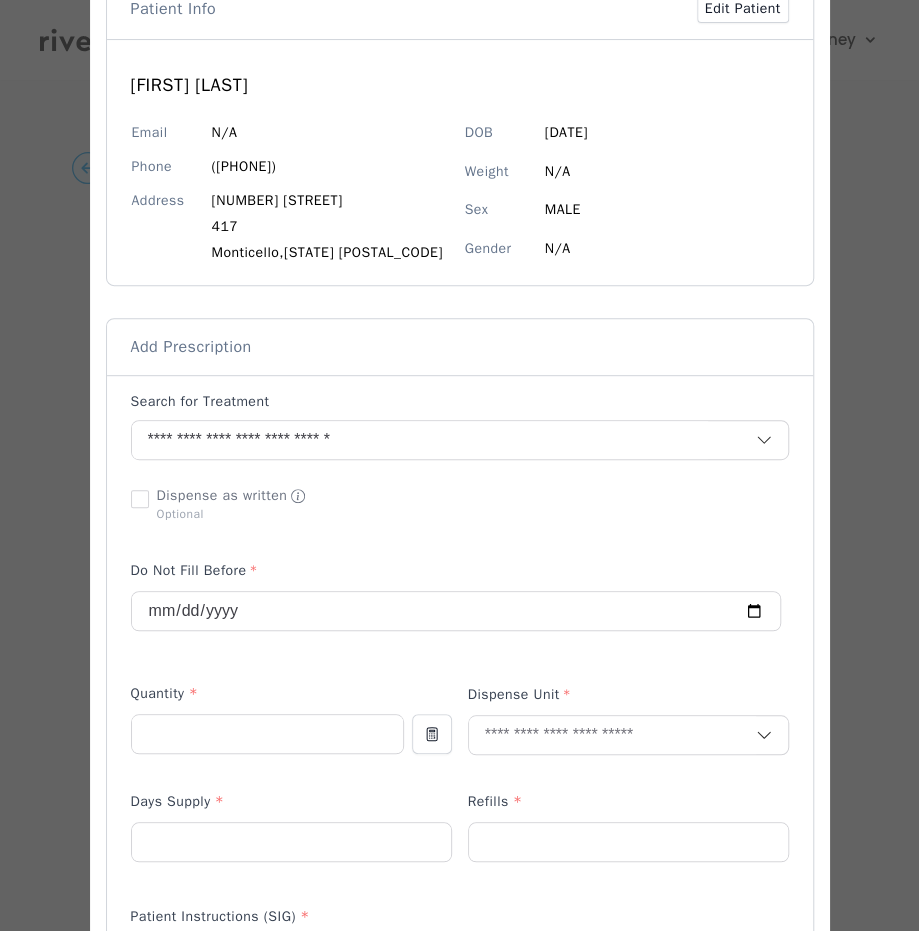 scroll, scrollTop: 137, scrollLeft: 0, axis: vertical 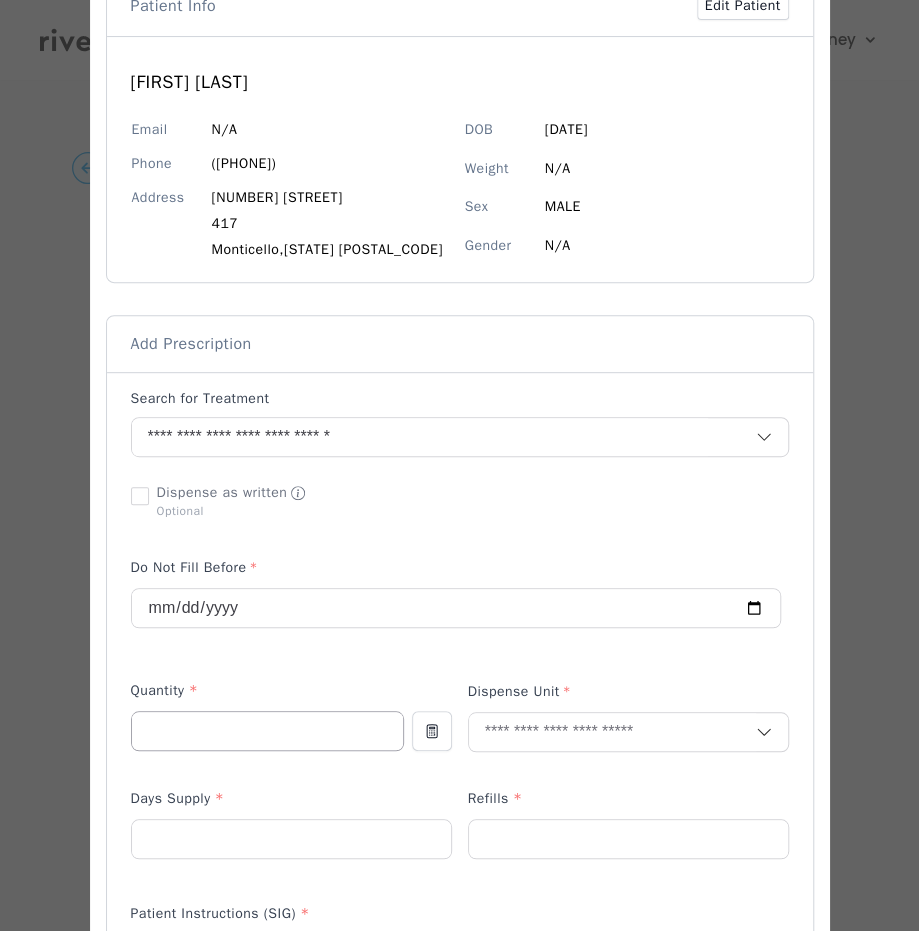 click at bounding box center (267, 731) 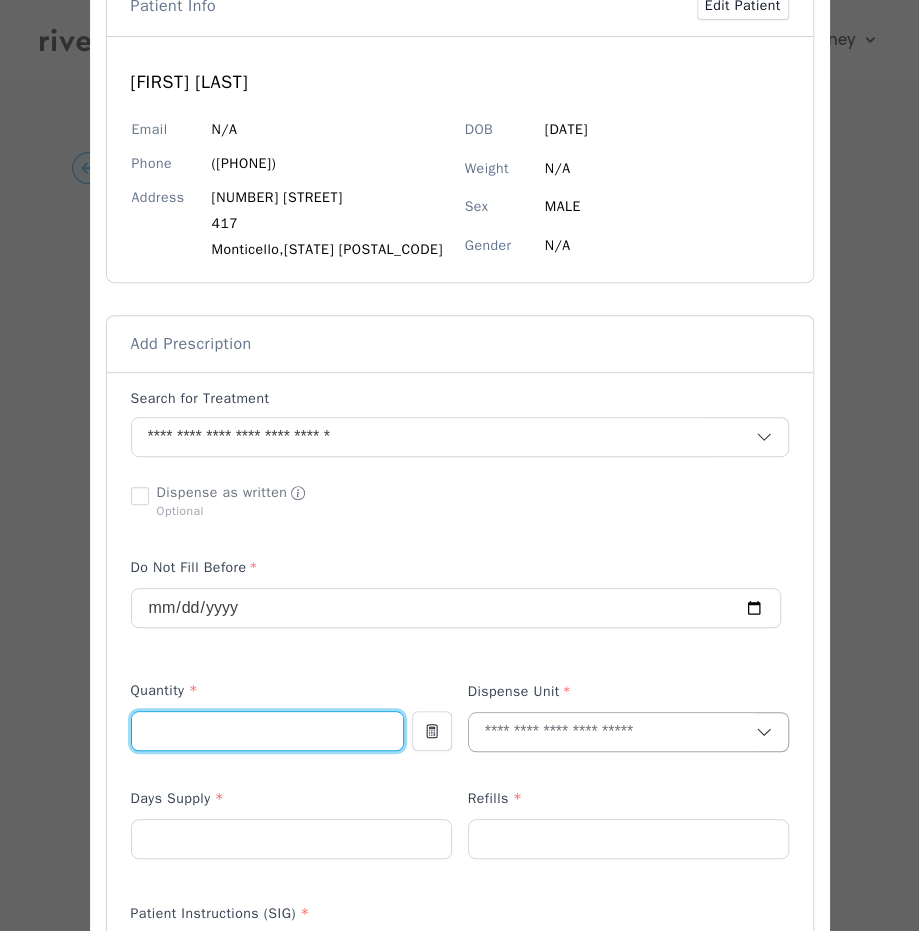 type on "**" 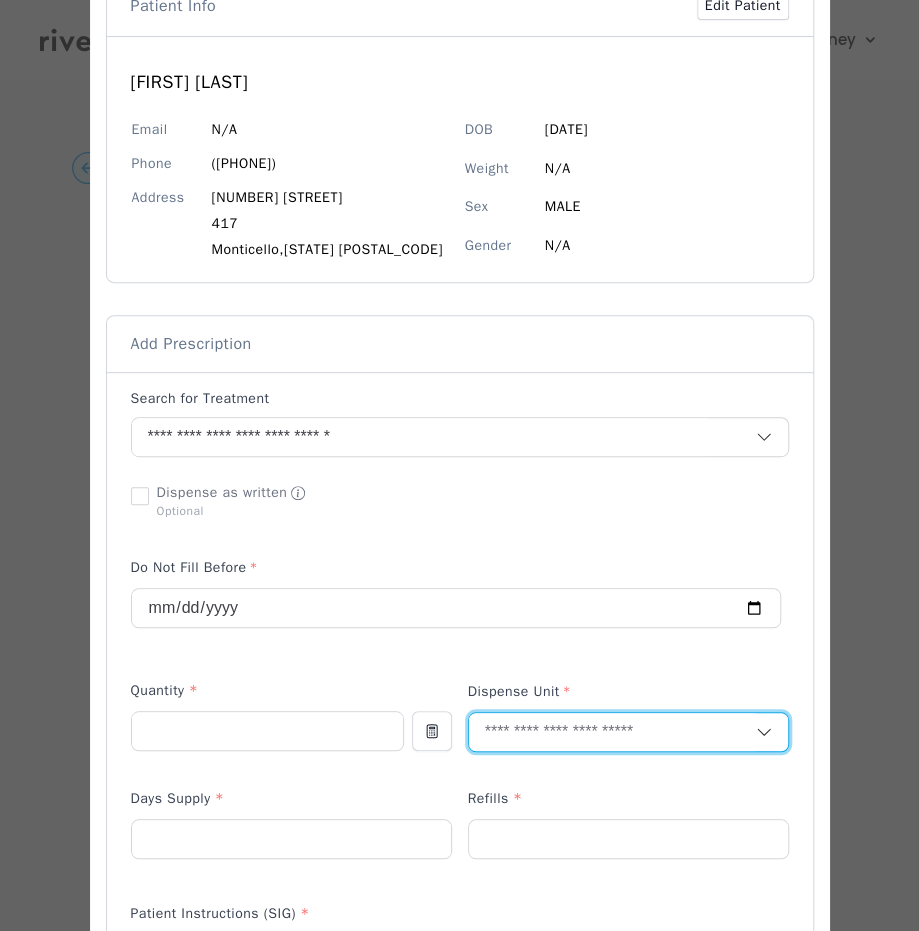 click at bounding box center (612, 732) 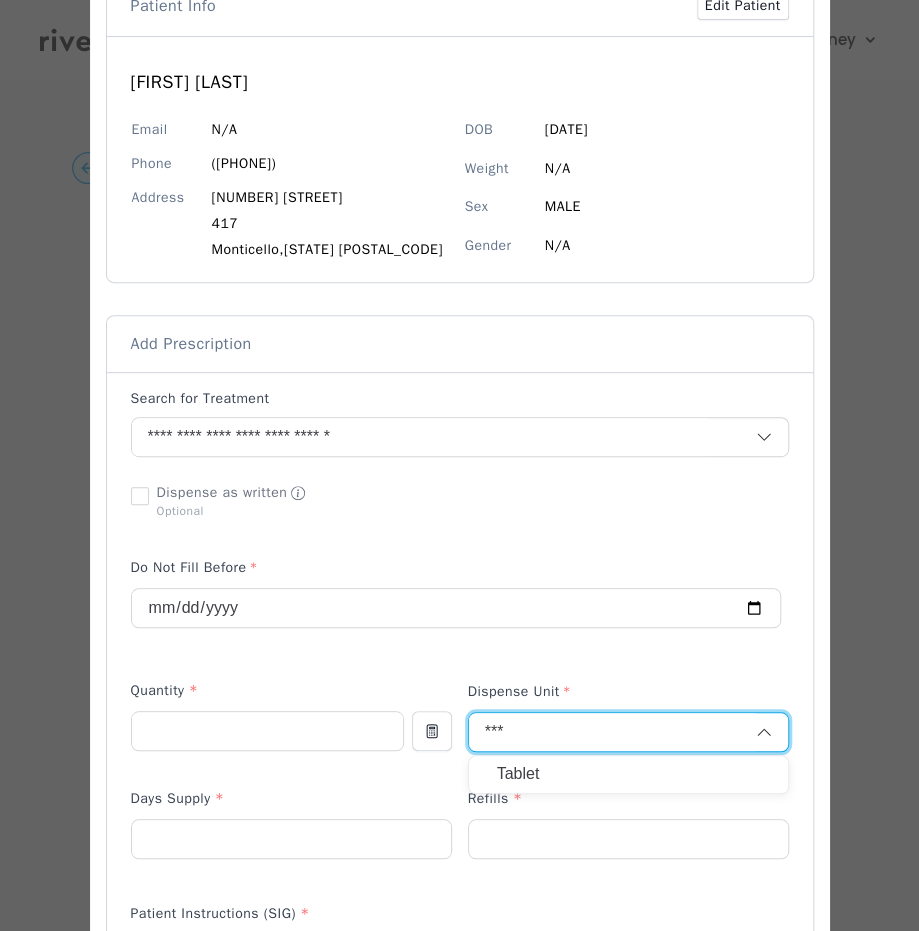 type on "***" 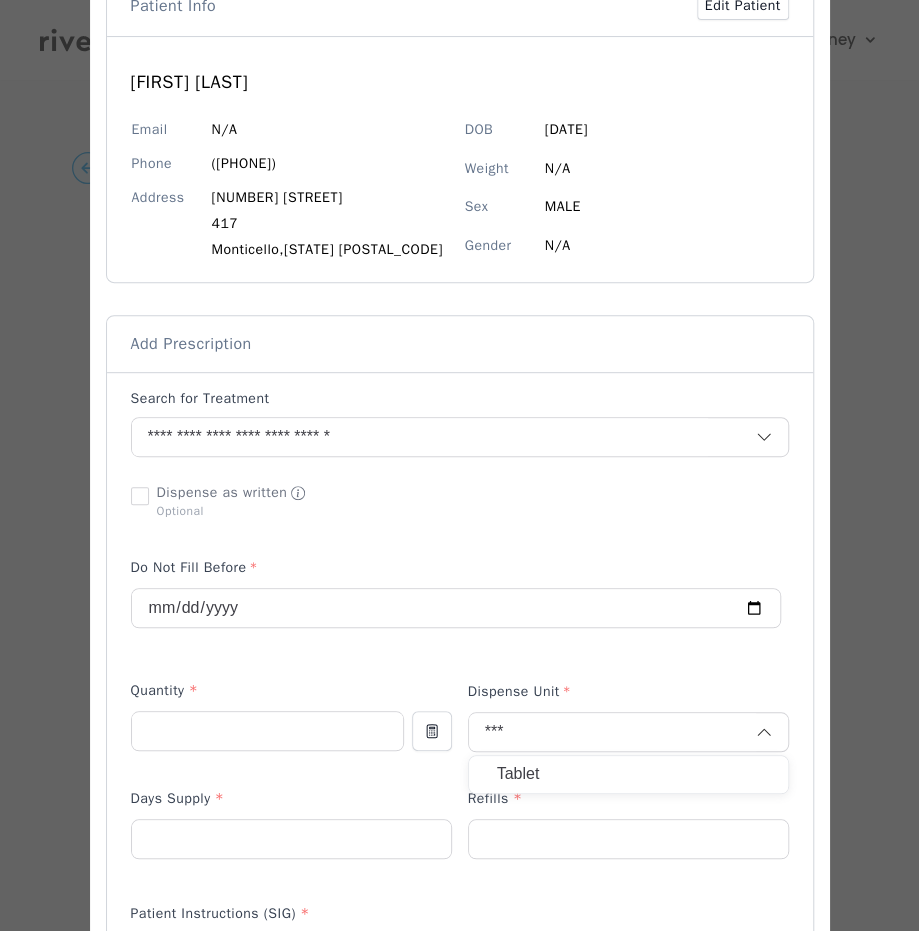 click on "Tablet" at bounding box center [628, 774] 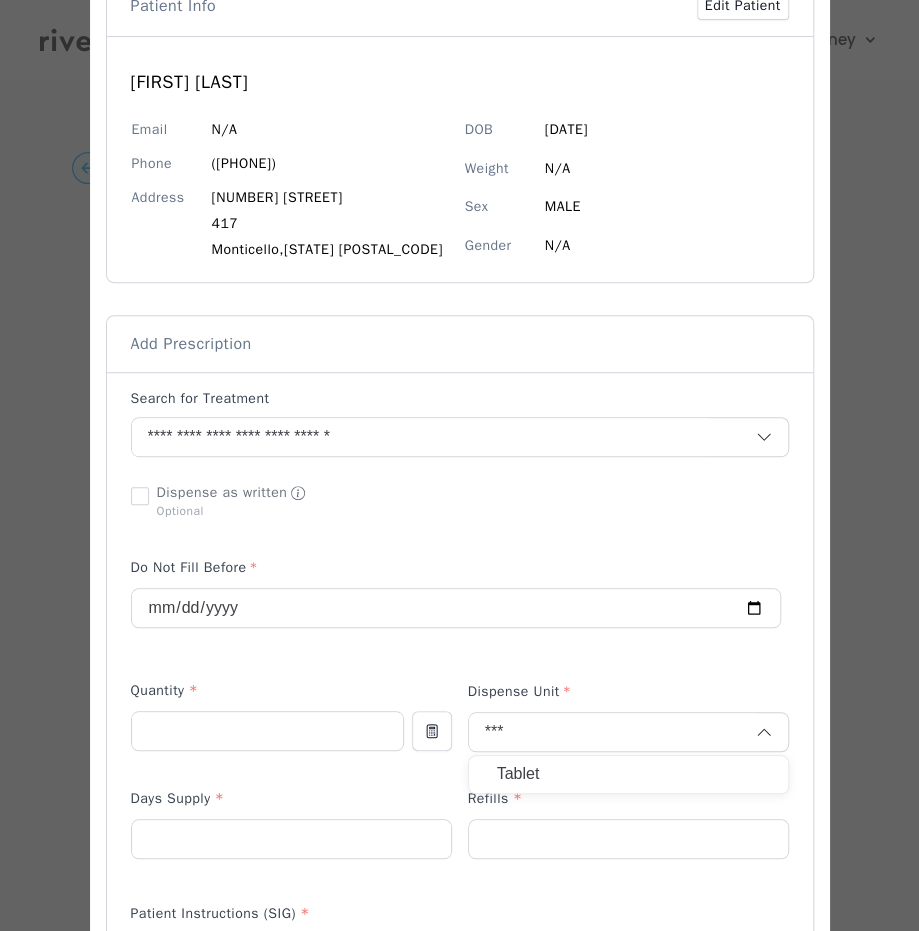 type 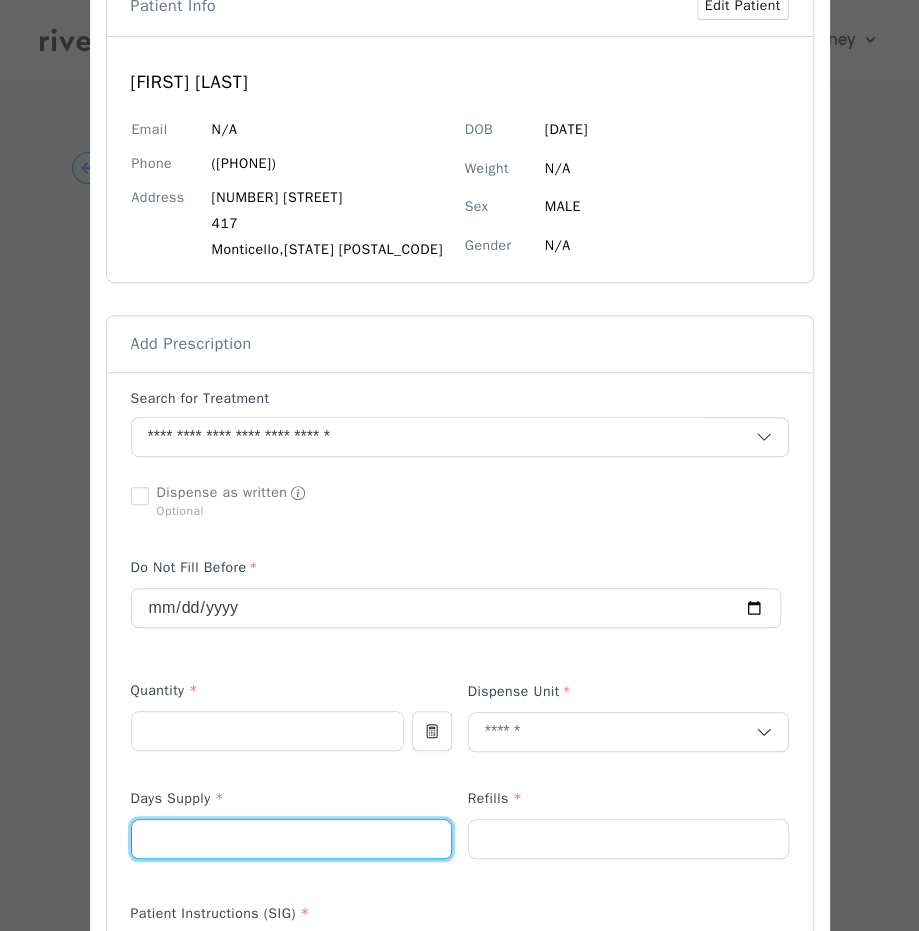 click at bounding box center (291, 839) 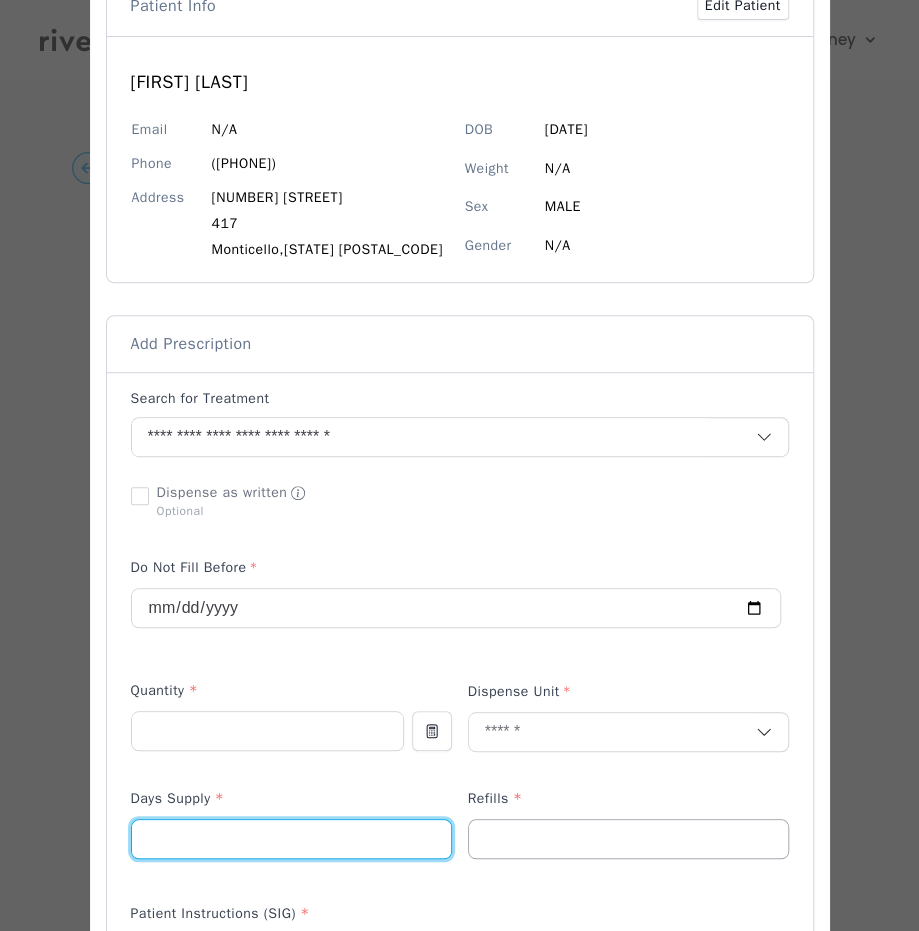 type on "**" 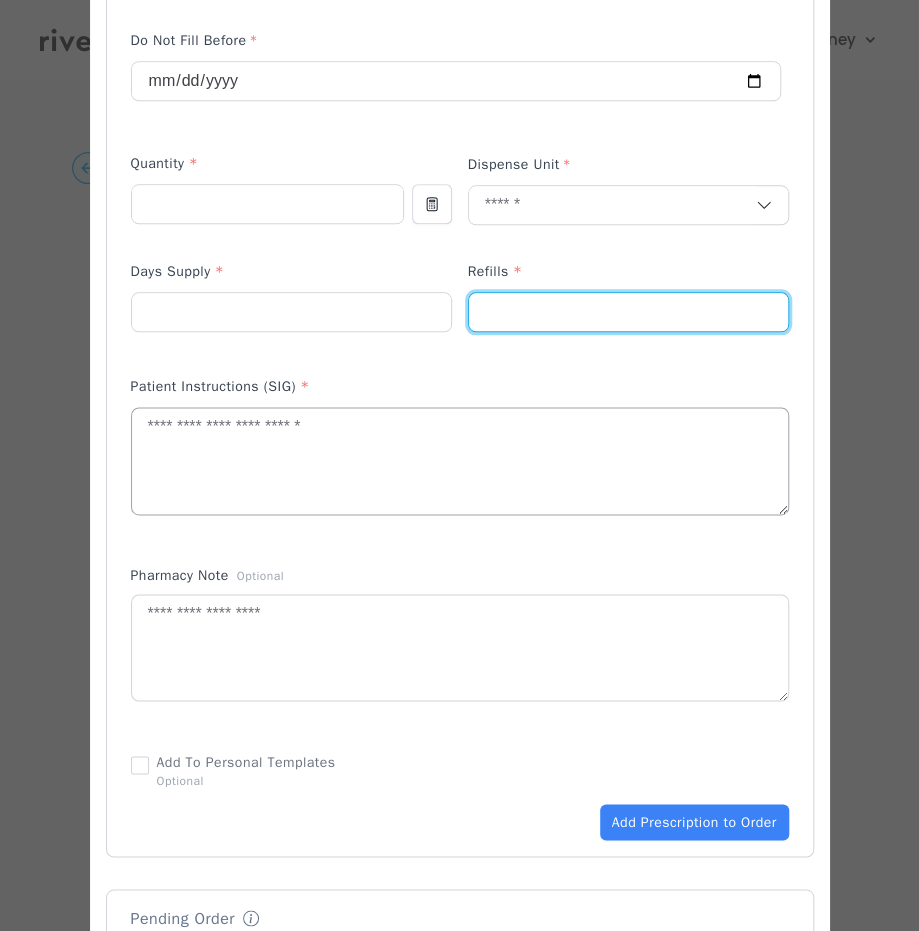 scroll, scrollTop: 665, scrollLeft: 0, axis: vertical 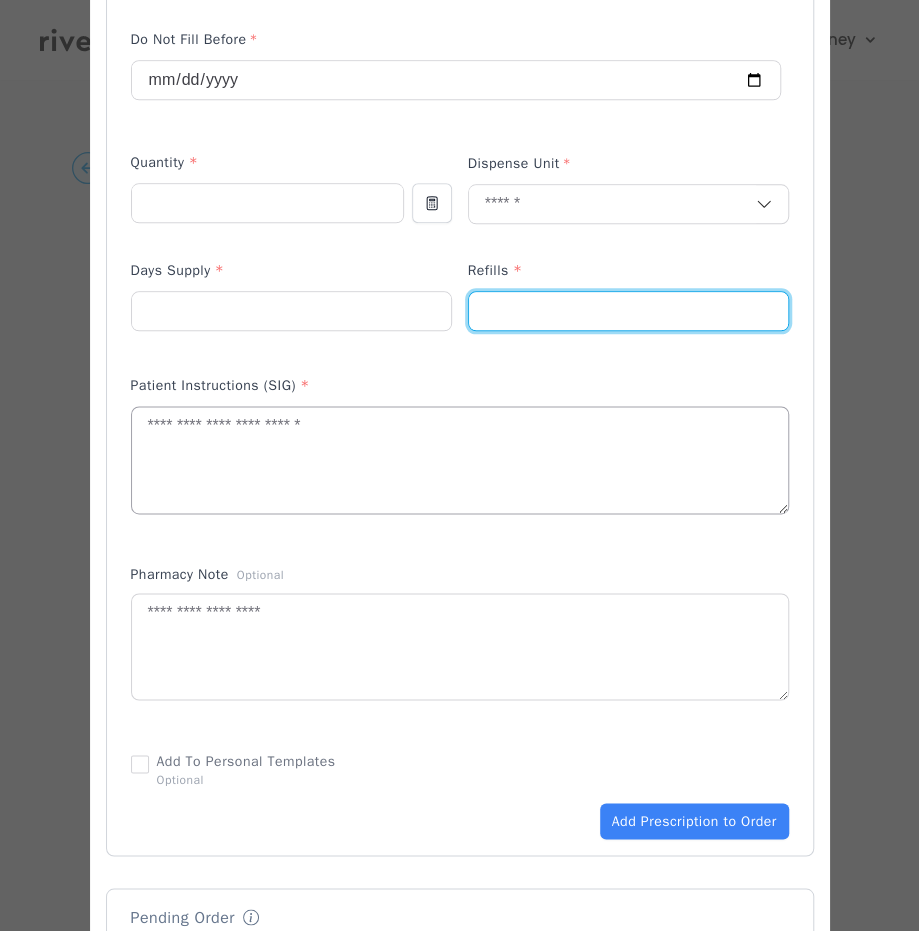 type on "*" 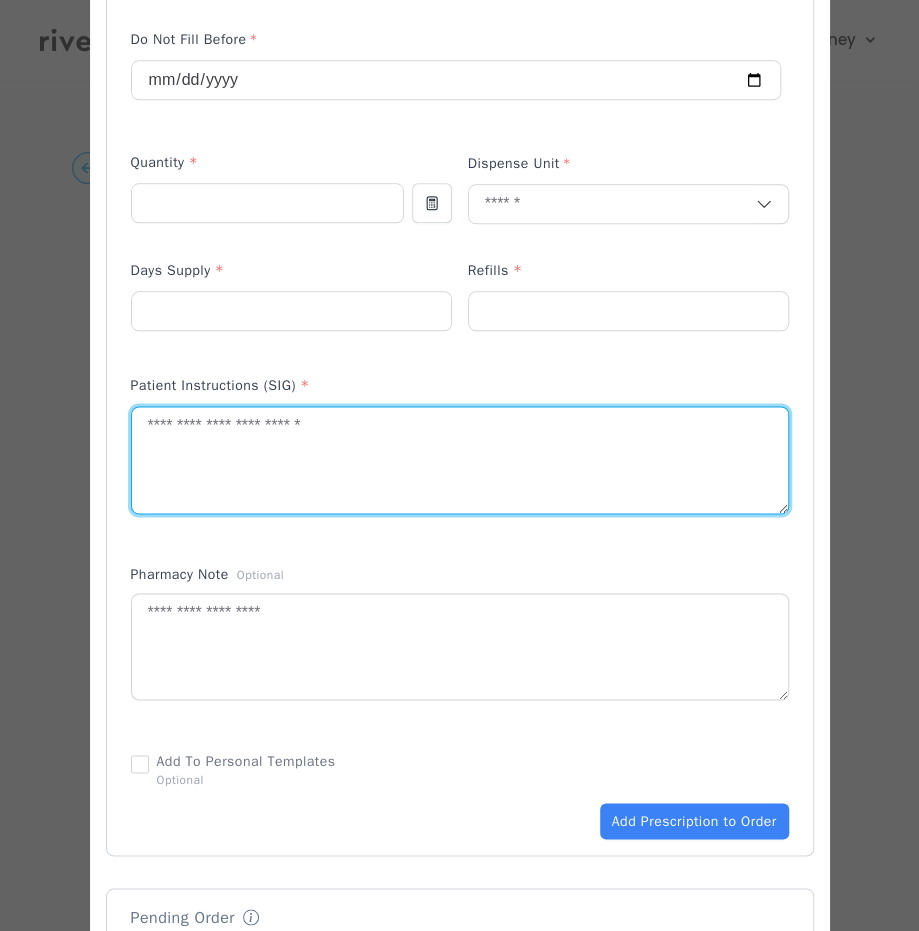 click at bounding box center (460, 460) 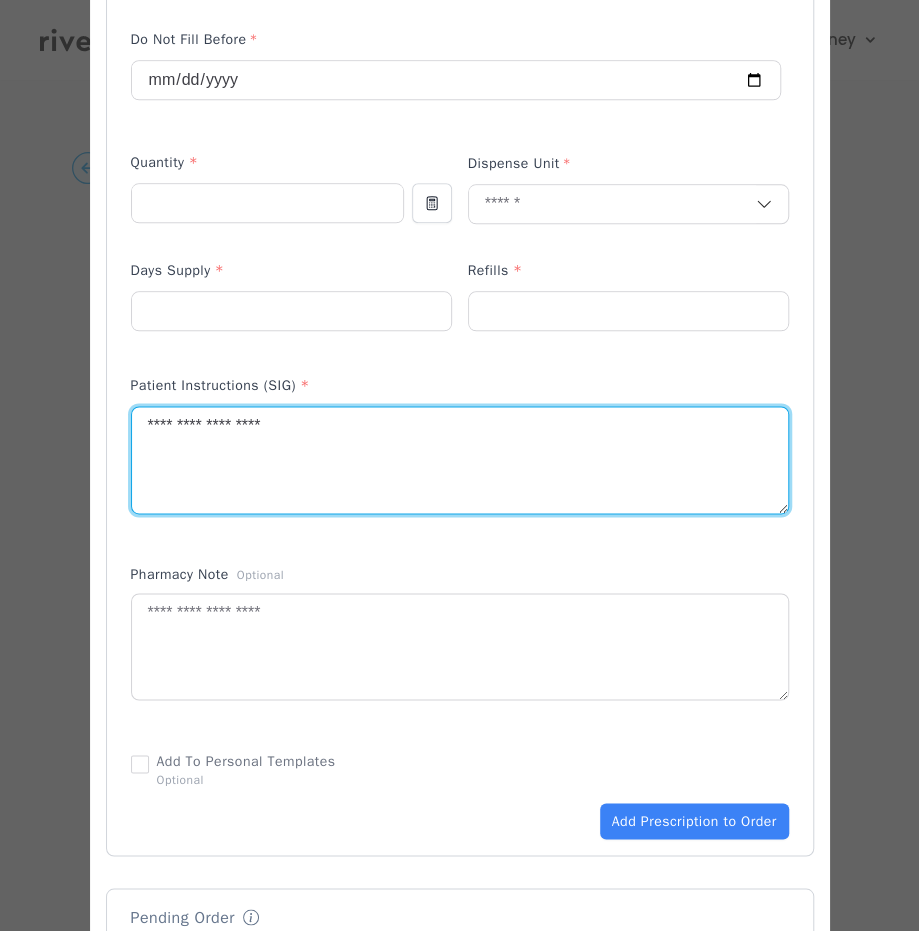 type on "**********" 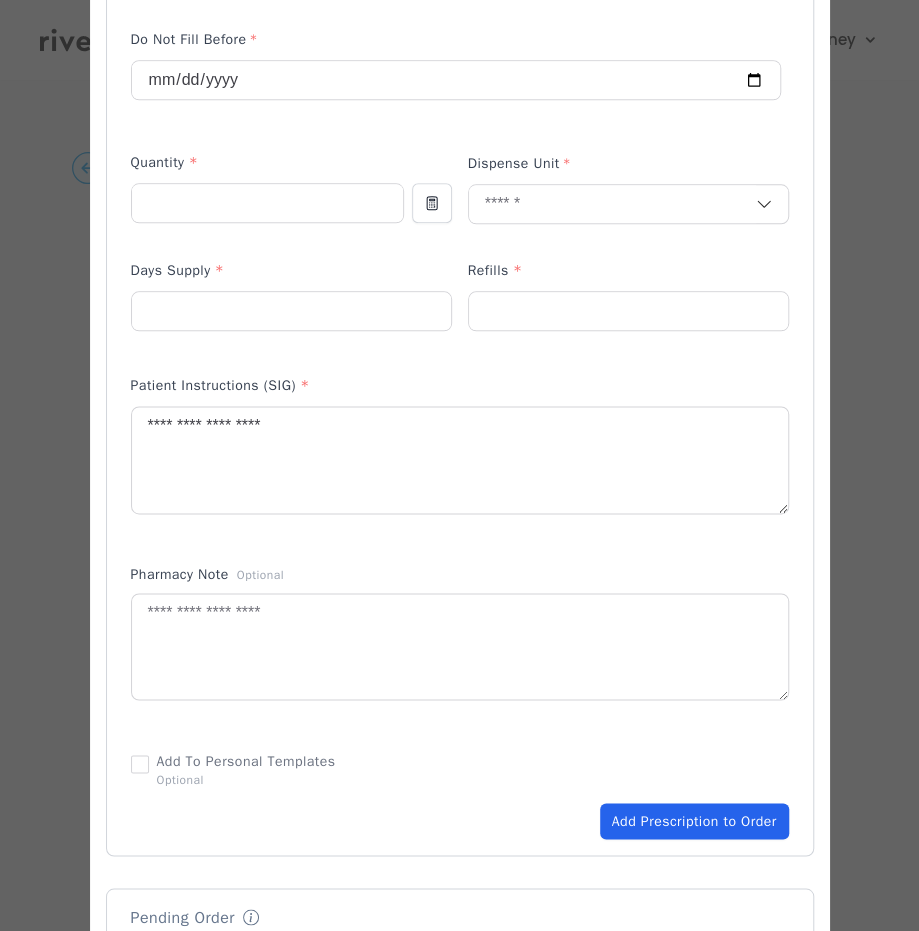 click on "Add Prescription to Order" at bounding box center [694, 821] 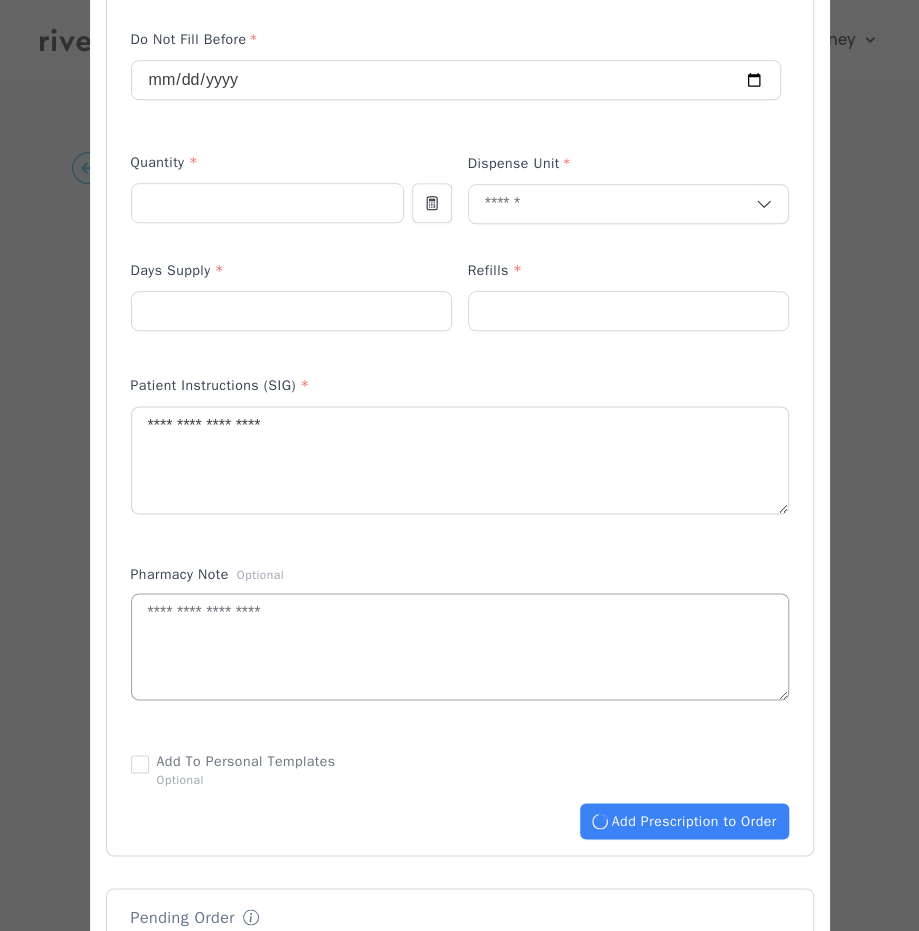type 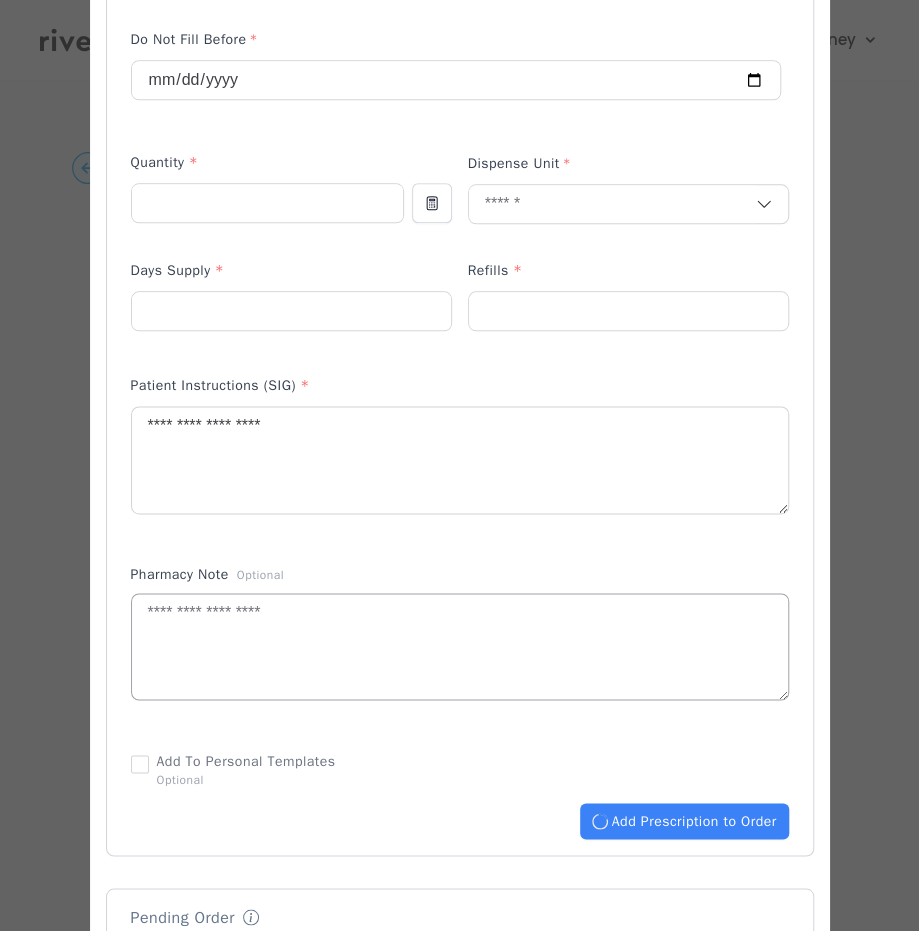type 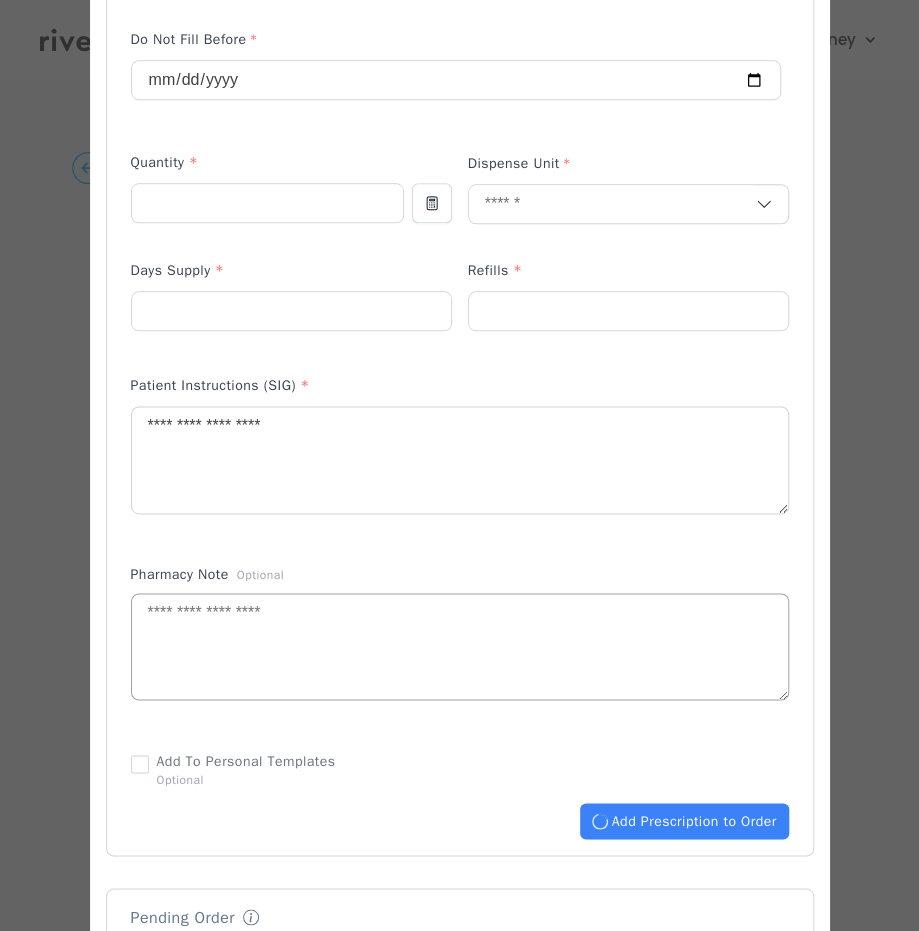 type 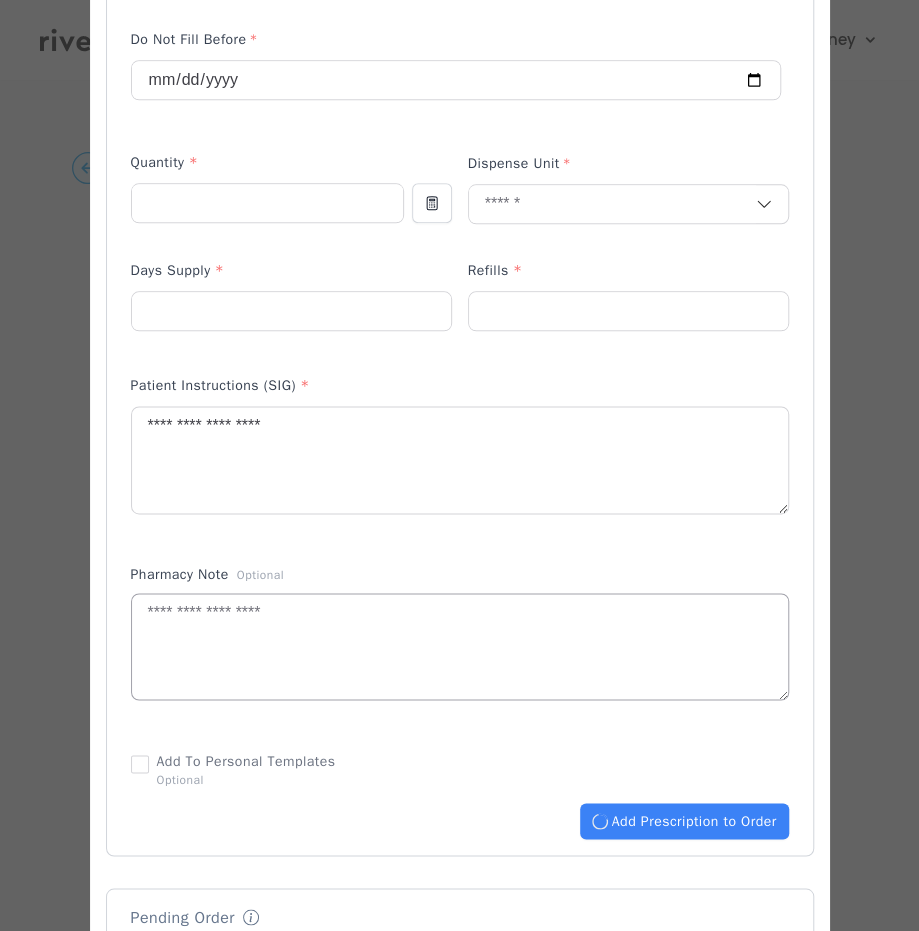 type 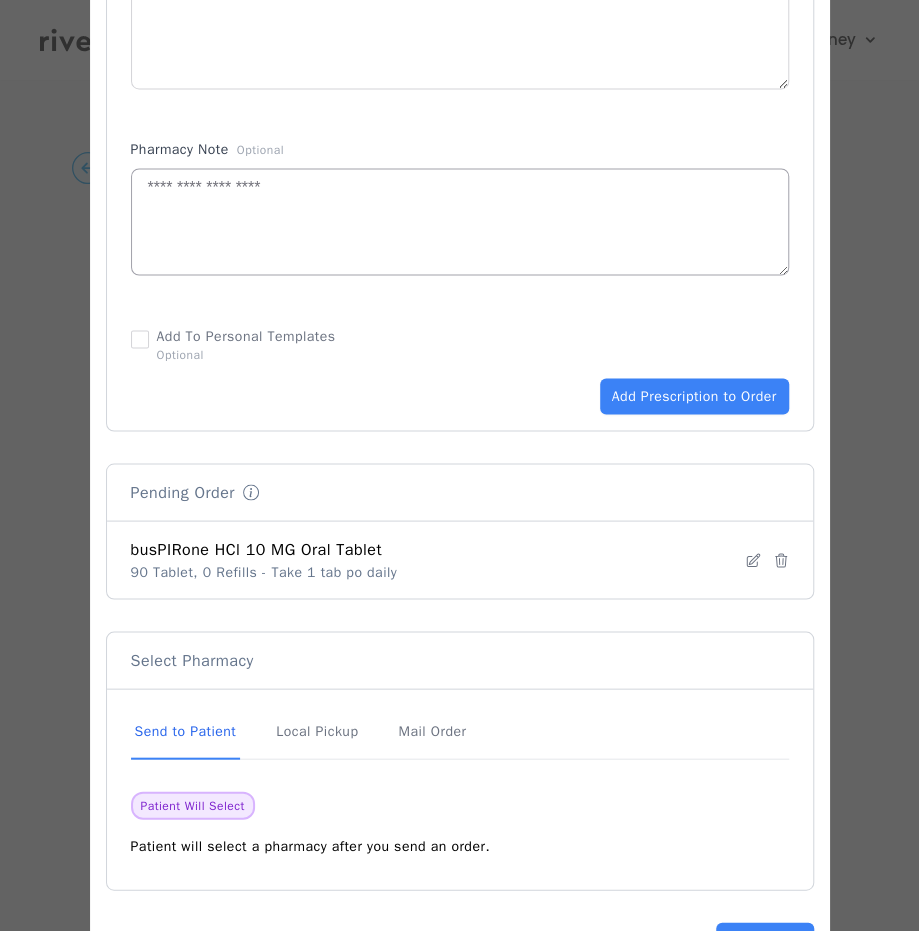scroll, scrollTop: 1160, scrollLeft: 0, axis: vertical 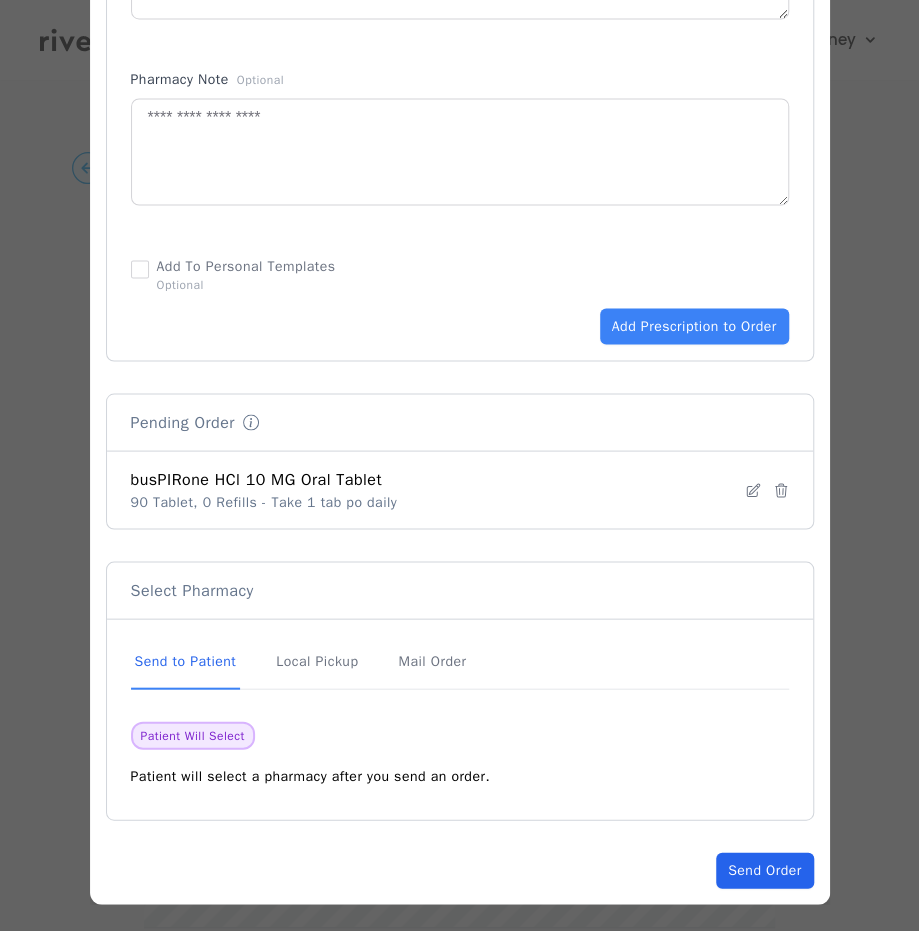 click on "Send Order" 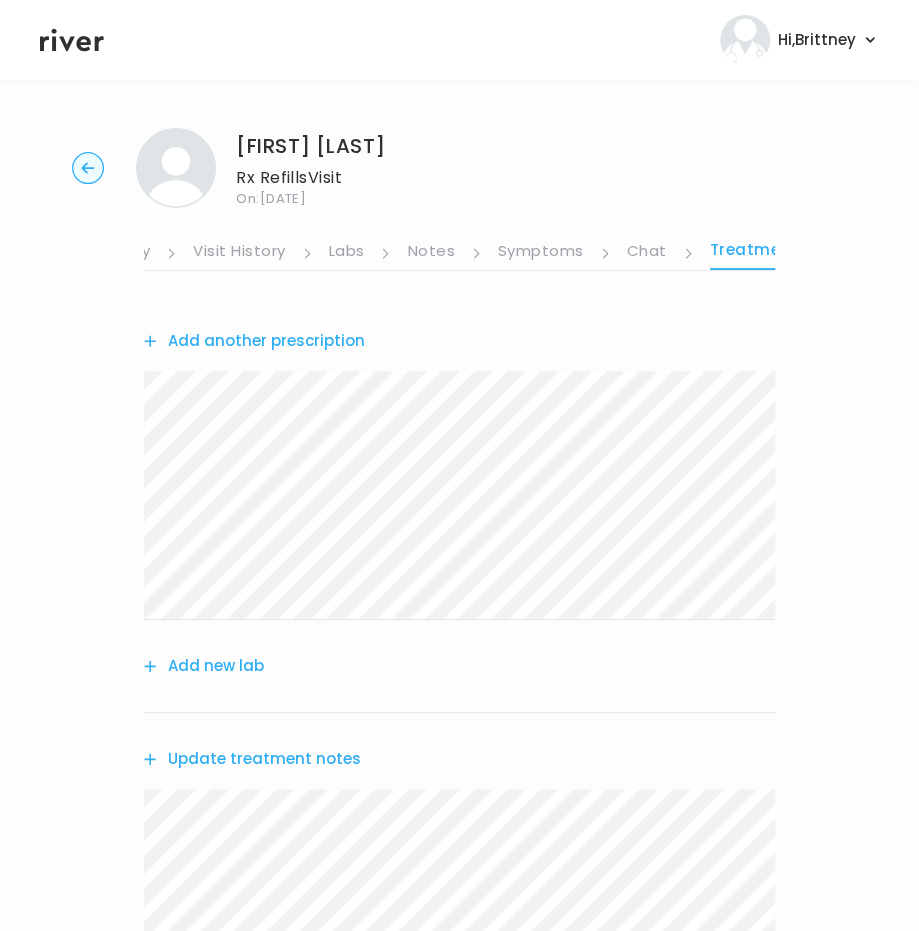scroll, scrollTop: 508, scrollLeft: 0, axis: vertical 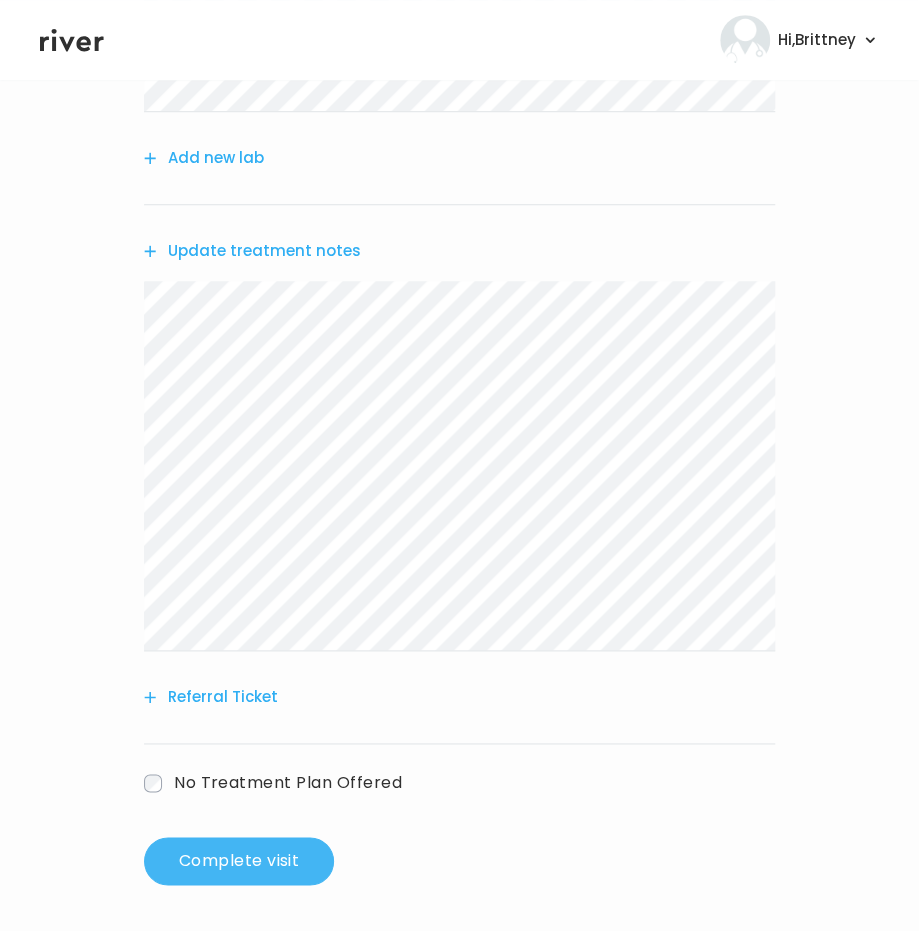 click on "Complete visit" at bounding box center (239, 861) 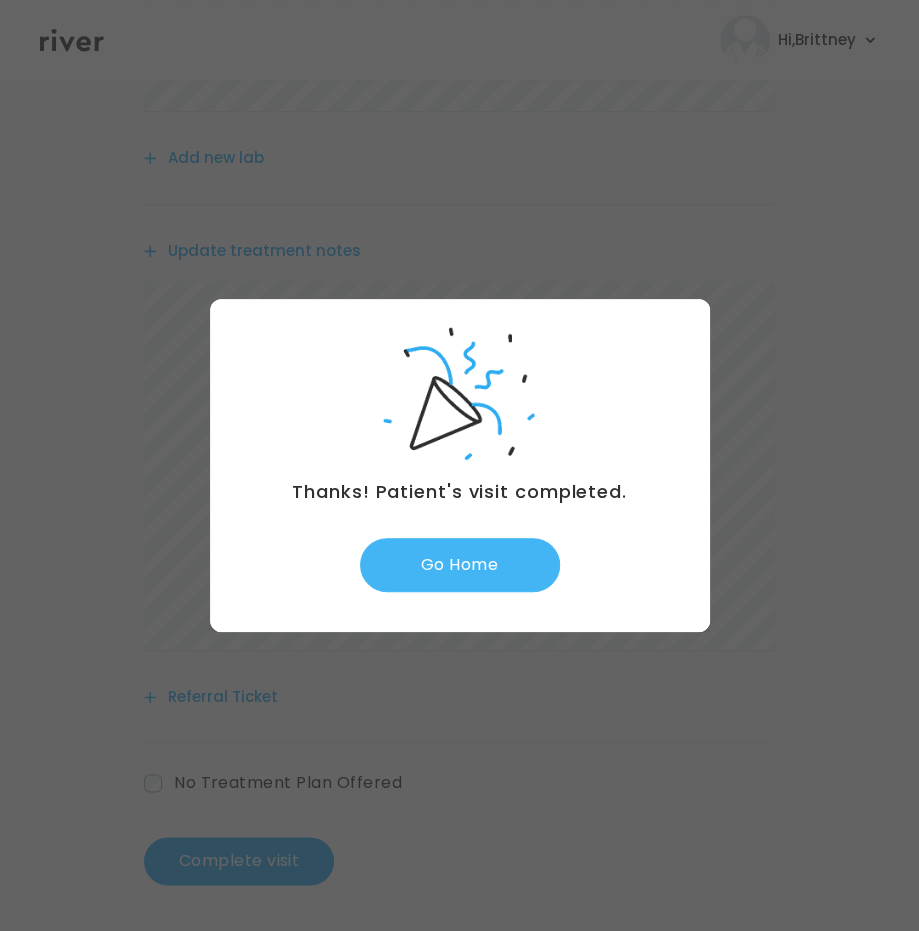 click on "Go Home" at bounding box center [460, 565] 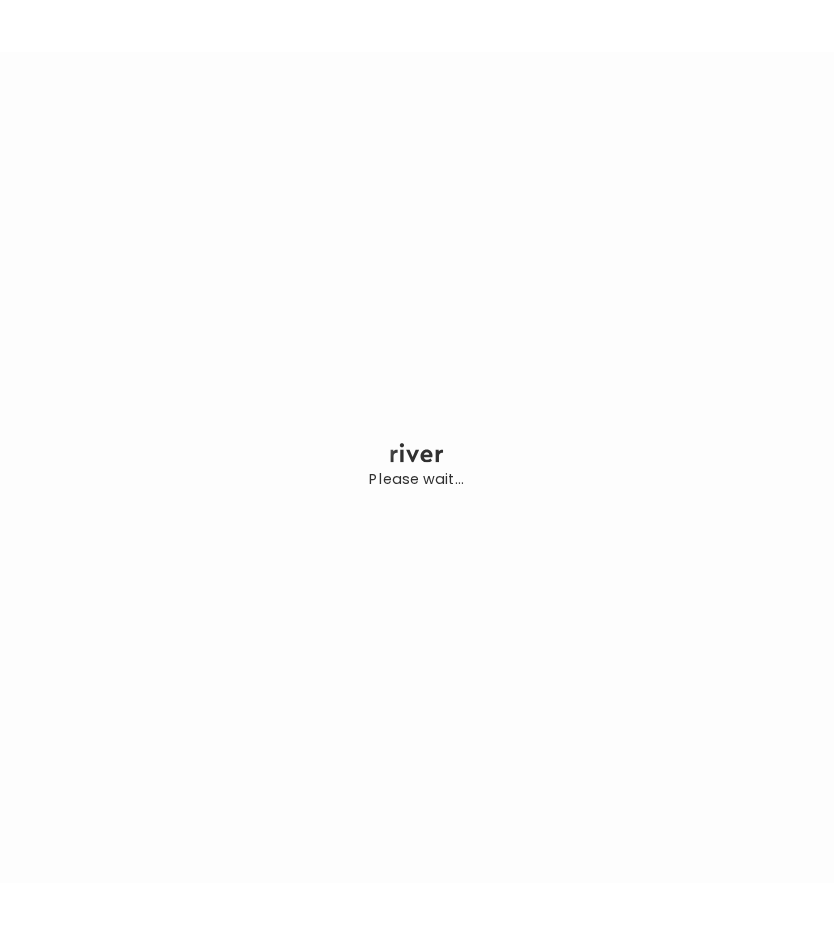 scroll, scrollTop: 0, scrollLeft: 0, axis: both 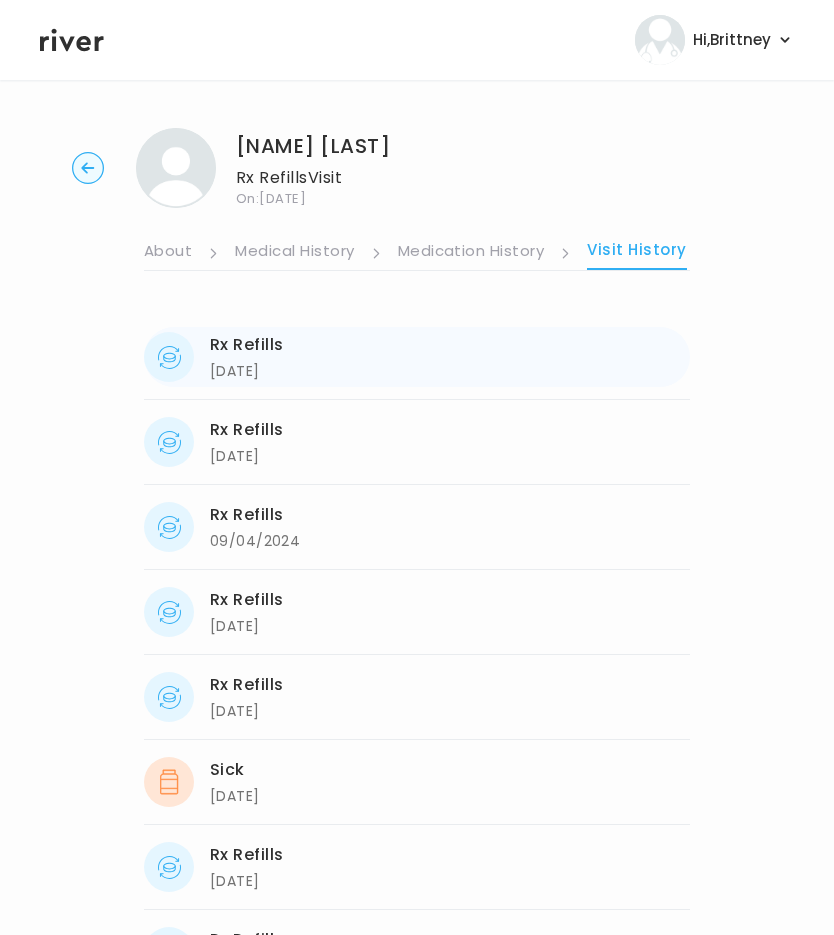 click on "[DATE]" at bounding box center (247, 371) 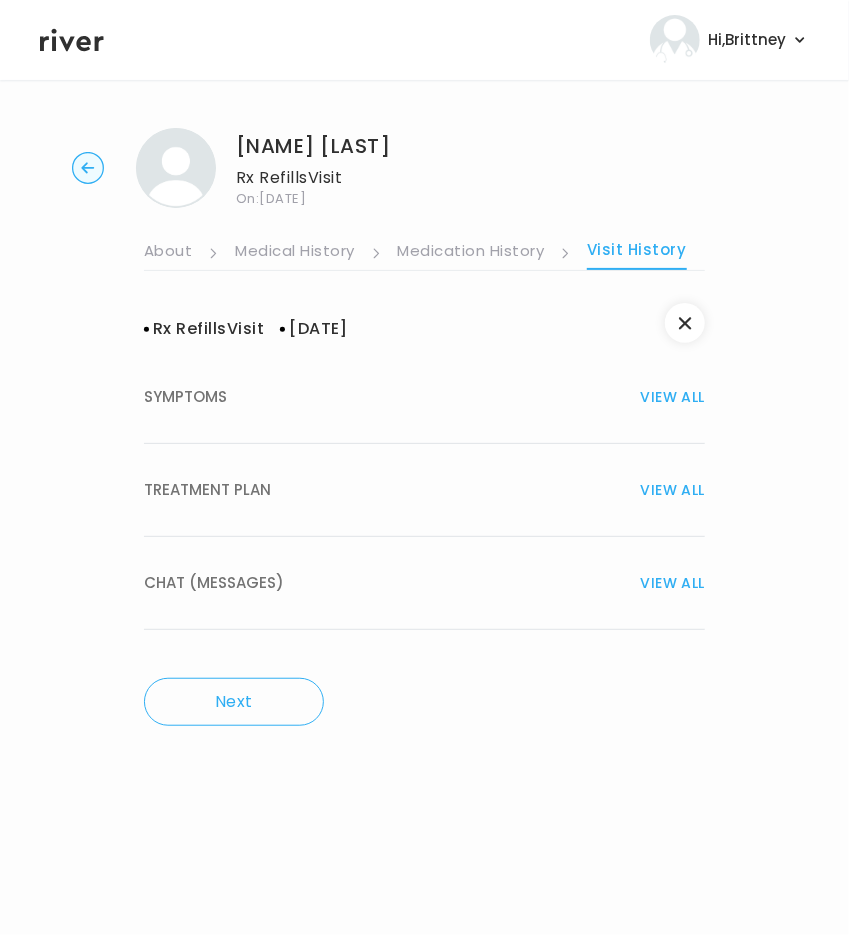 click on "TREATMENT PLAN" at bounding box center (207, 490) 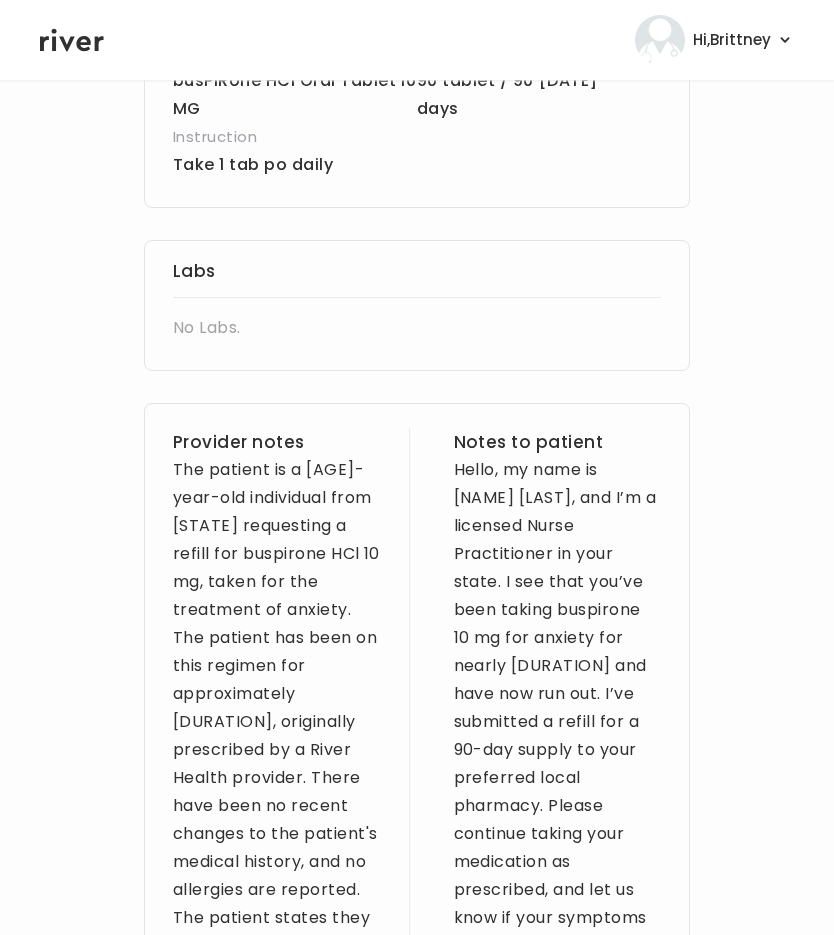 scroll, scrollTop: 558, scrollLeft: 0, axis: vertical 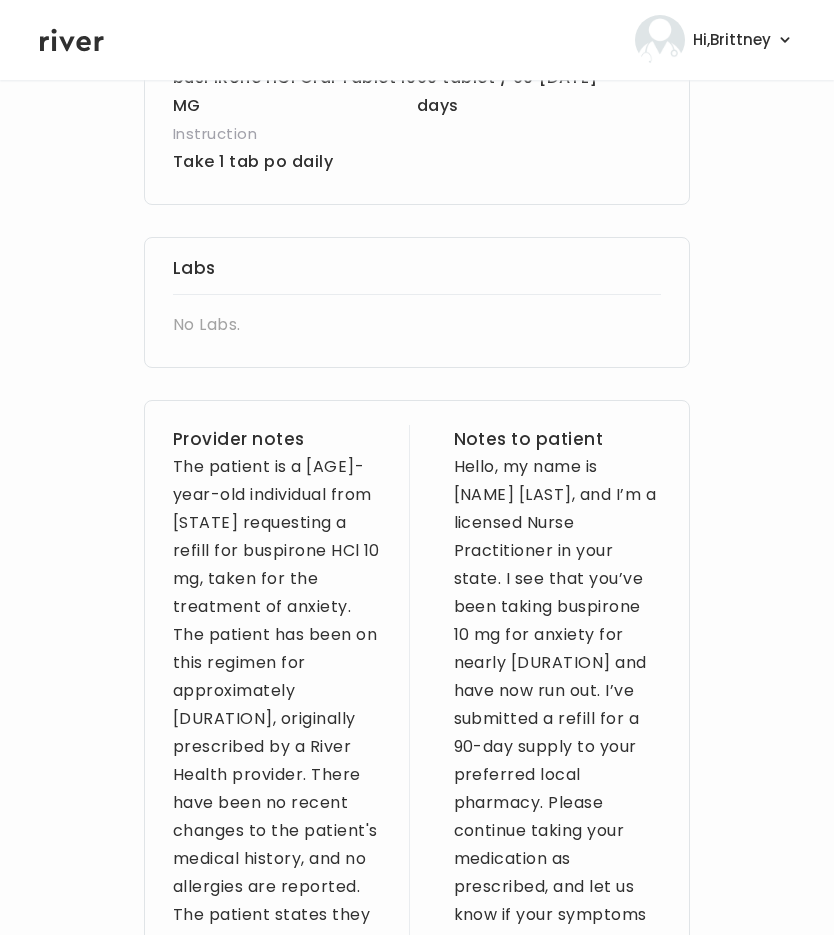 drag, startPoint x: 182, startPoint y: 564, endPoint x: 242, endPoint y: 752, distance: 197.34235 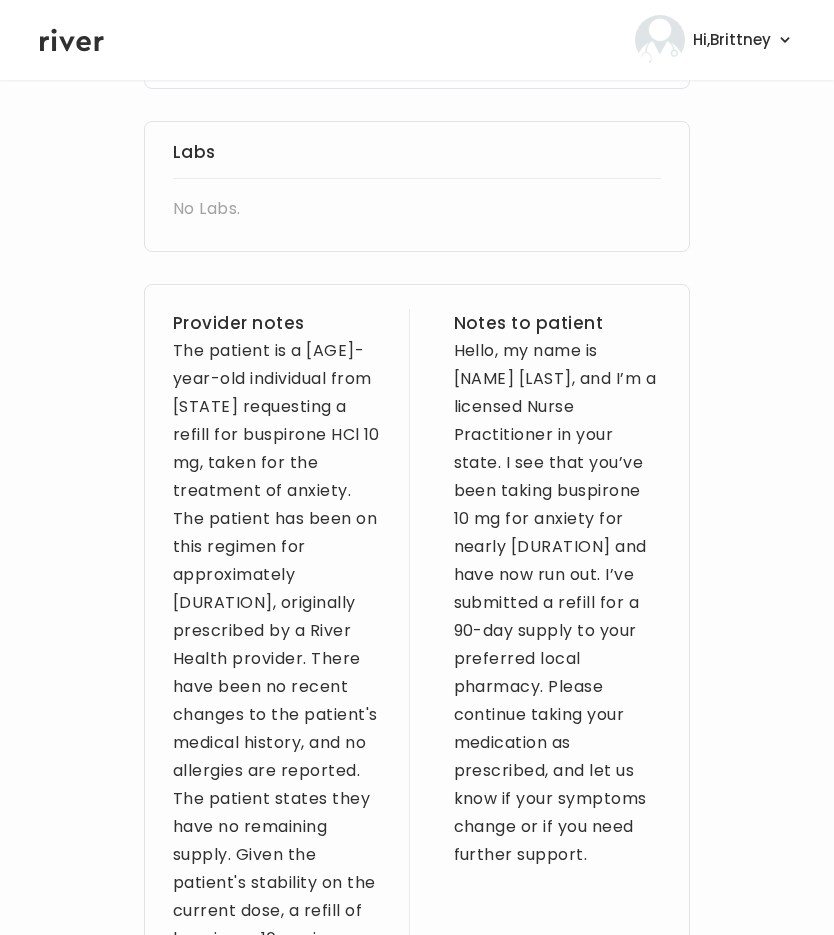 scroll, scrollTop: 675, scrollLeft: 0, axis: vertical 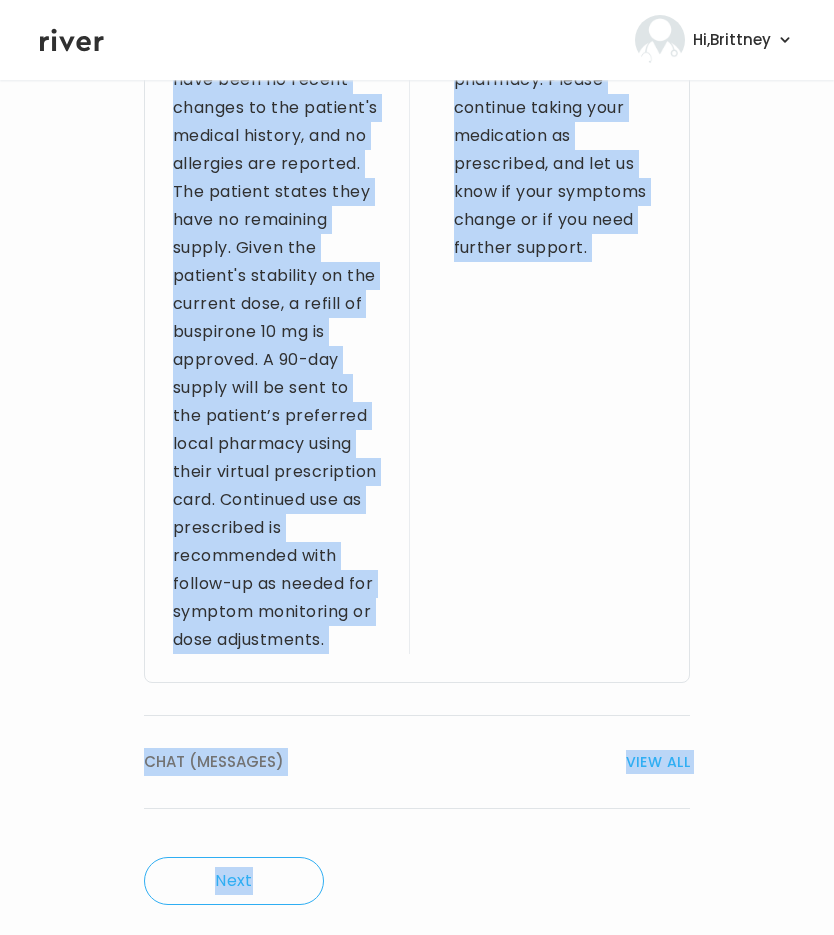 drag, startPoint x: 172, startPoint y: 345, endPoint x: 379, endPoint y: 645, distance: 364.48456 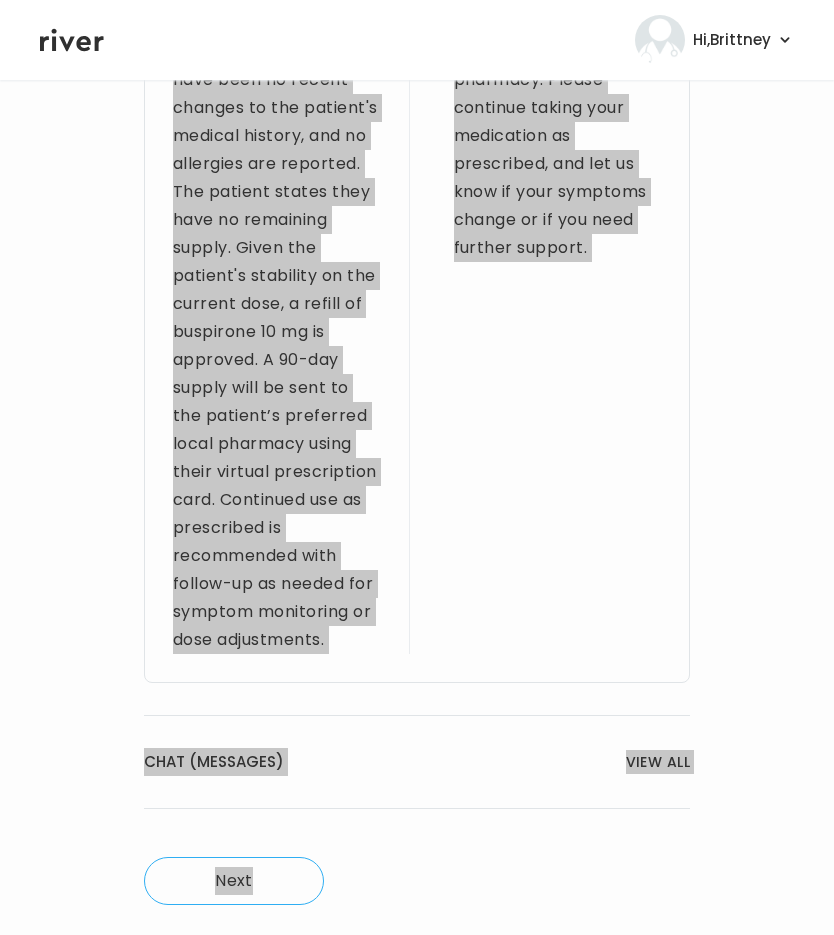 scroll, scrollTop: 657, scrollLeft: 0, axis: vertical 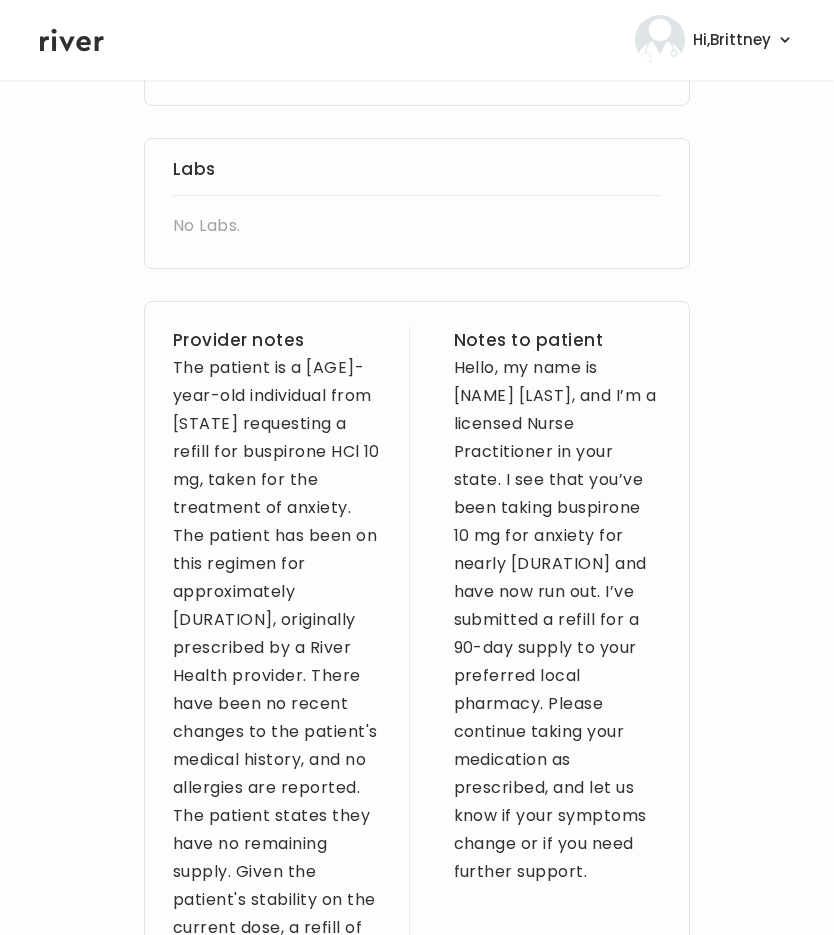 click on "Hello, my name is [NAME] [LAST], and I’m a licensed Nurse Practitioner in your state. I see that you’ve been taking buspirone 10 mg for anxiety for nearly [DURATION] and have now run out. I’ve submitted a refill for a 90-day supply to your preferred local pharmacy. Please continue taking your medication as prescribed, and let us know if your symptoms change or if you need further support." at bounding box center (558, 620) 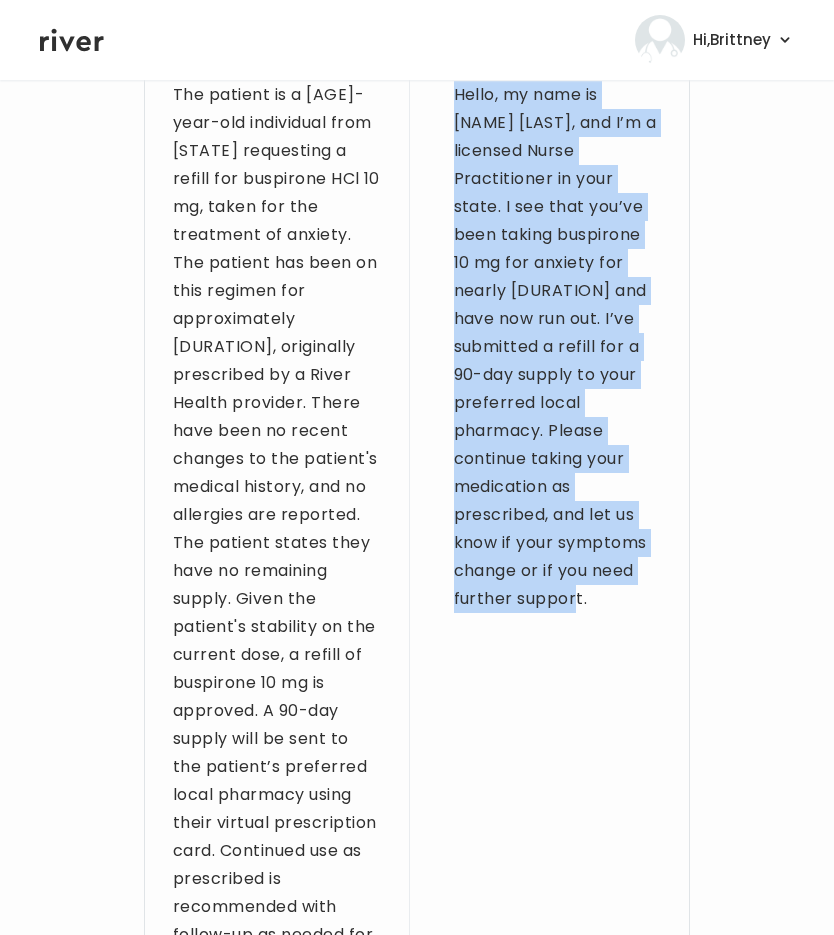 scroll, scrollTop: 1125, scrollLeft: 0, axis: vertical 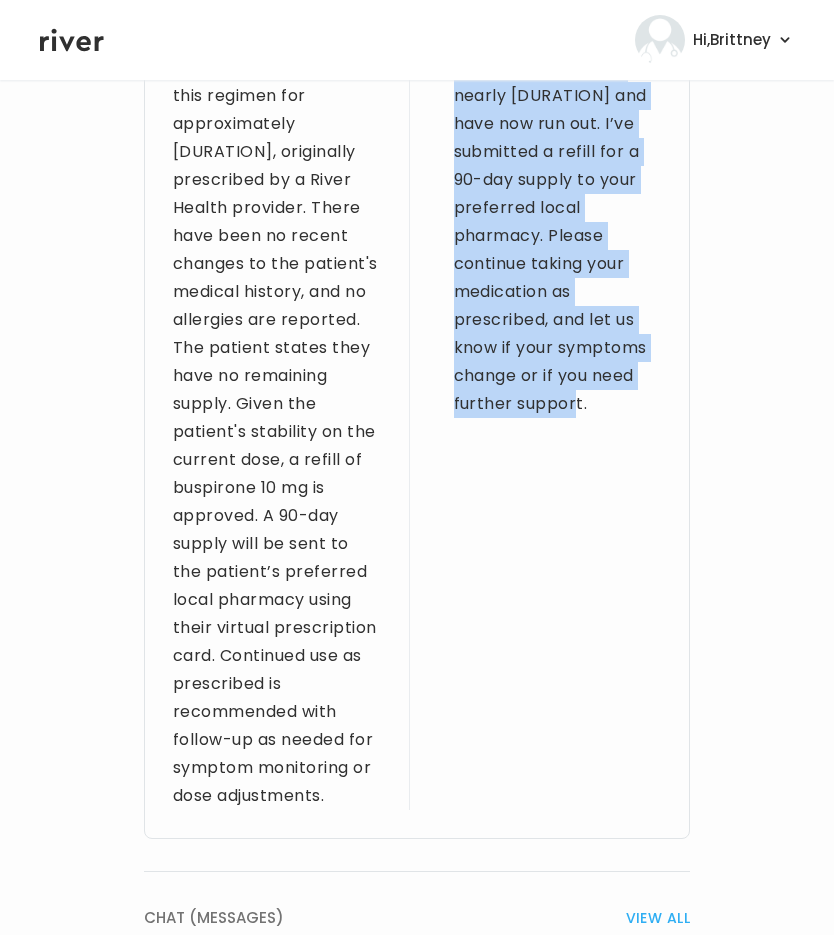 drag, startPoint x: 458, startPoint y: 376, endPoint x: 652, endPoint y: 459, distance: 211.00948 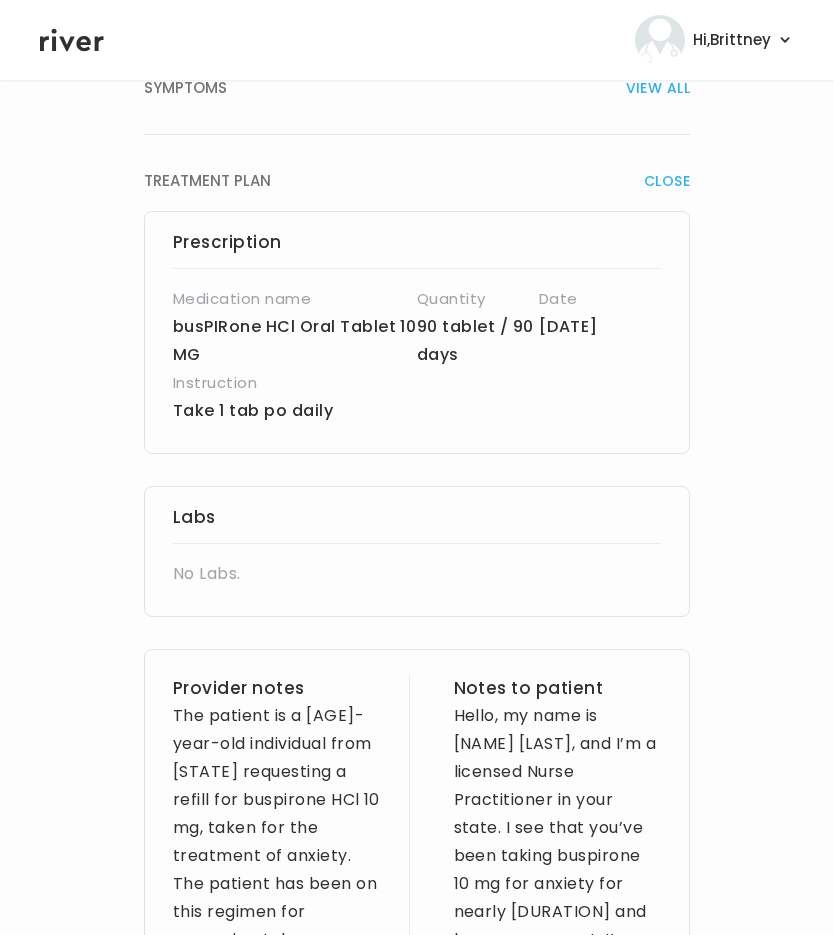 scroll, scrollTop: 308, scrollLeft: 0, axis: vertical 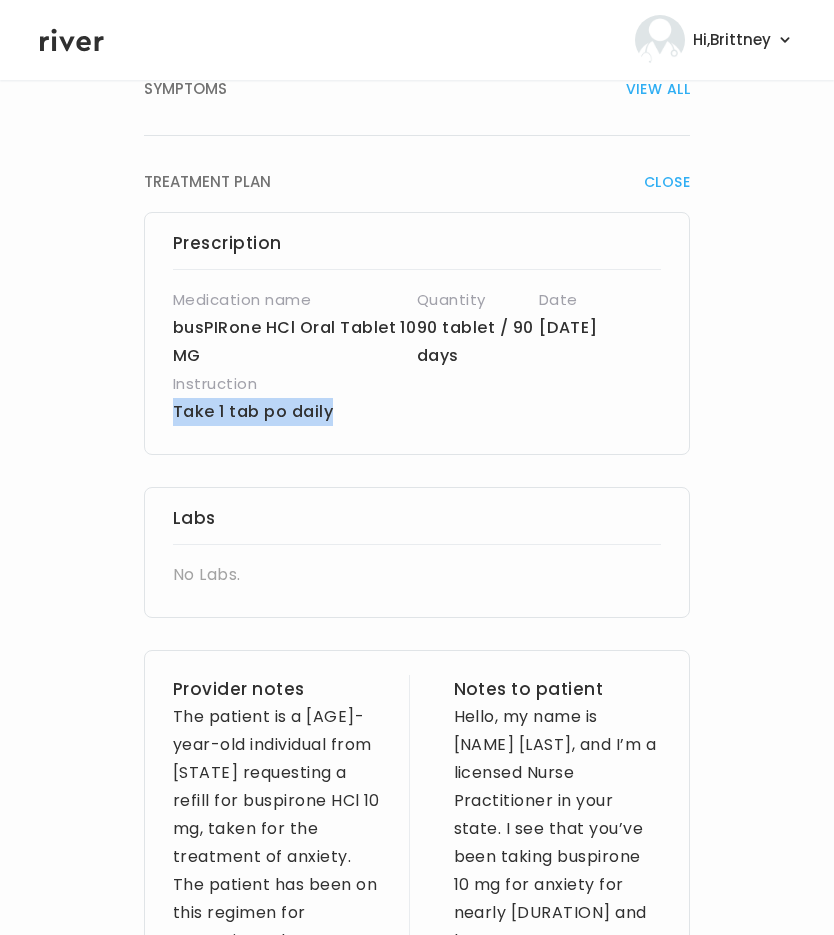 drag, startPoint x: 341, startPoint y: 415, endPoint x: 160, endPoint y: 419, distance: 181.04419 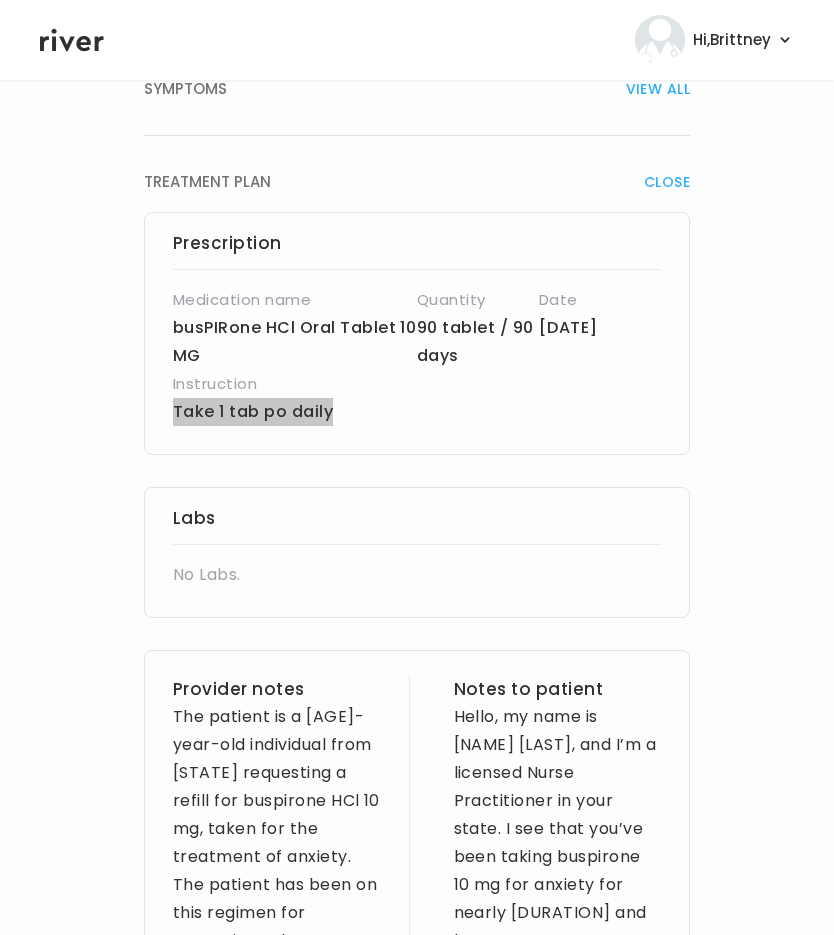 scroll, scrollTop: 0, scrollLeft: 0, axis: both 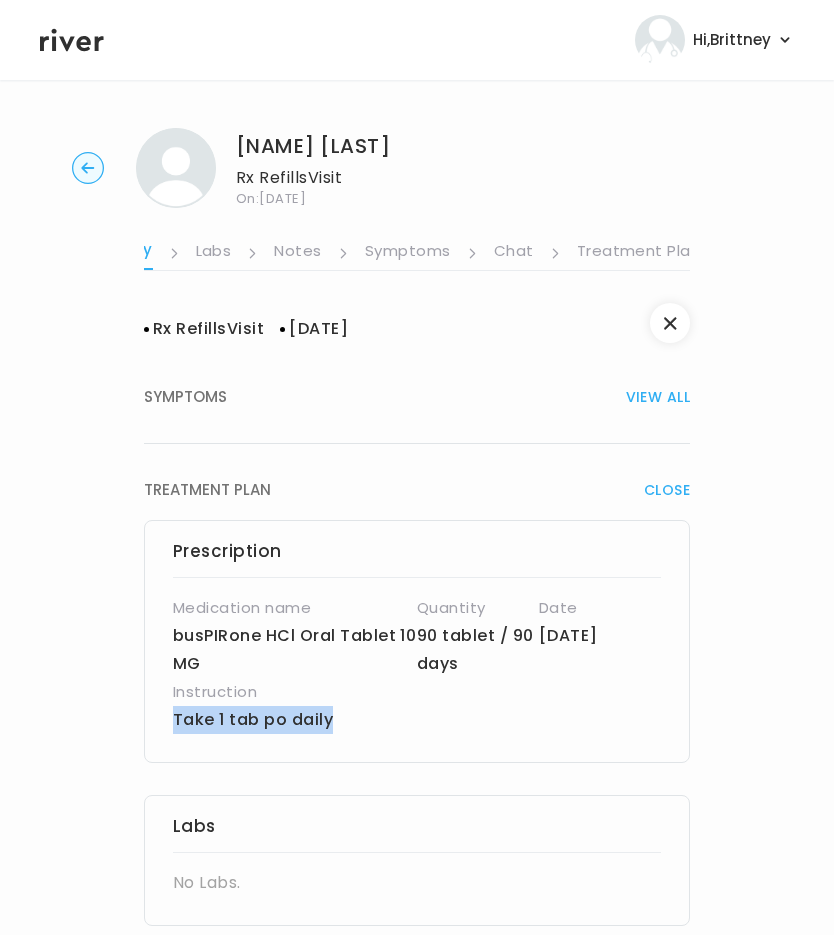 click on "Symptoms" at bounding box center (408, 253) 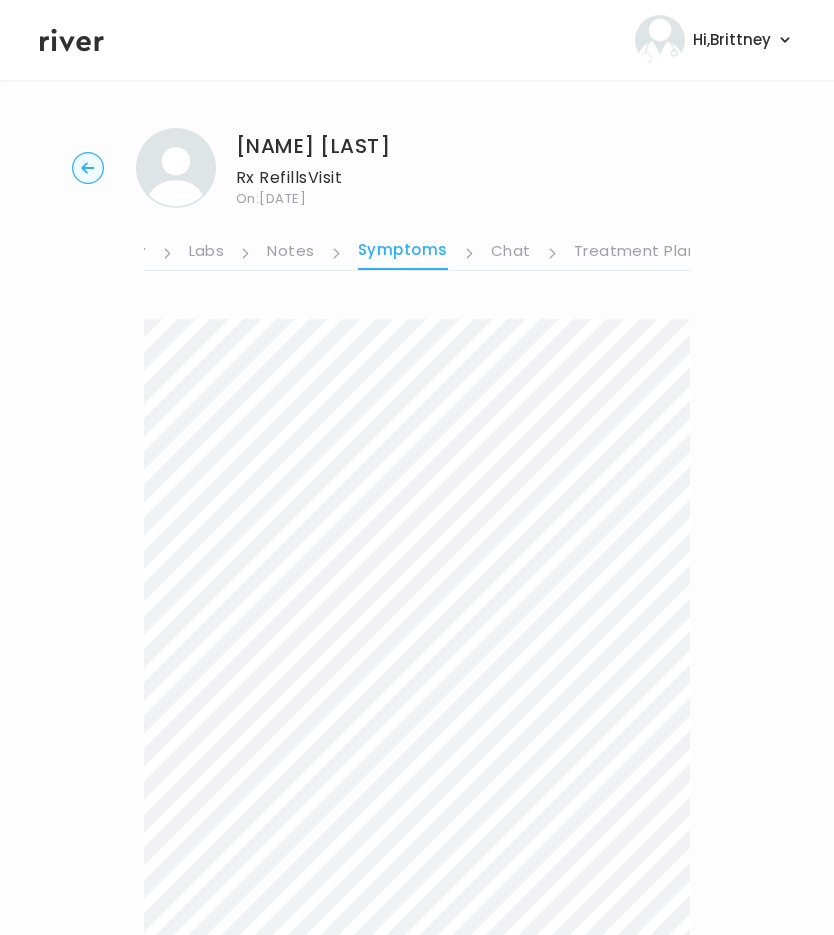 scroll, scrollTop: 0, scrollLeft: 533, axis: horizontal 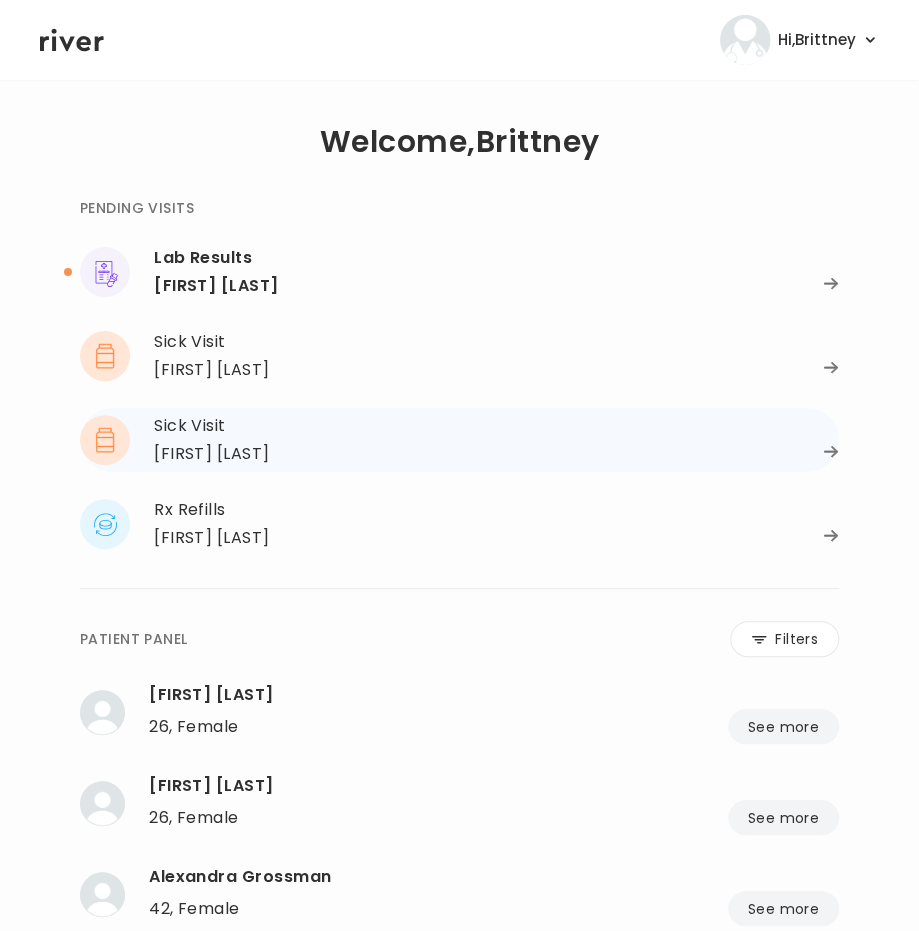 click on "[FIRST] [LAST]" at bounding box center [496, 454] 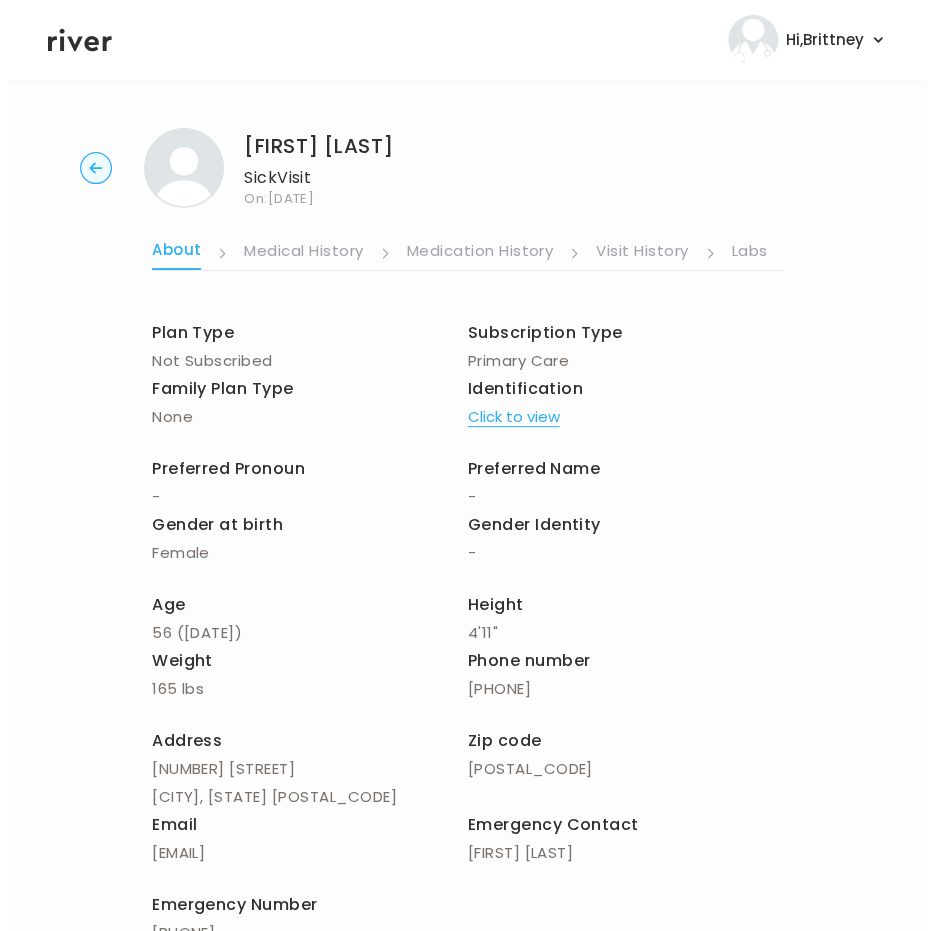 scroll, scrollTop: 0, scrollLeft: 448, axis: horizontal 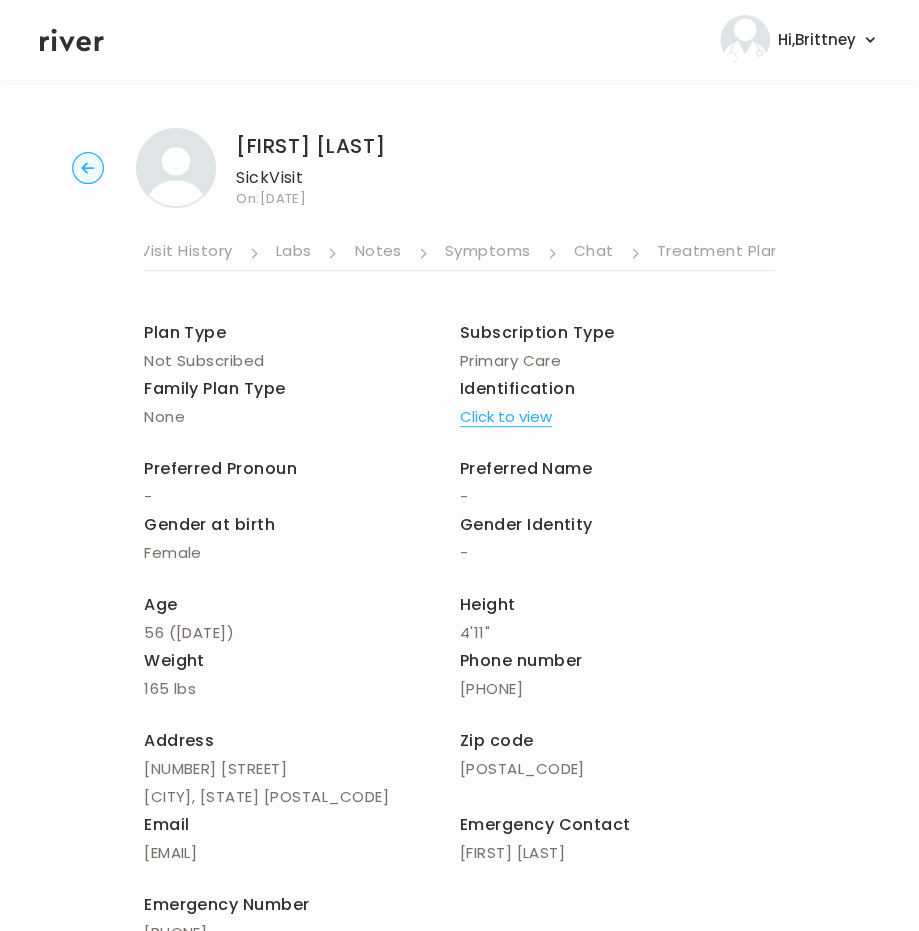 click on "Symptoms" at bounding box center (488, 253) 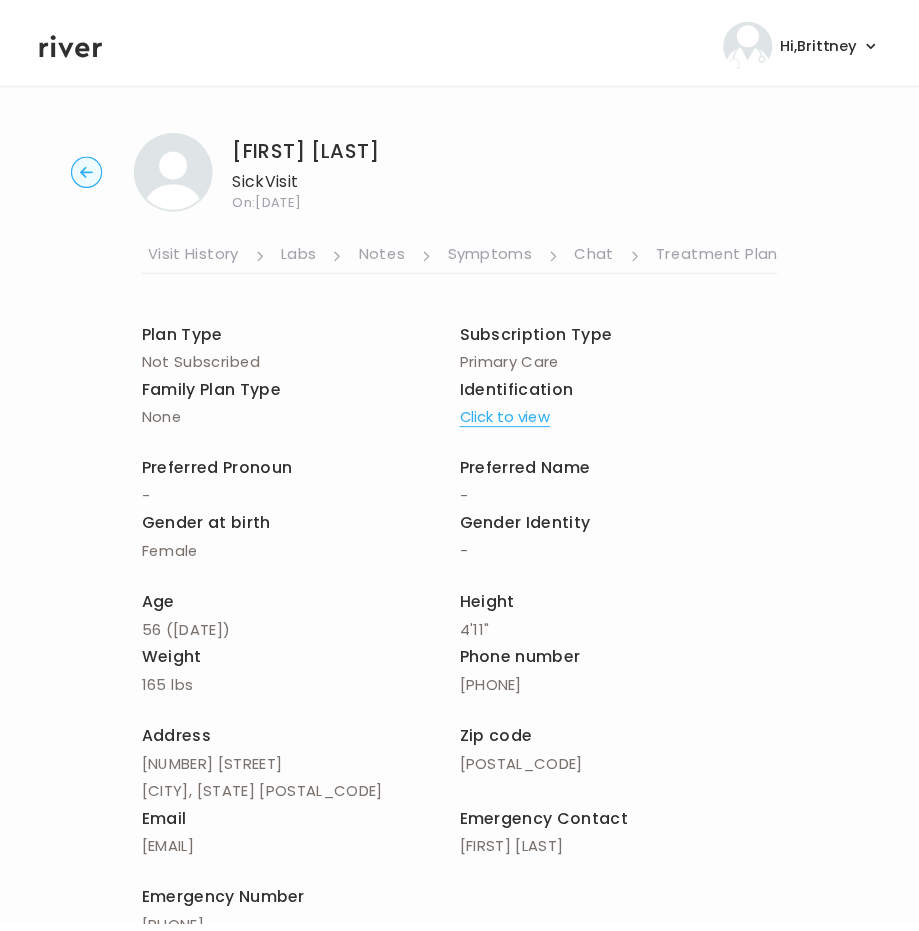 scroll, scrollTop: 0, scrollLeft: 433, axis: horizontal 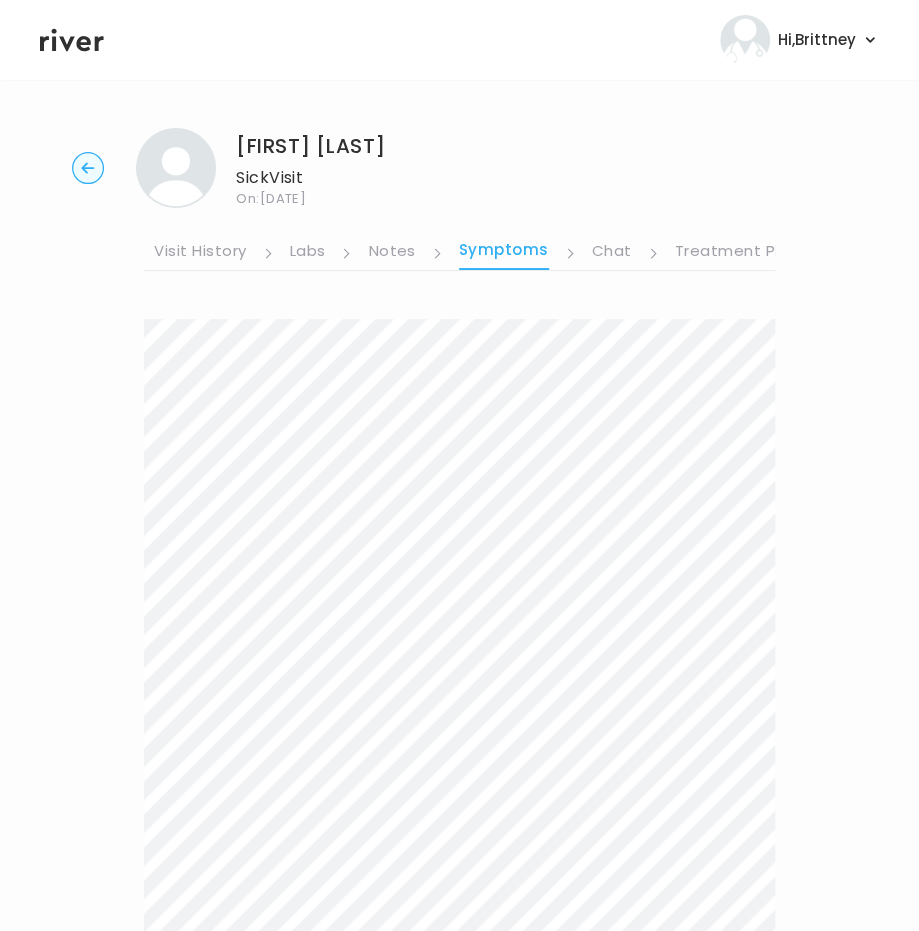 click on "Treatment Plan" at bounding box center [737, 253] 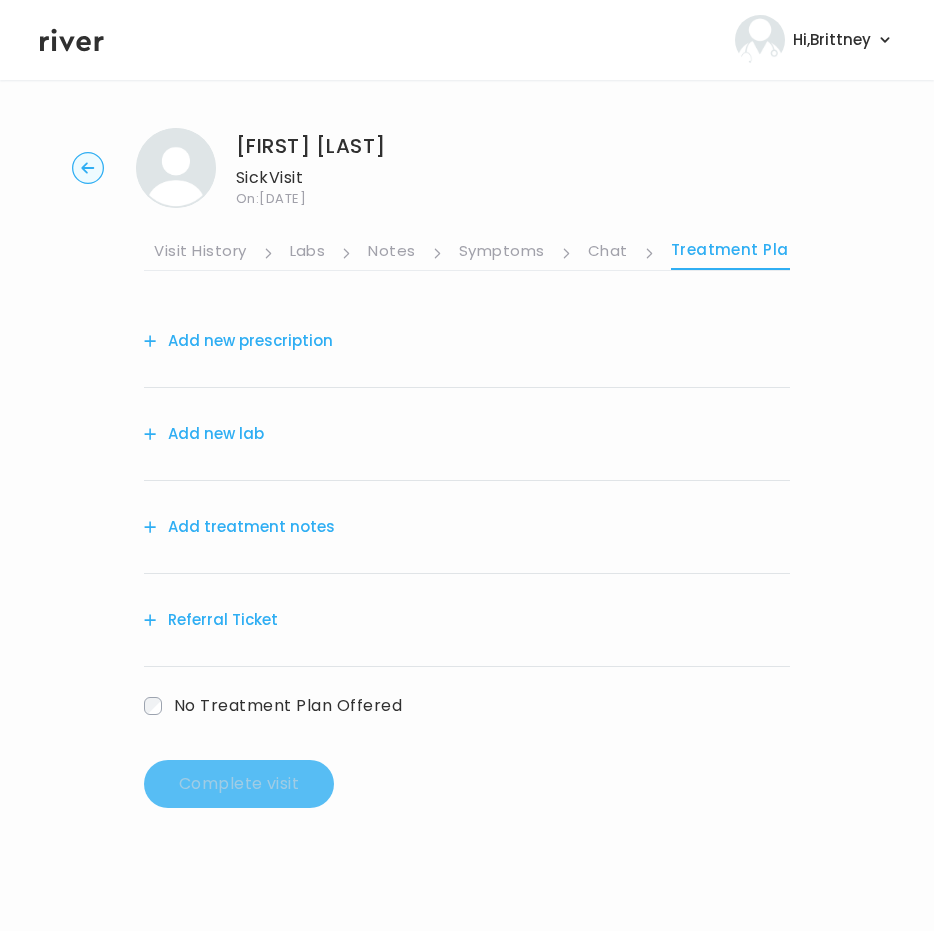 click on "Add treatment notes" at bounding box center [239, 527] 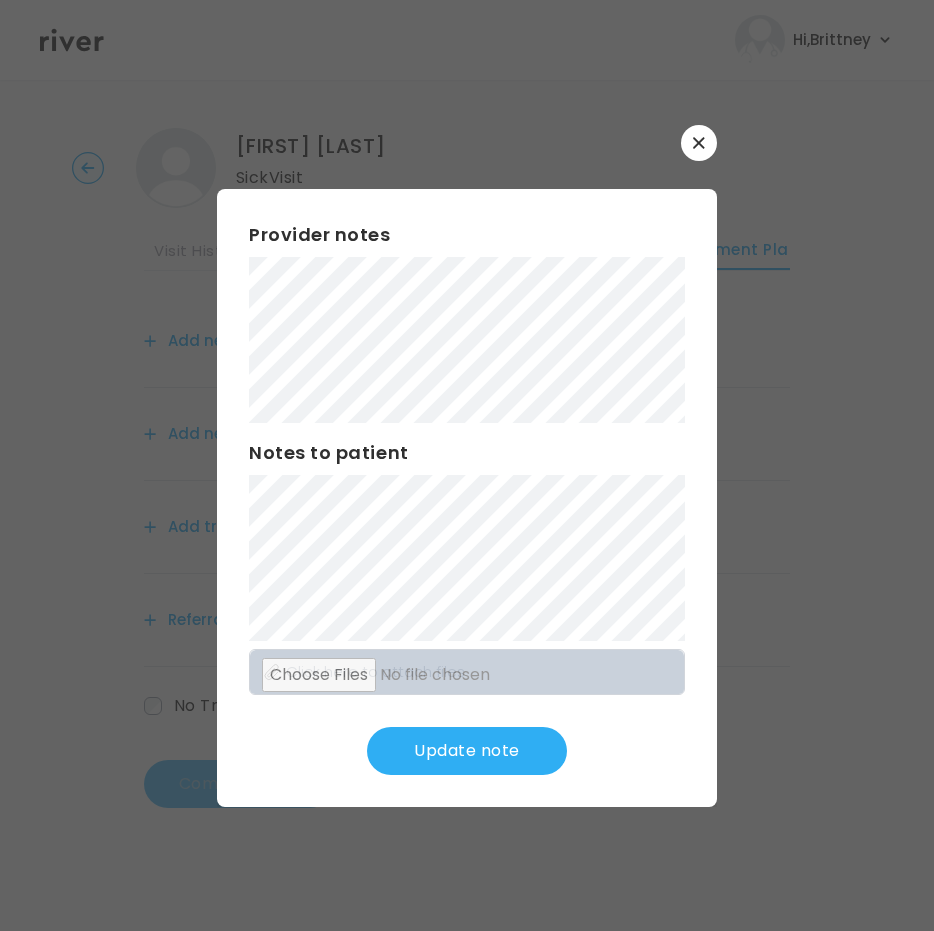 click on "Update note" at bounding box center (467, 751) 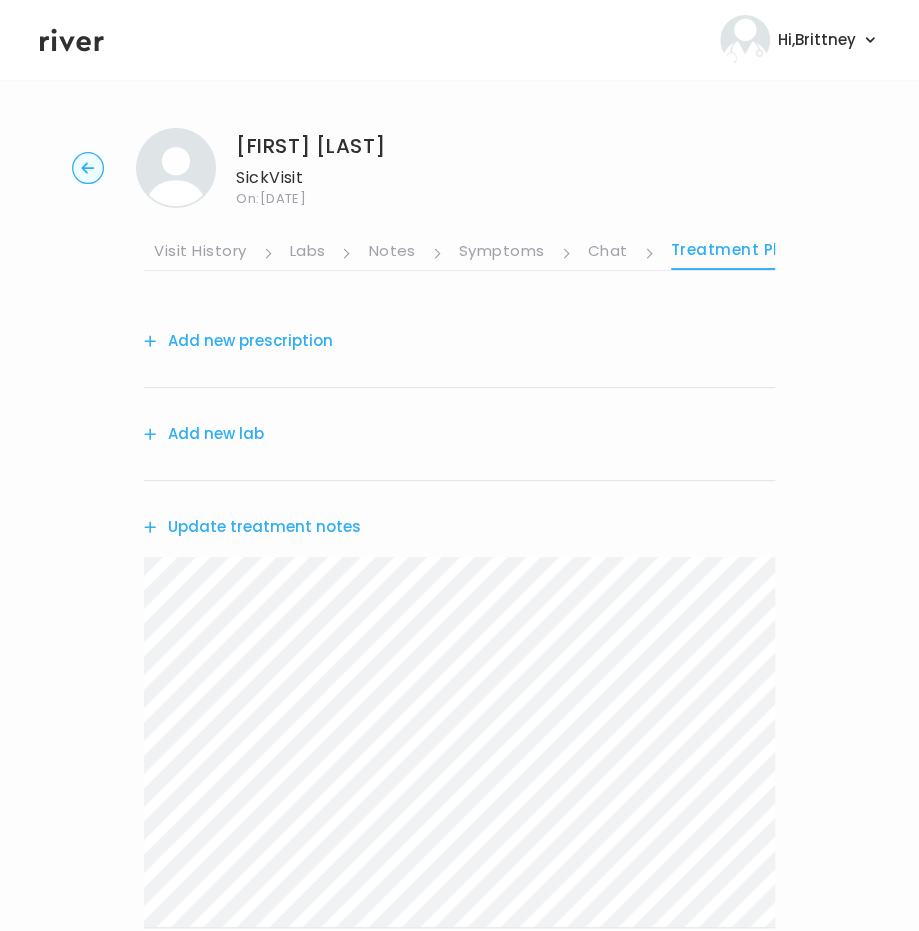 click on "Add new prescription" at bounding box center [238, 341] 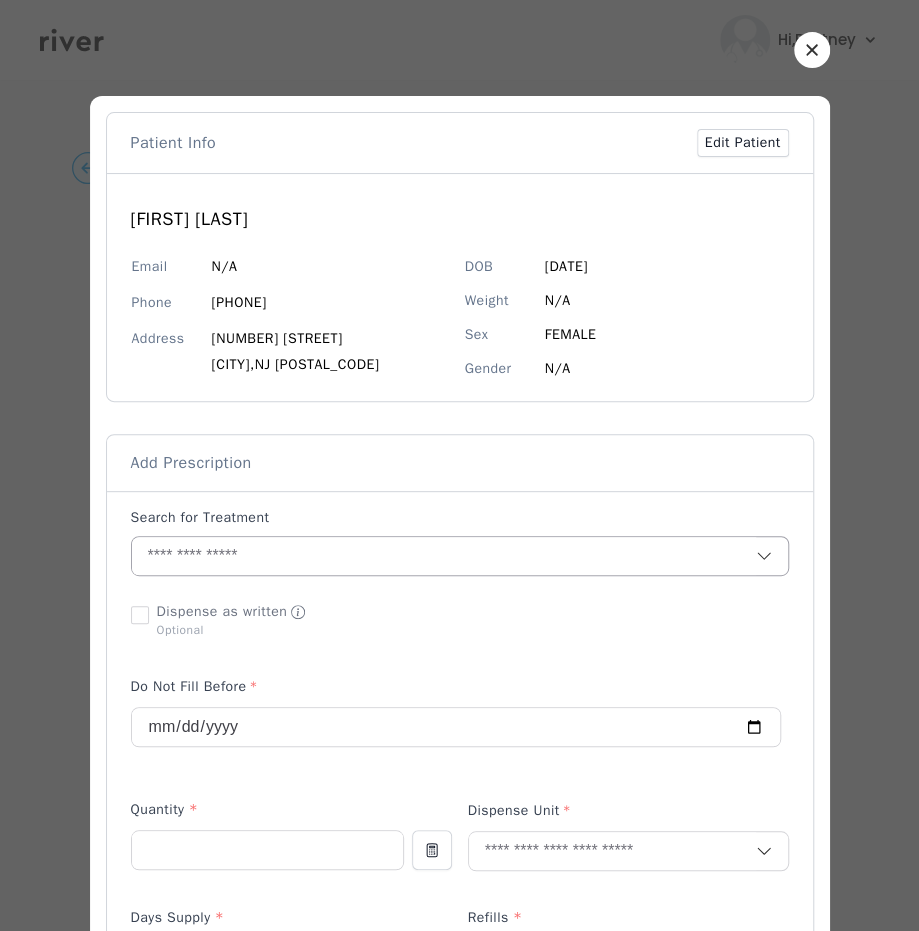 click at bounding box center (444, 556) 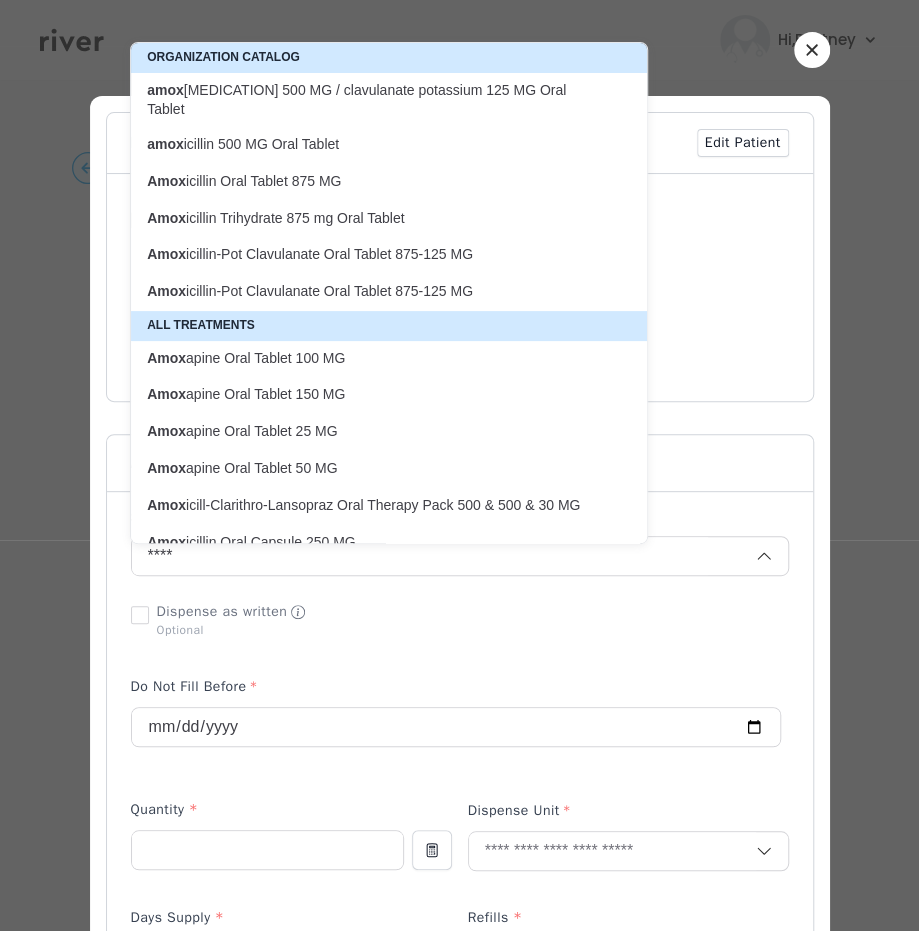 click on "Amox icillin-Pot Clavulanate Oral Tablet 875-125 MG" at bounding box center (377, 254) 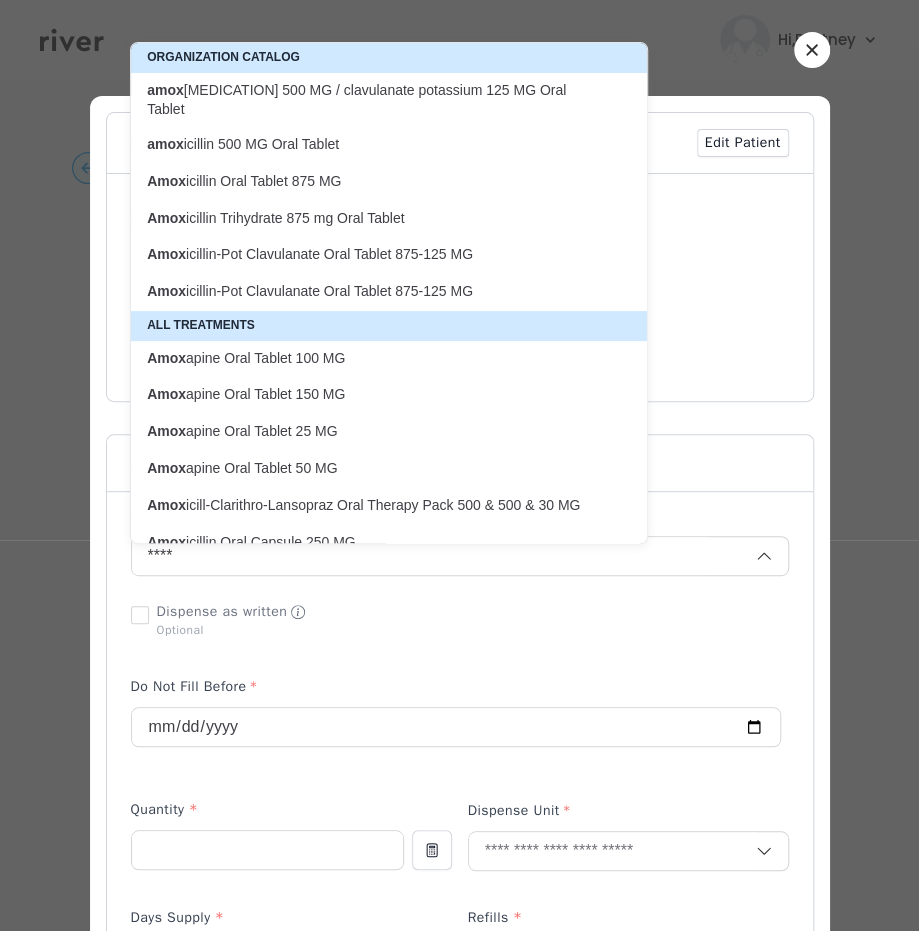 type on "**********" 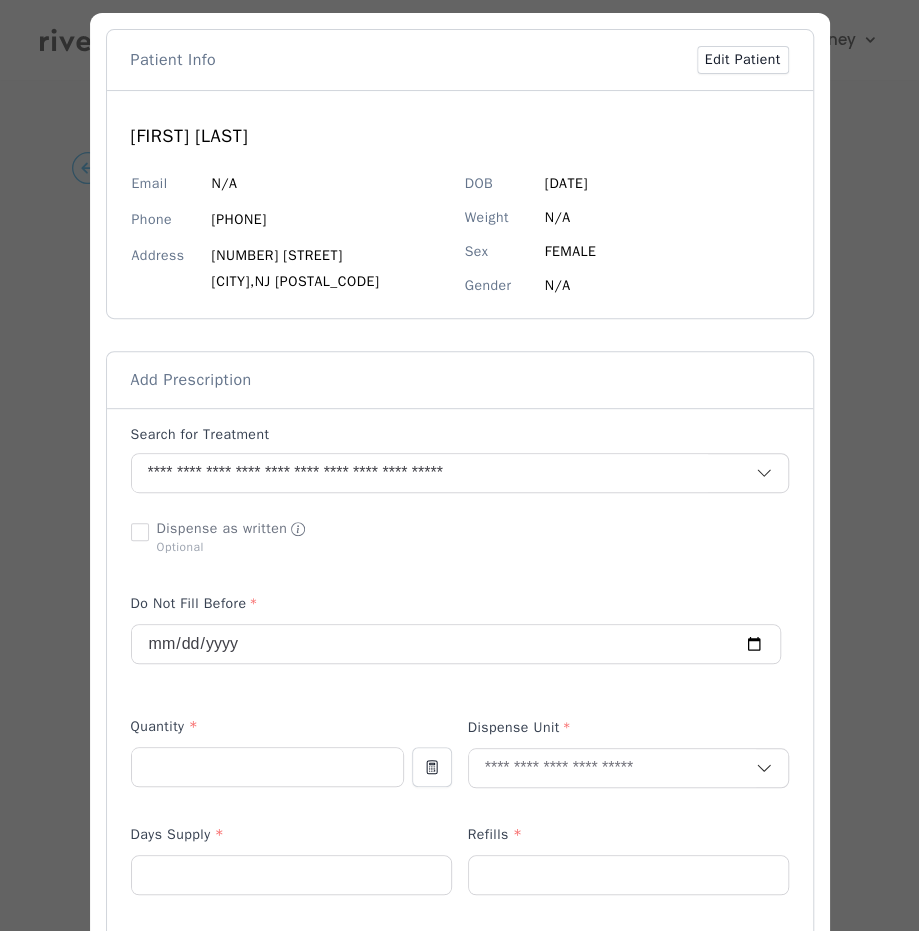 scroll, scrollTop: 104, scrollLeft: 0, axis: vertical 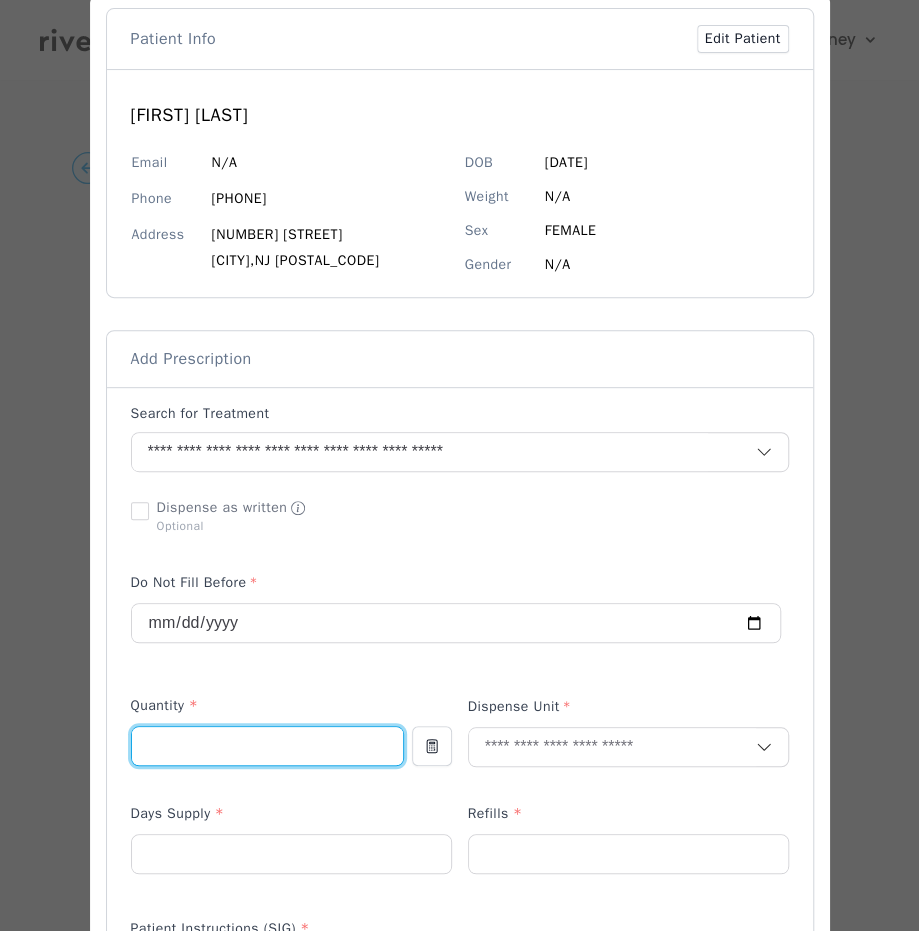 click at bounding box center [267, 746] 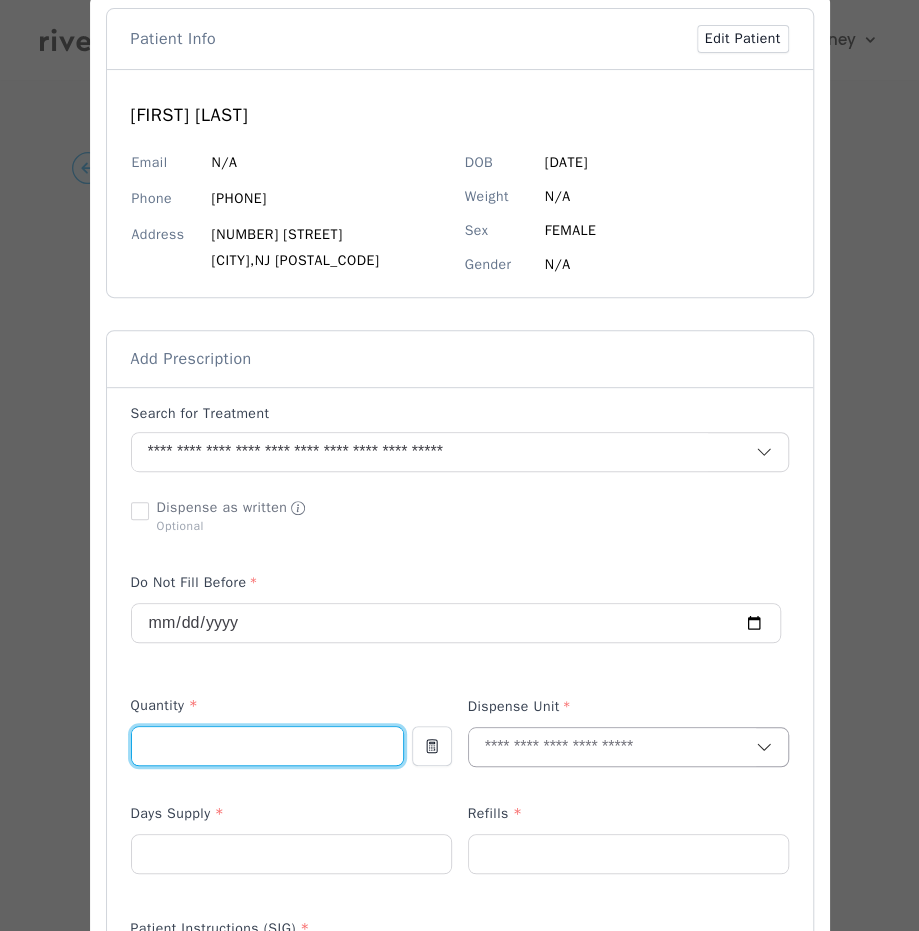 type on "**" 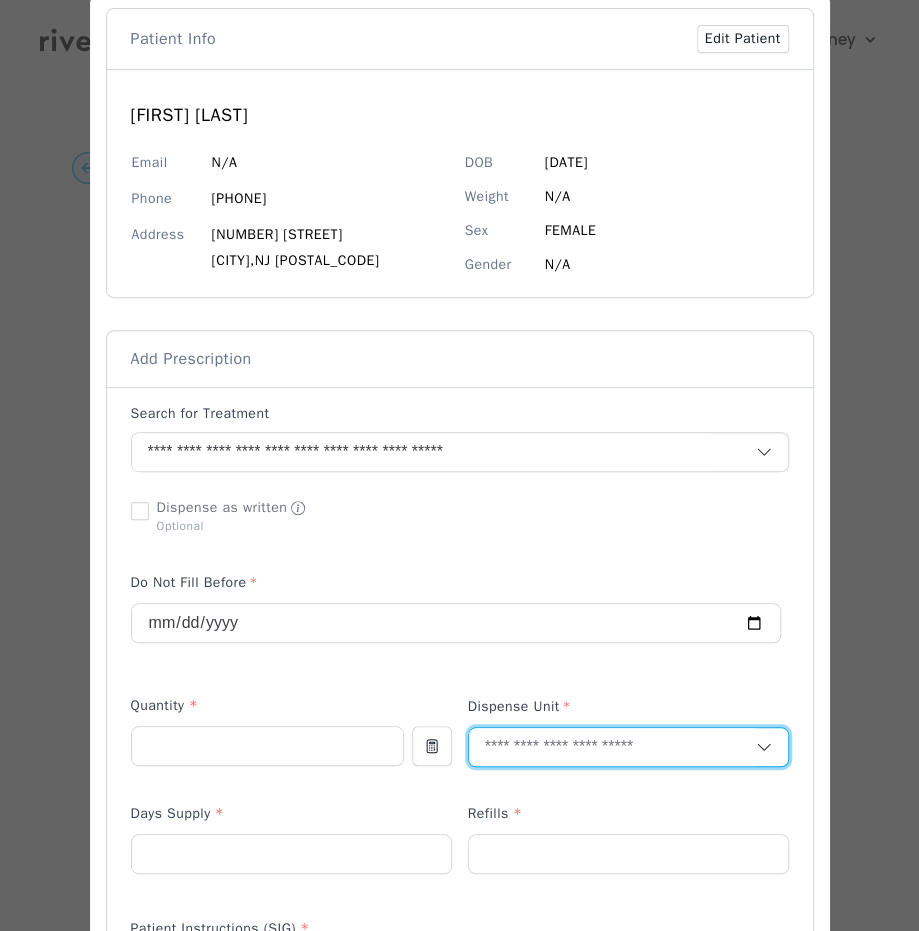 click at bounding box center (612, 747) 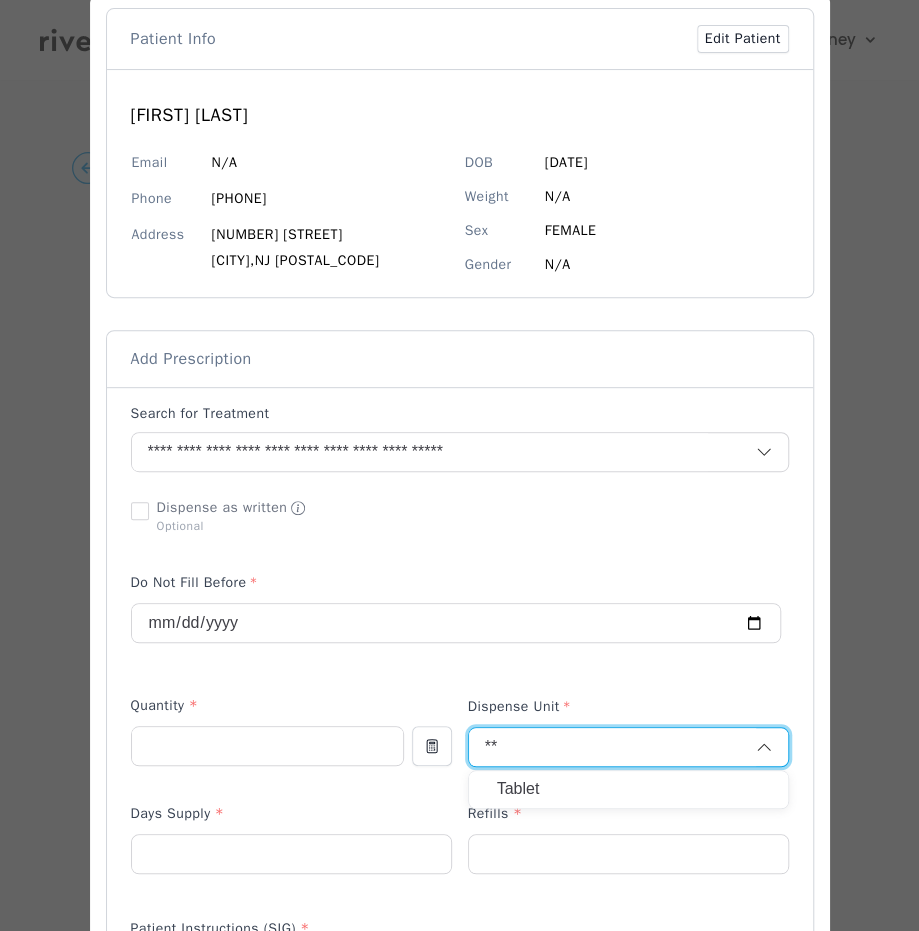 type on "**" 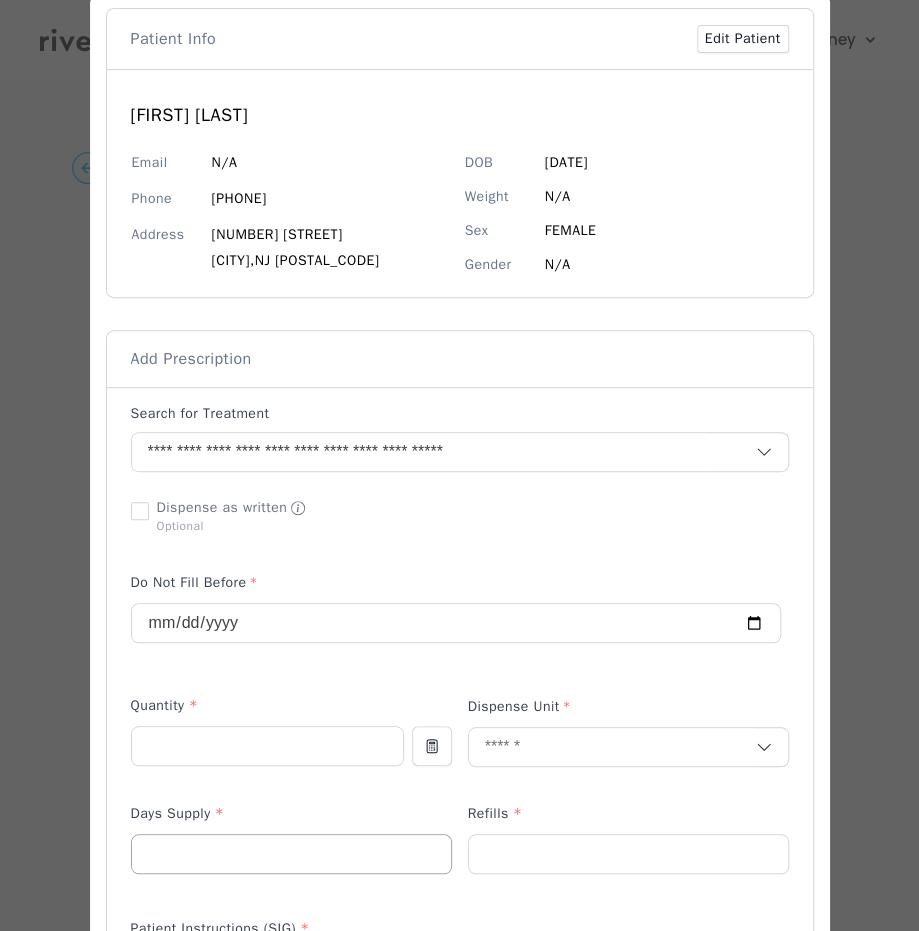 click at bounding box center (291, 854) 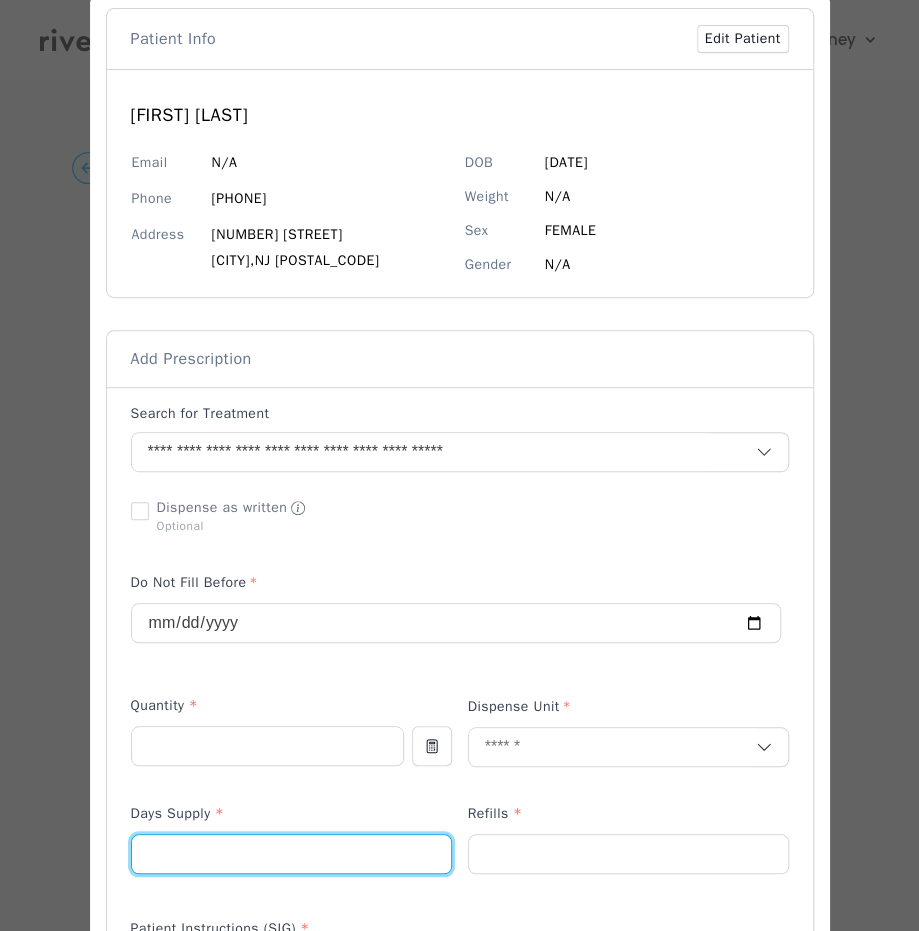 type on "*" 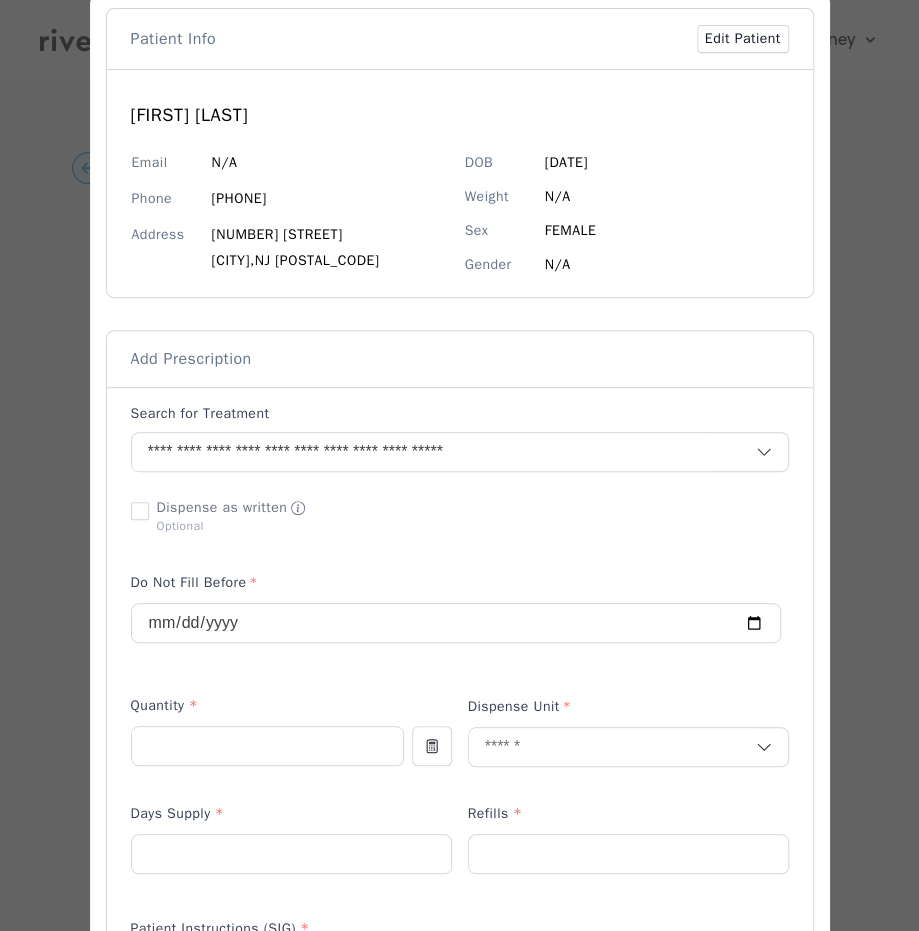 click on "Refills *" at bounding box center (628, 818) 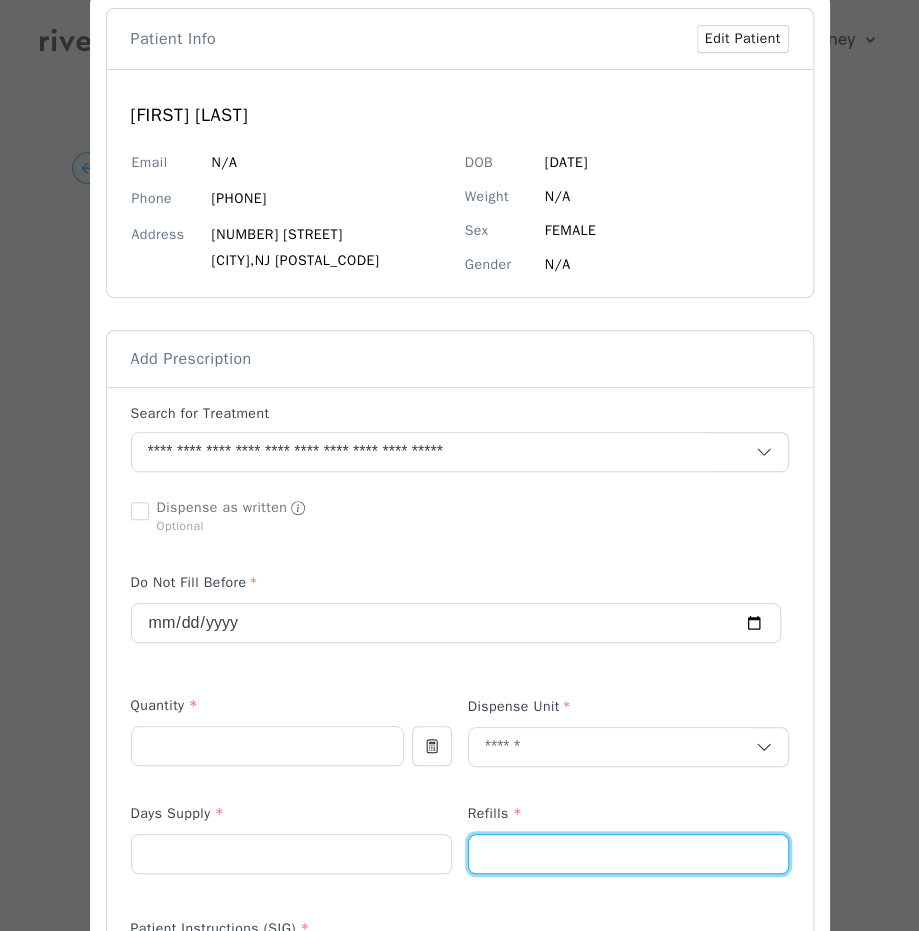 click at bounding box center [628, 854] 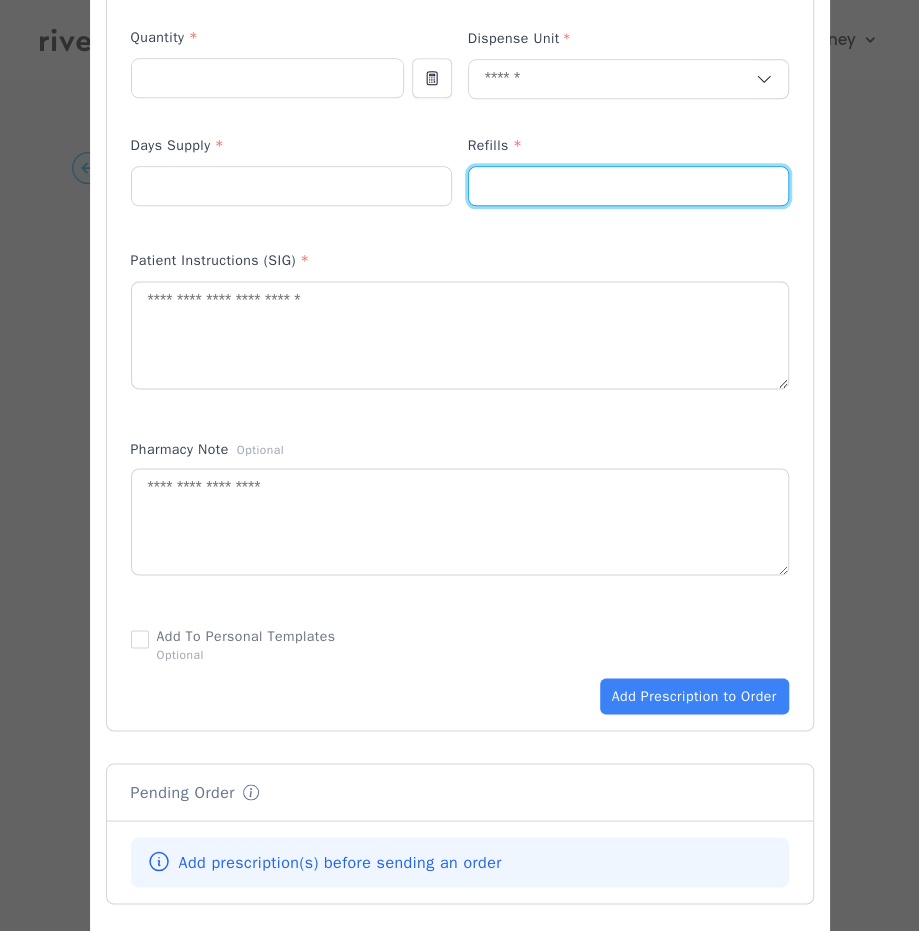 scroll, scrollTop: 791, scrollLeft: 0, axis: vertical 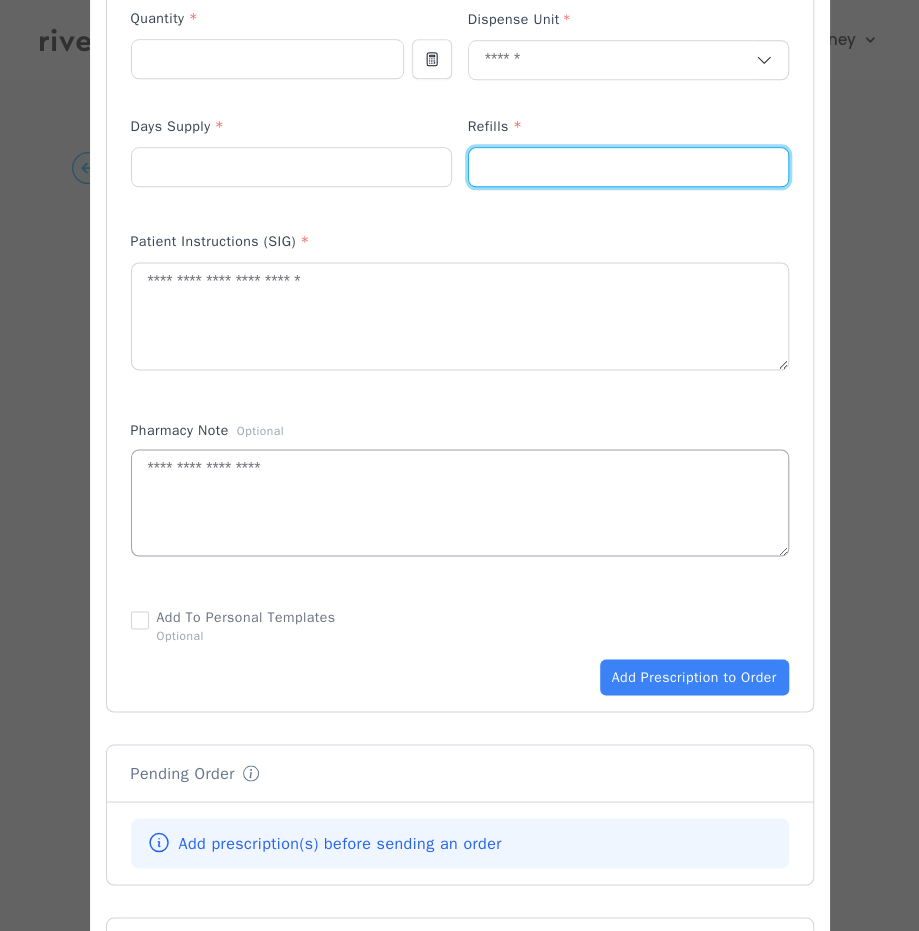 type on "*" 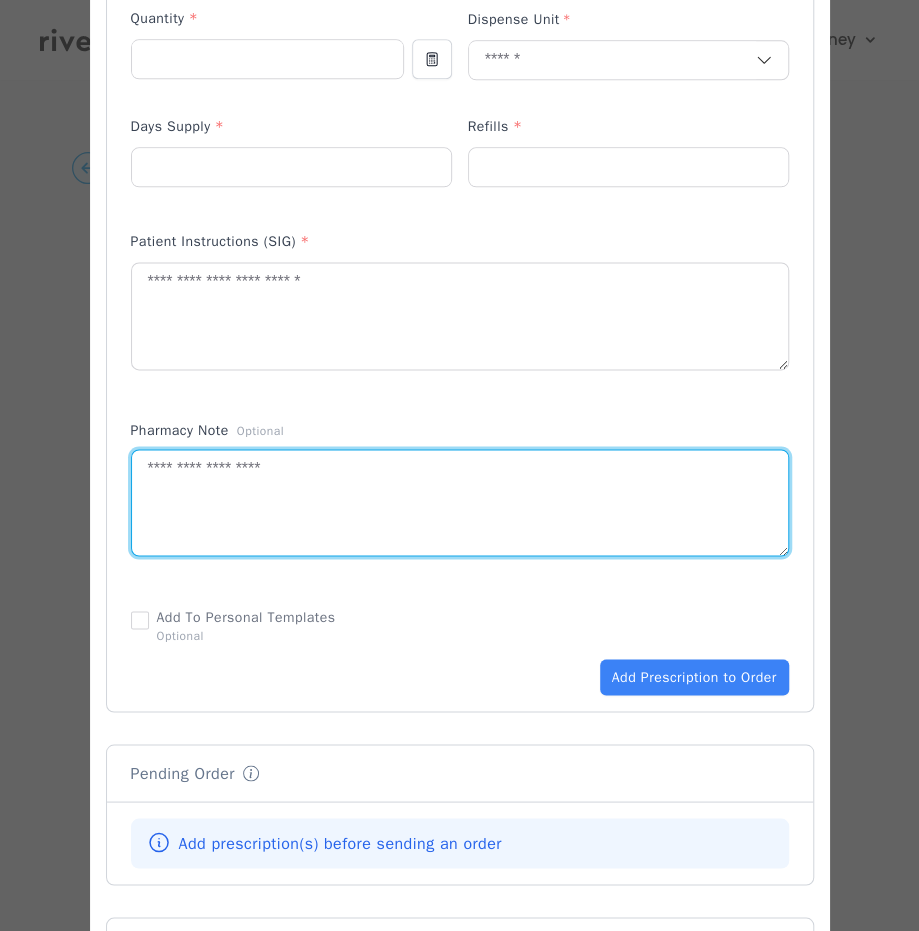 drag, startPoint x: 215, startPoint y: 488, endPoint x: 206, endPoint y: 407, distance: 81.49847 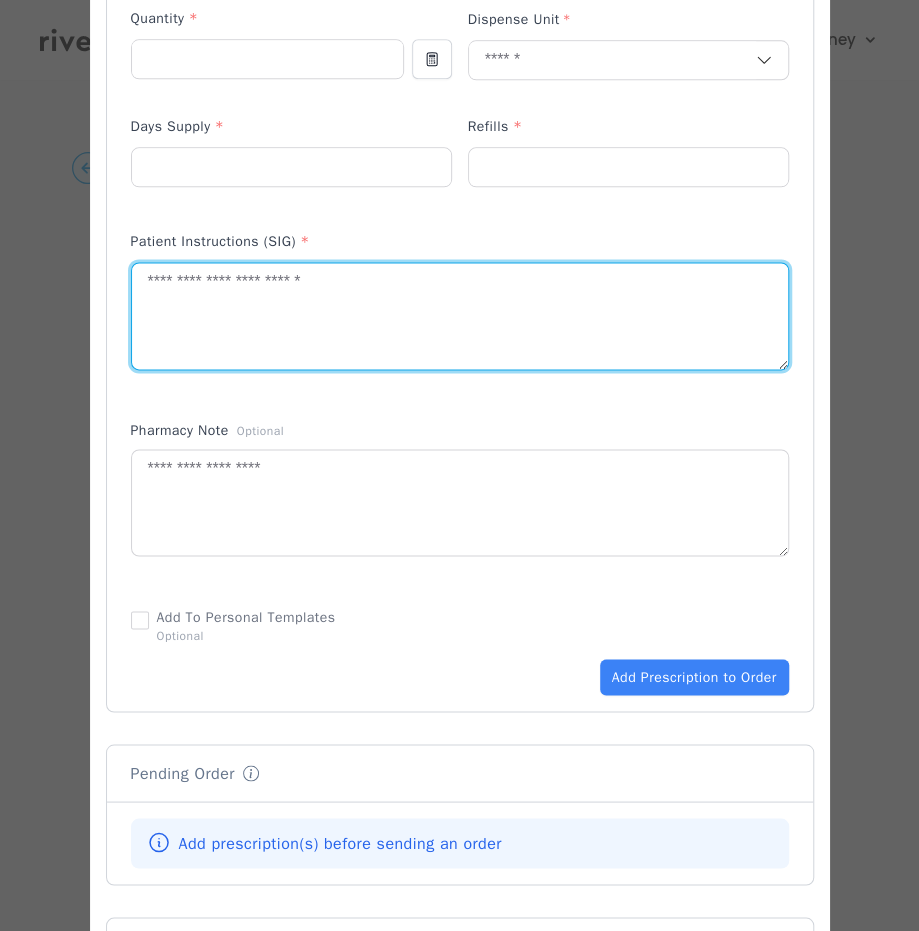 click at bounding box center (460, 316) 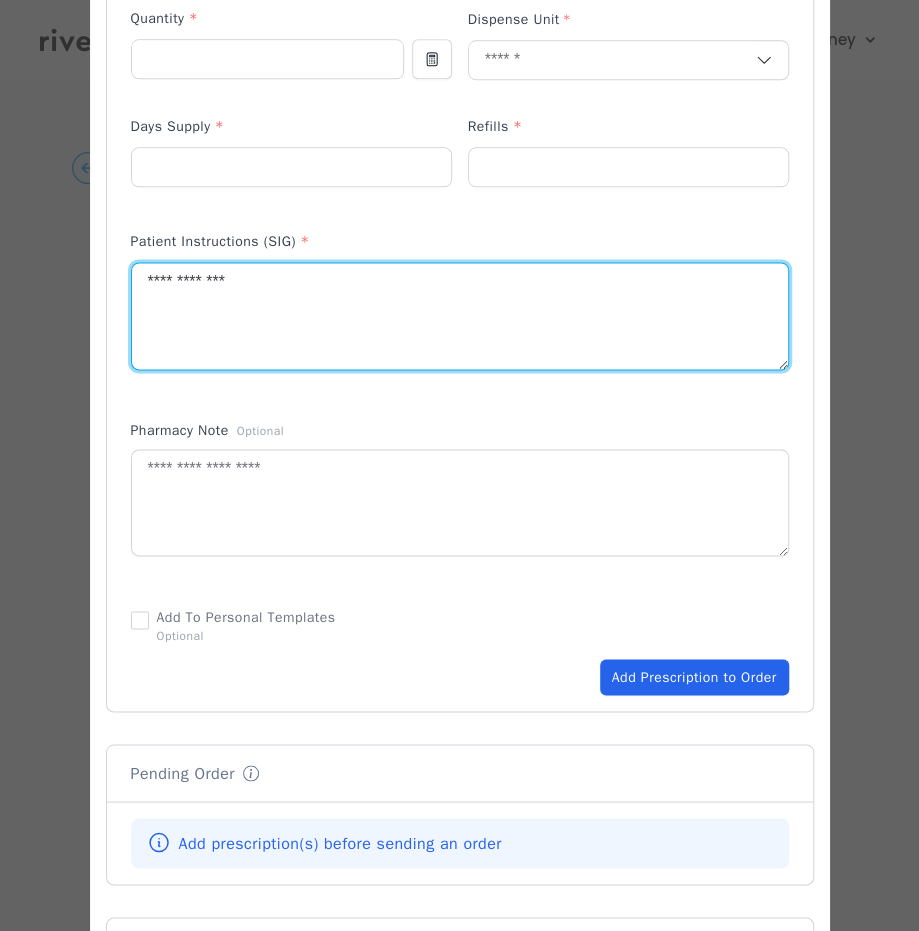 type on "**********" 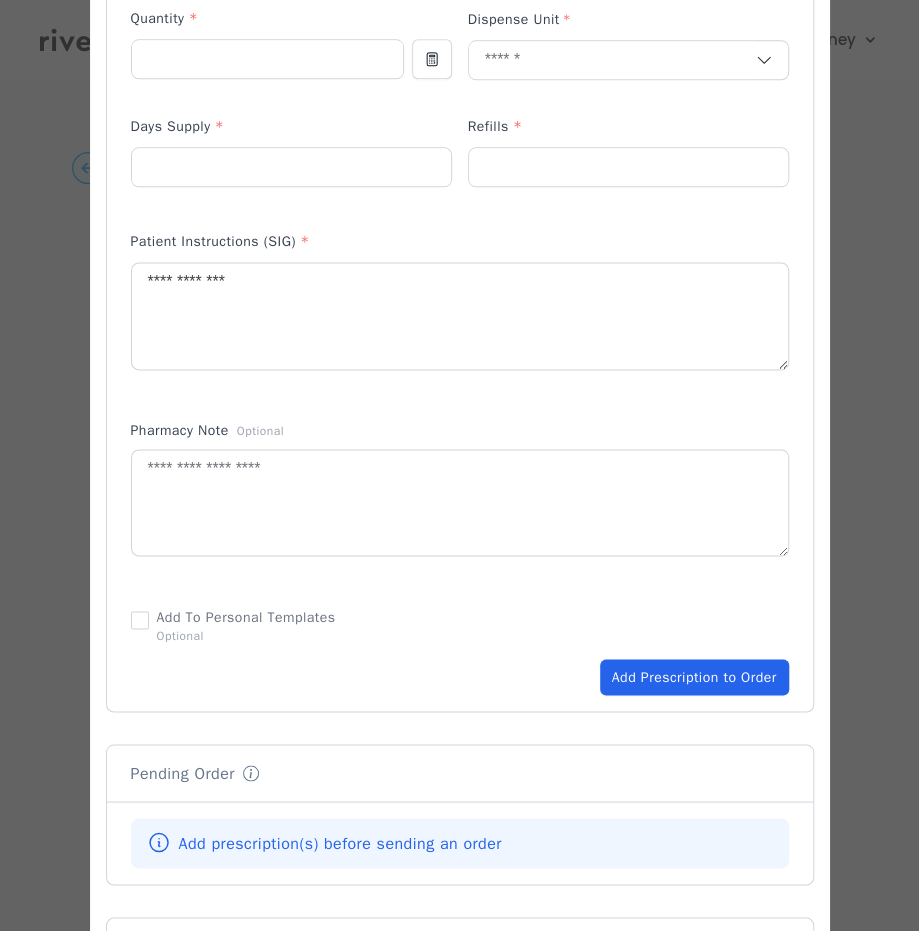 click on "Add Prescription to Order" at bounding box center [694, 677] 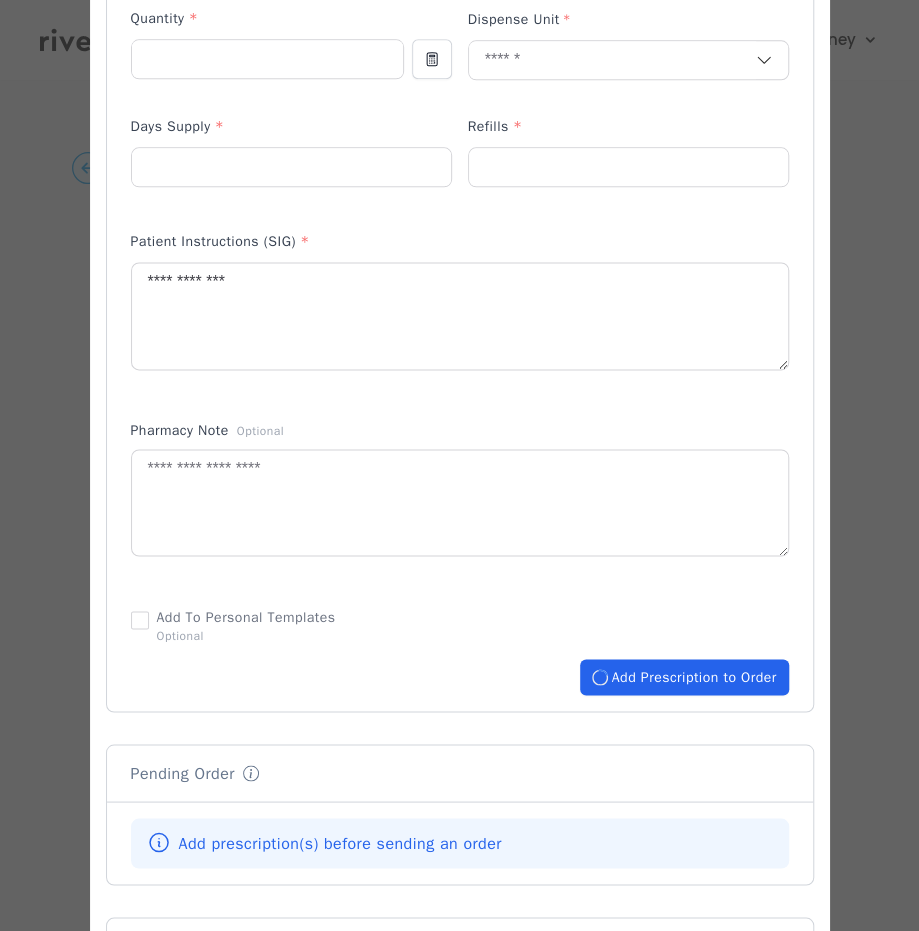 type 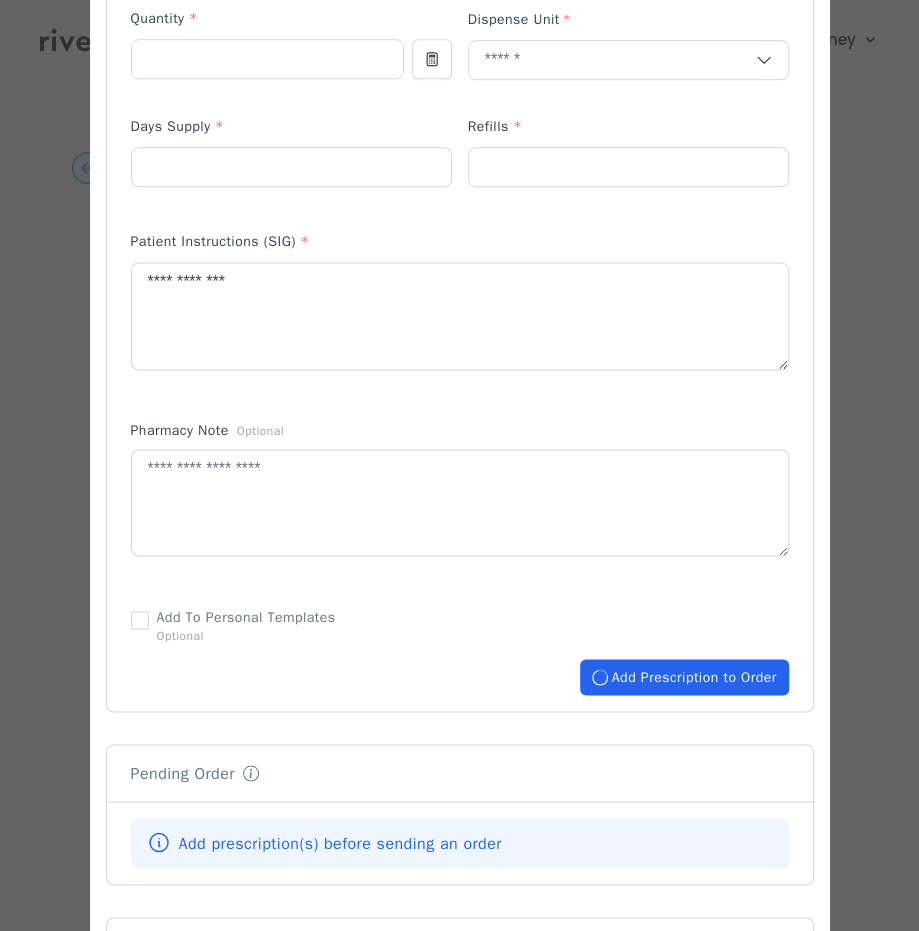 type 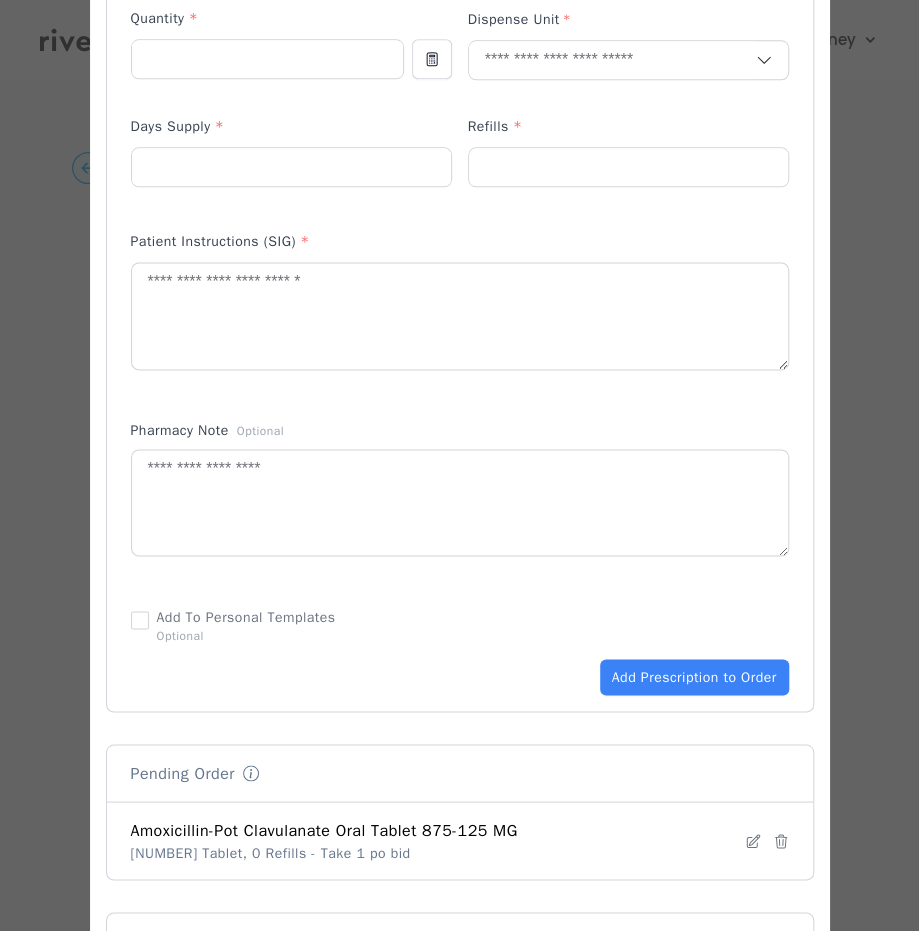 scroll, scrollTop: 1142, scrollLeft: 0, axis: vertical 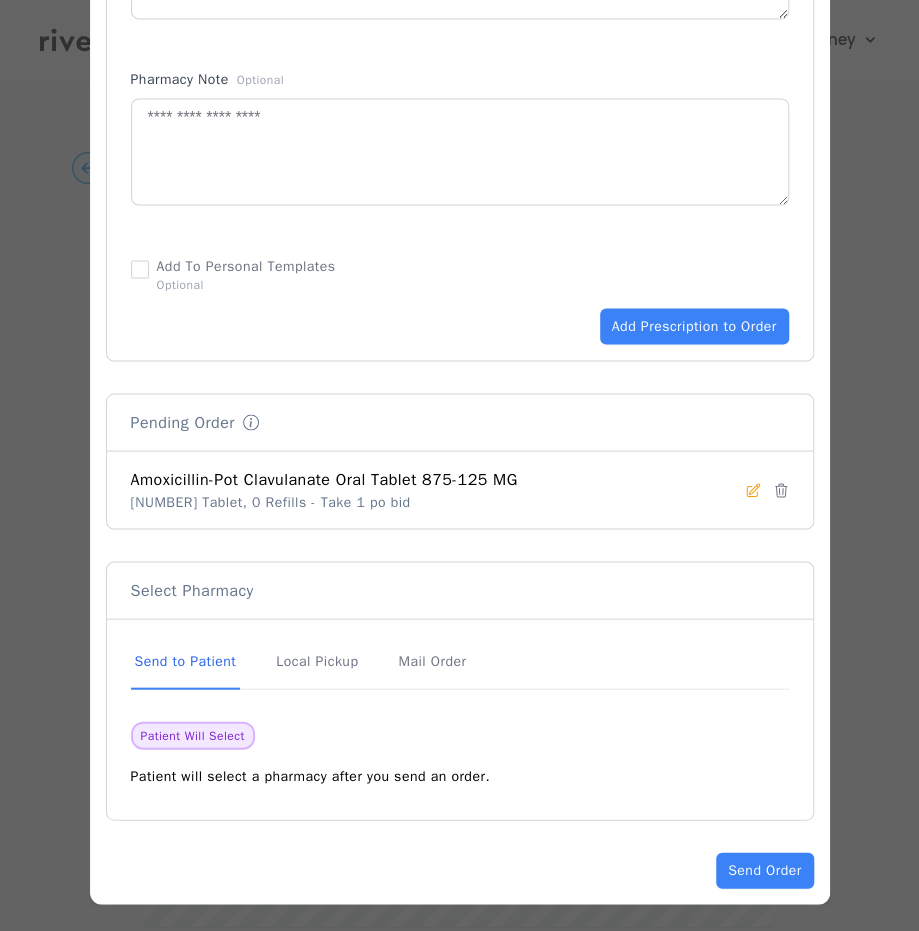 click 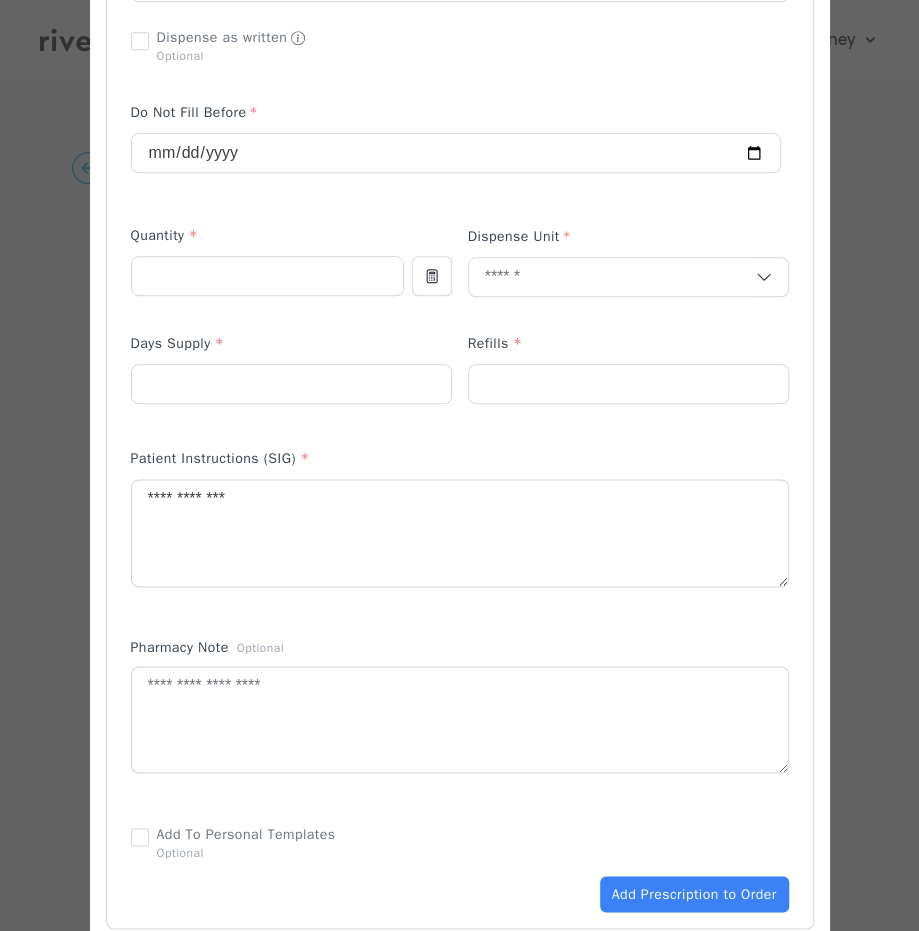 scroll, scrollTop: 572, scrollLeft: 0, axis: vertical 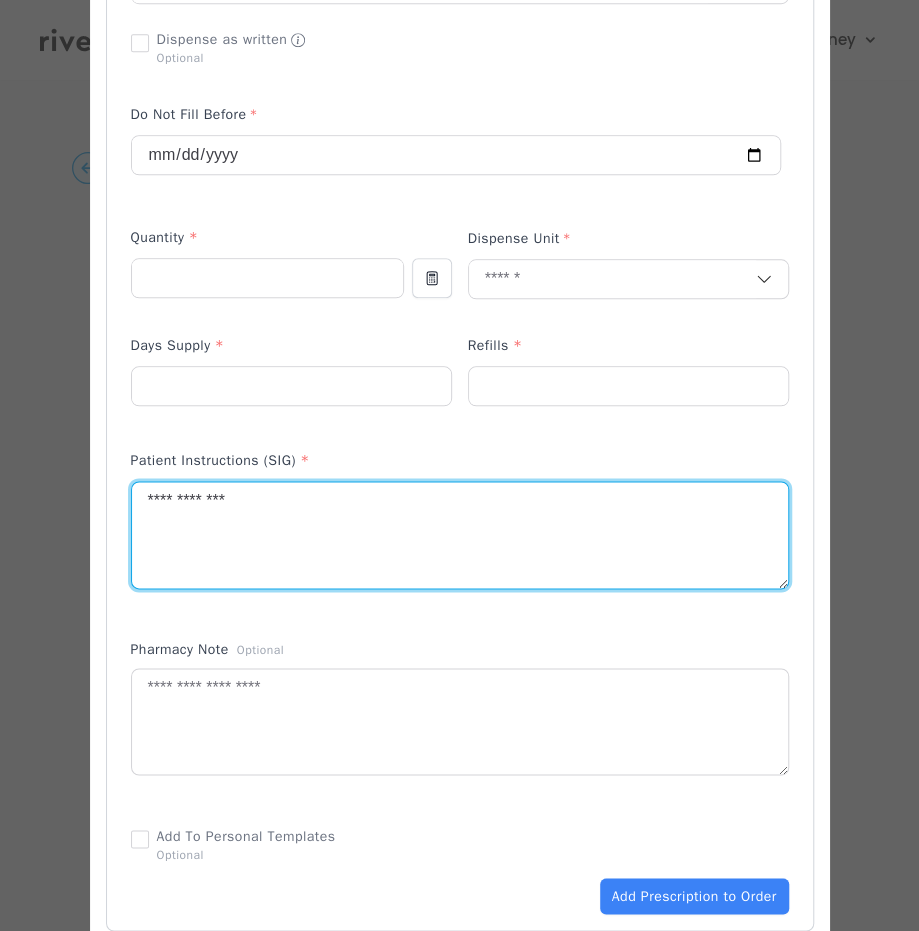 click on "**********" at bounding box center (460, 535) 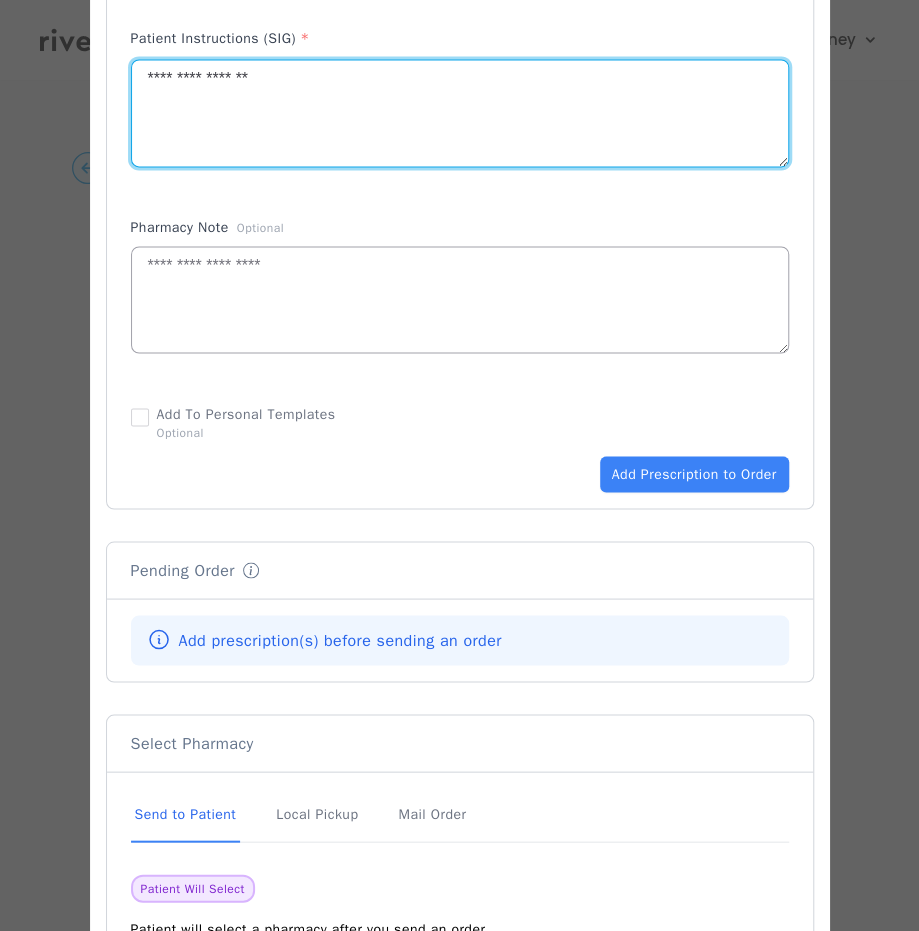 scroll, scrollTop: 1010, scrollLeft: 0, axis: vertical 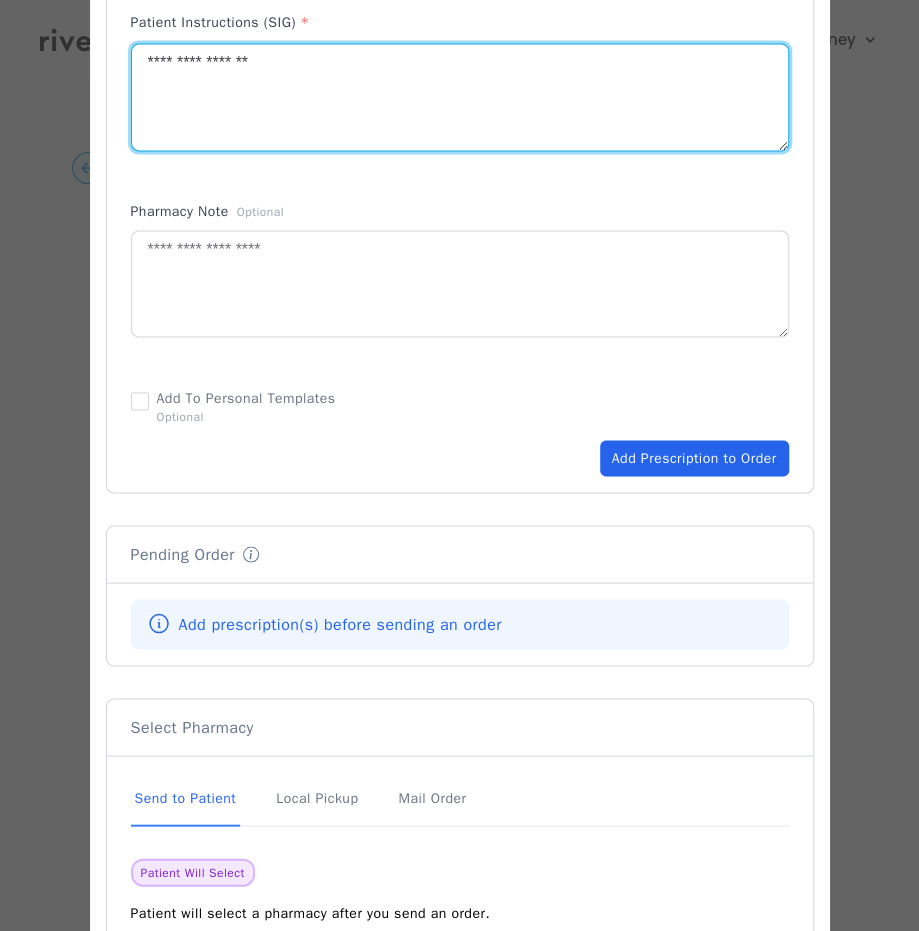 type on "**********" 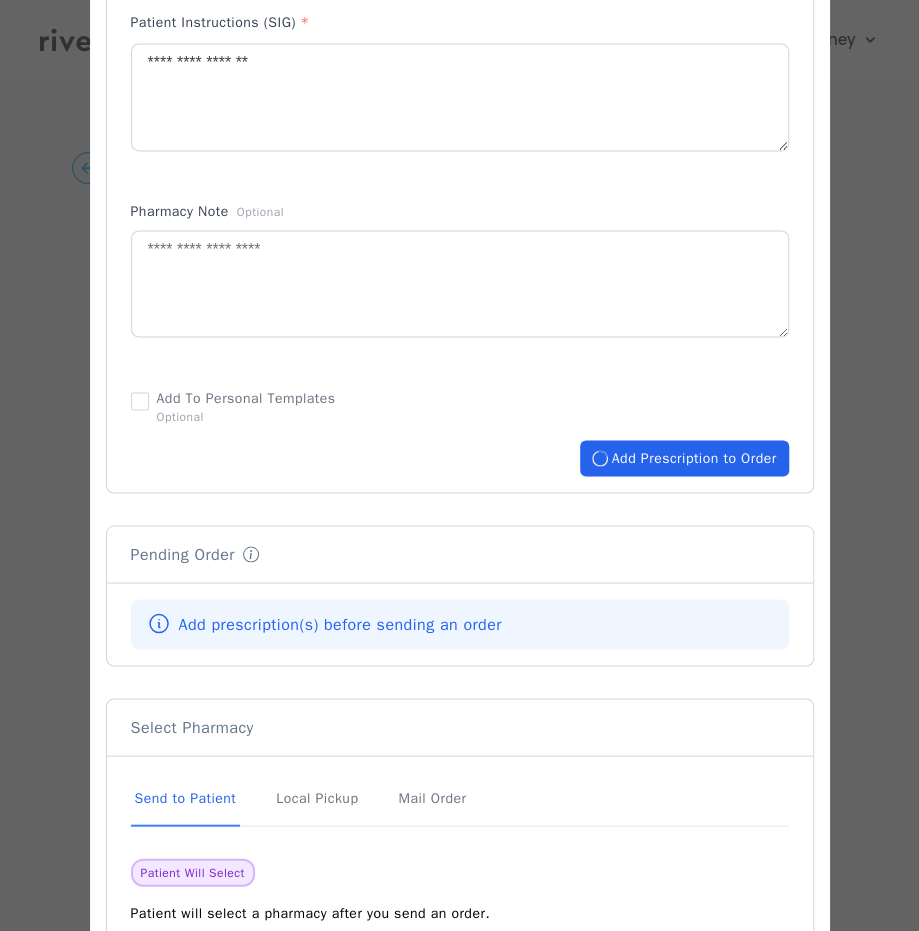 scroll, scrollTop: 1142, scrollLeft: 0, axis: vertical 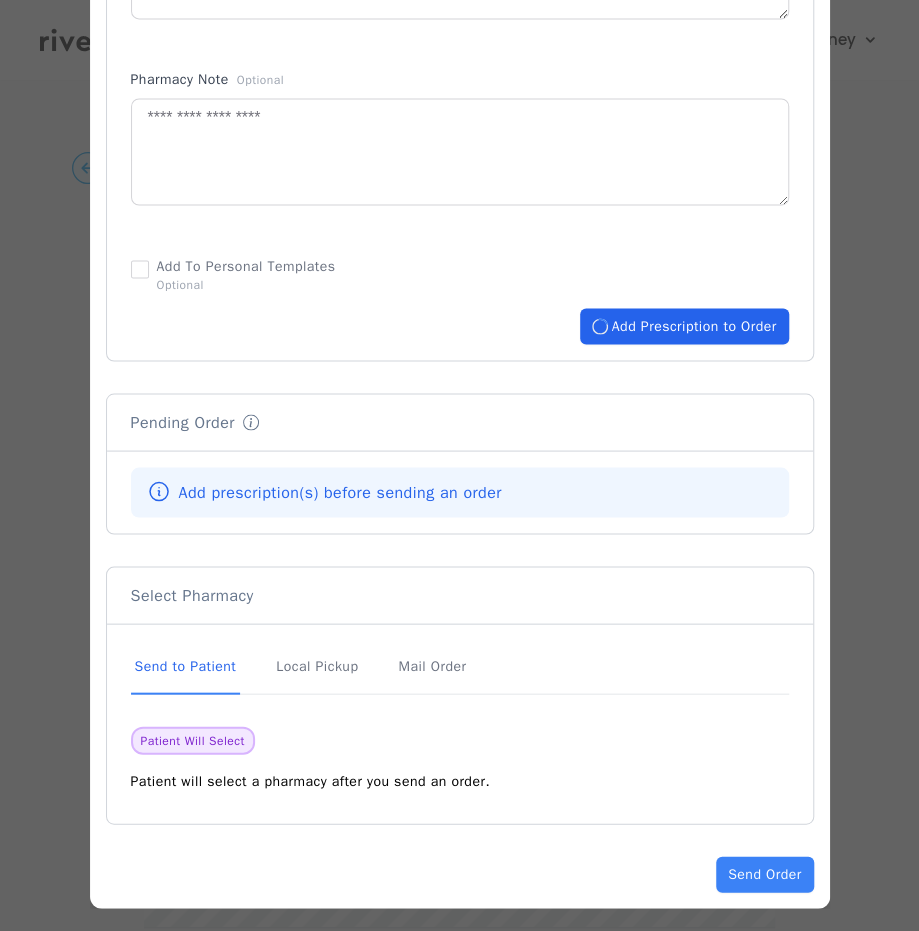 type 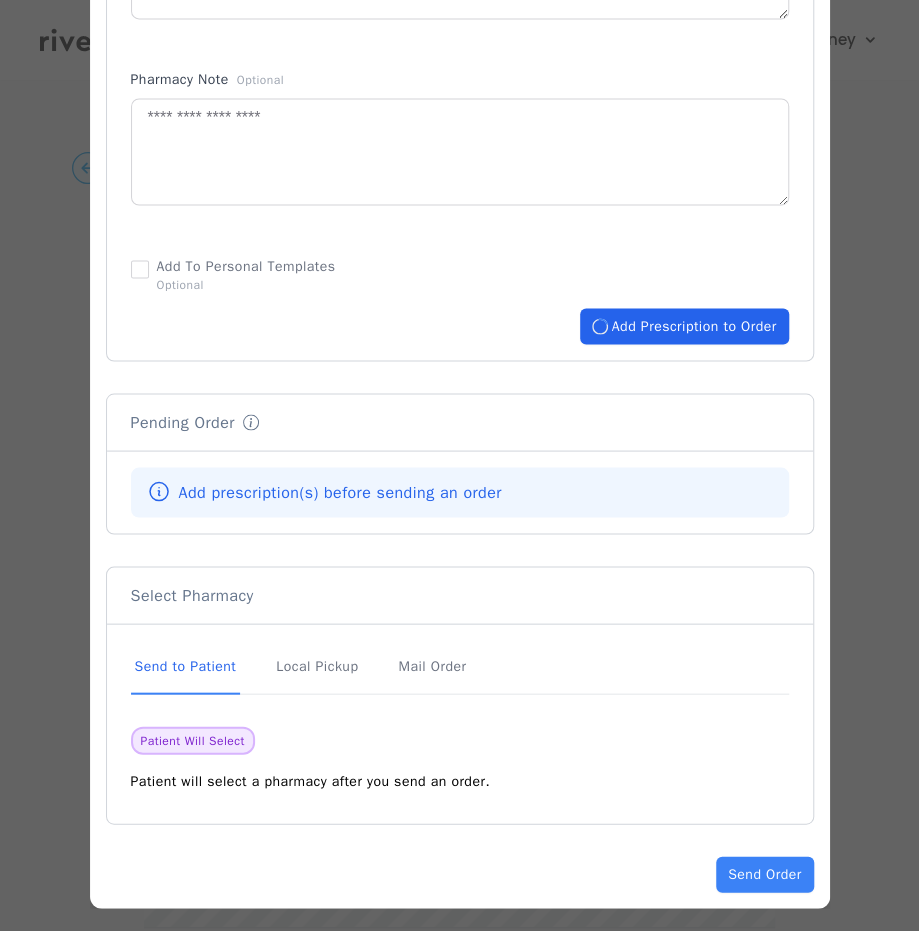 type 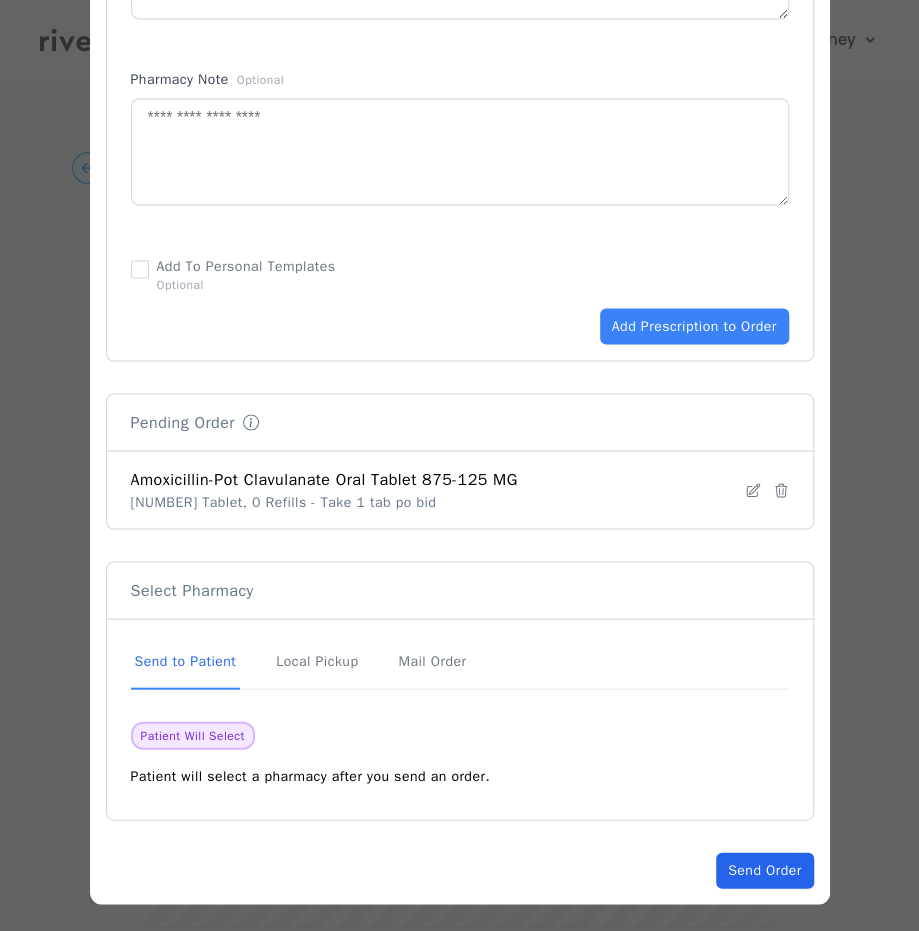 click on "Send Order" 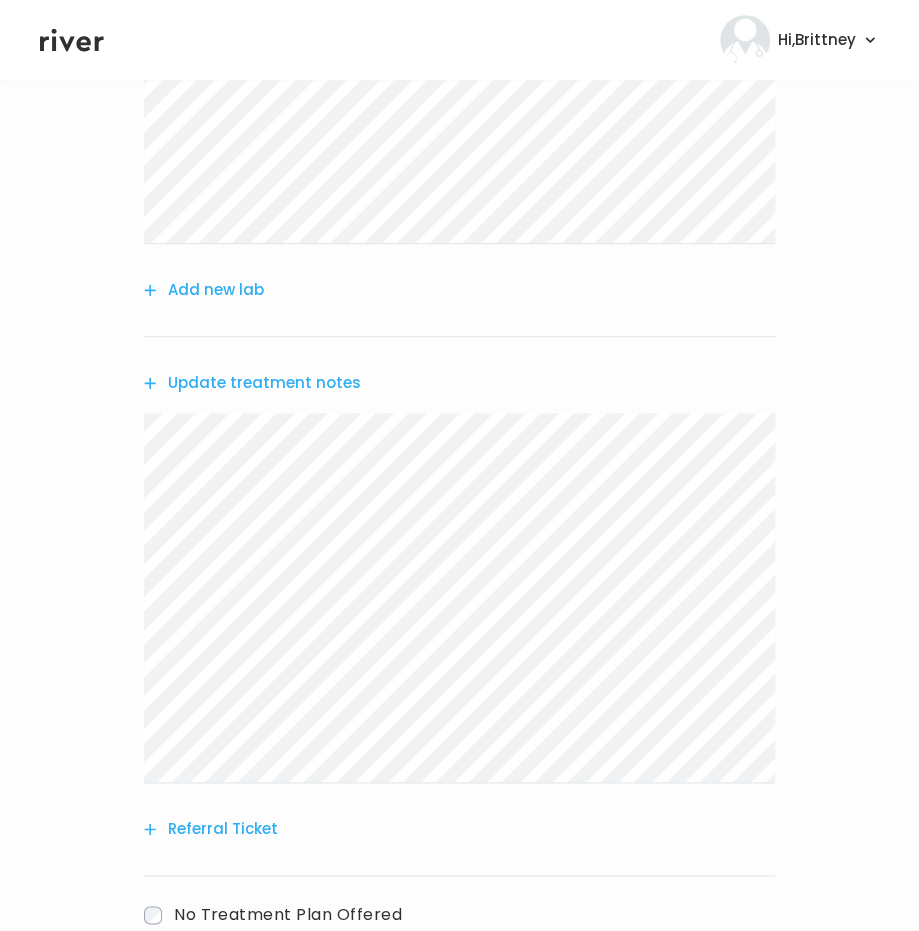 scroll, scrollTop: 536, scrollLeft: 0, axis: vertical 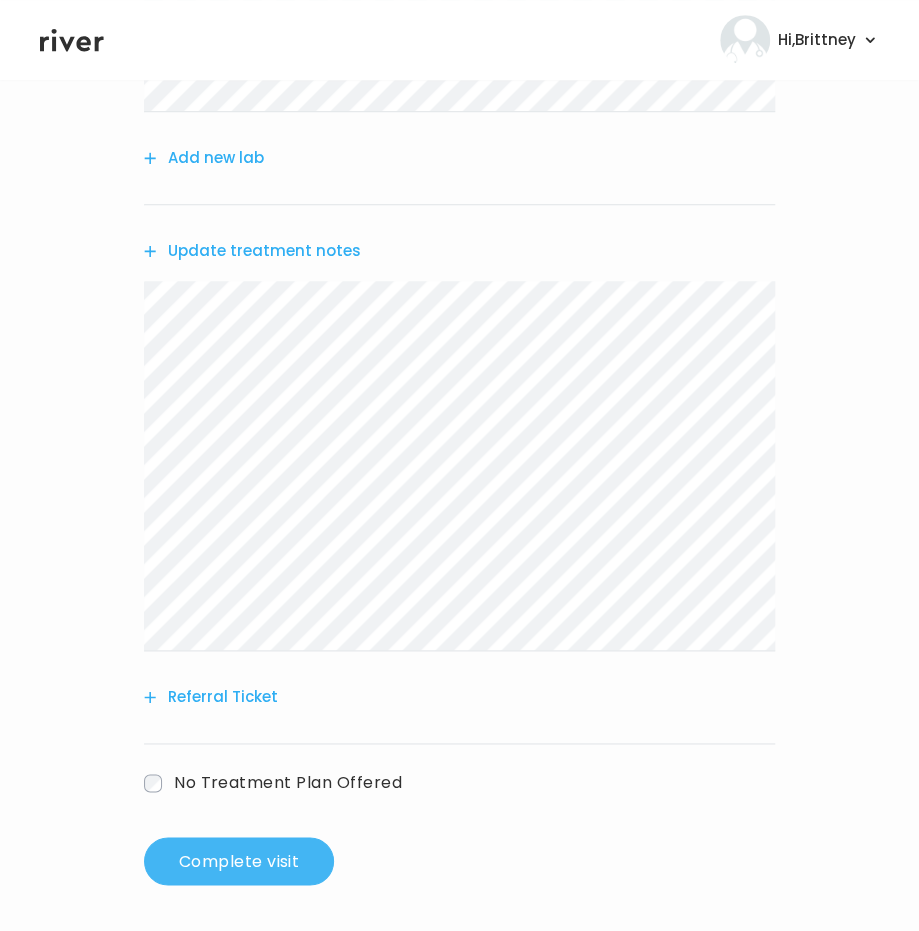 click on "Complete visit" at bounding box center (239, 861) 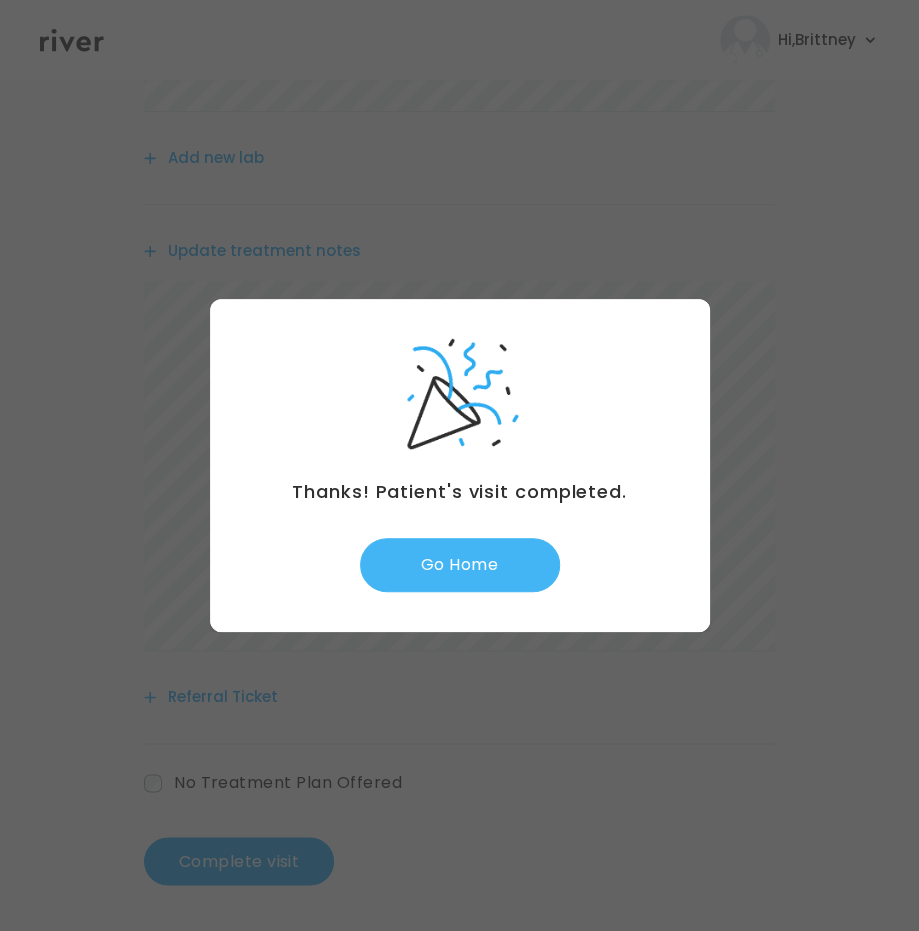 click on "Go Home" at bounding box center (460, 565) 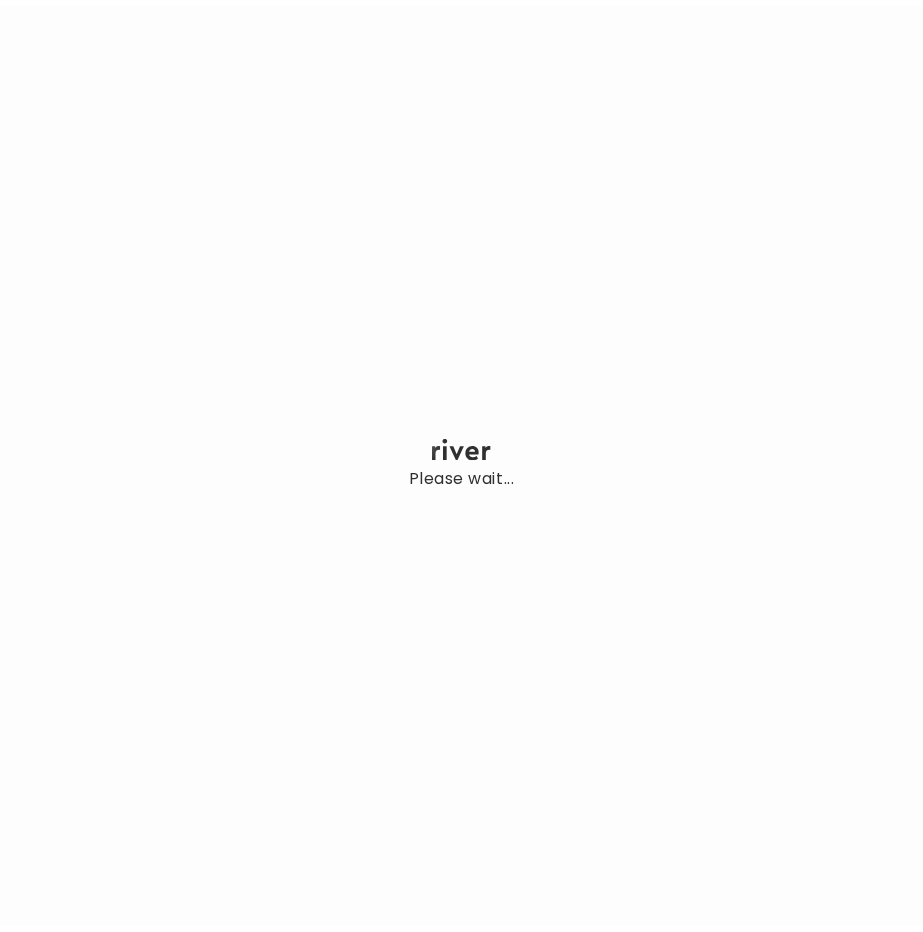 scroll, scrollTop: 0, scrollLeft: 0, axis: both 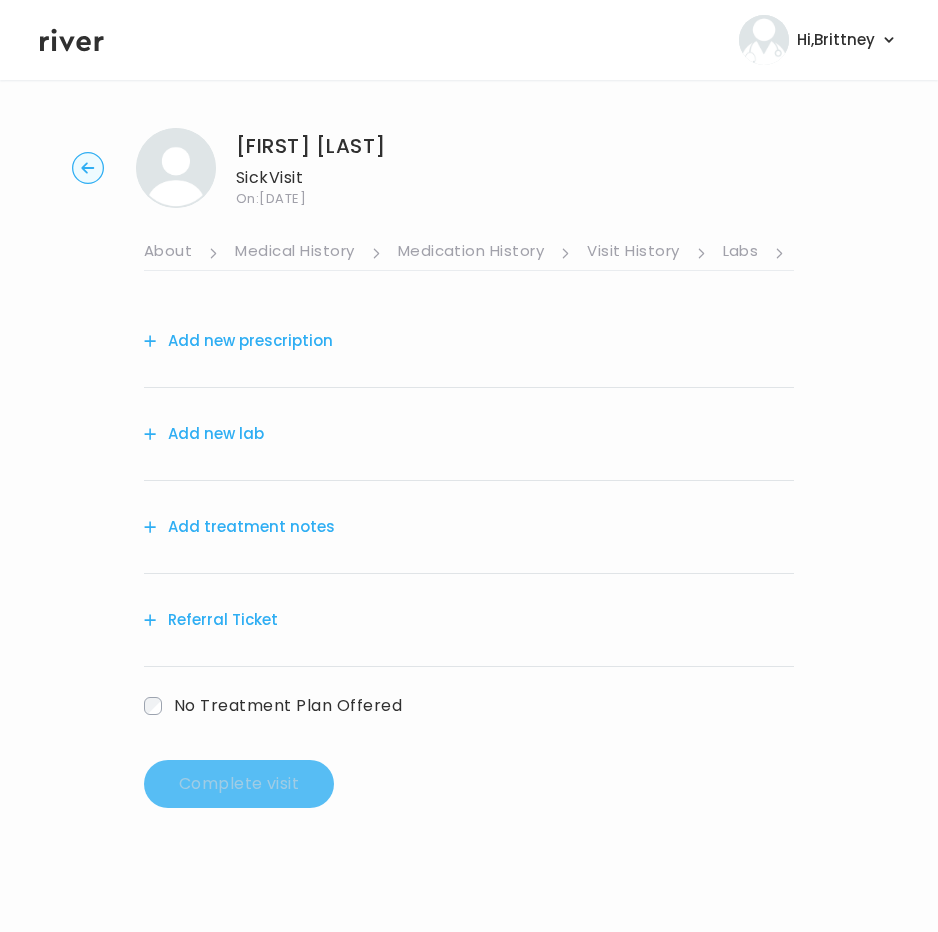 click 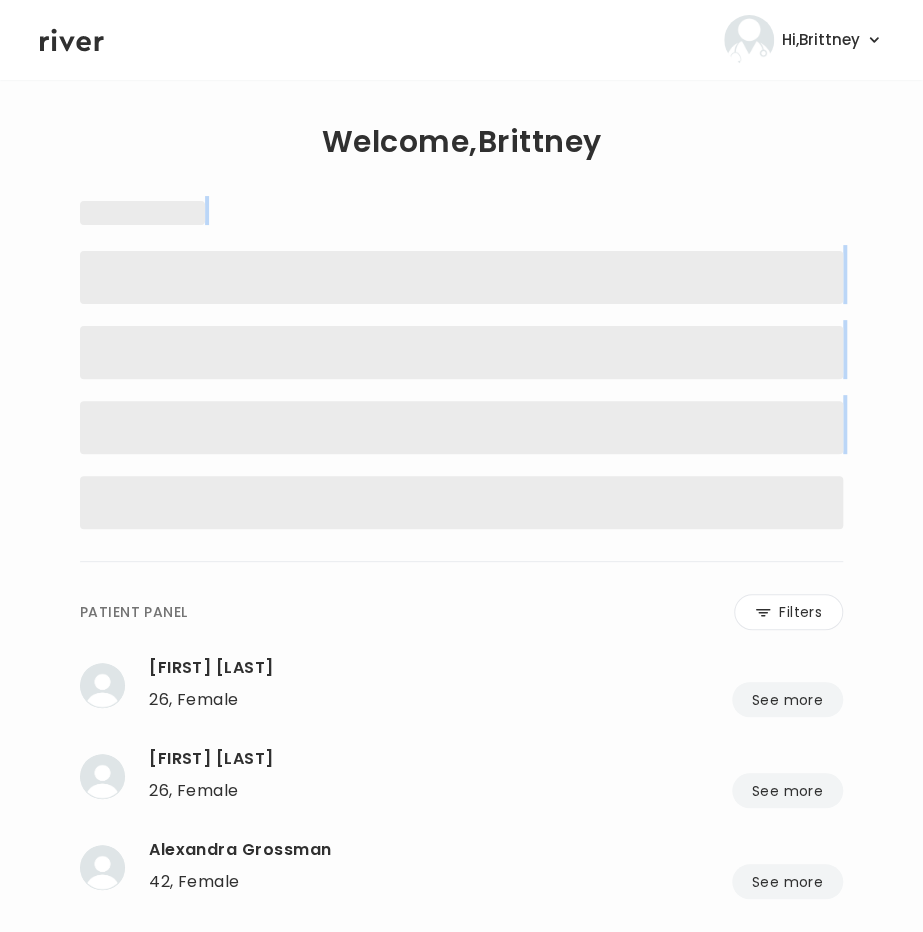 drag, startPoint x: 175, startPoint y: 197, endPoint x: 234, endPoint y: 518, distance: 326.37708 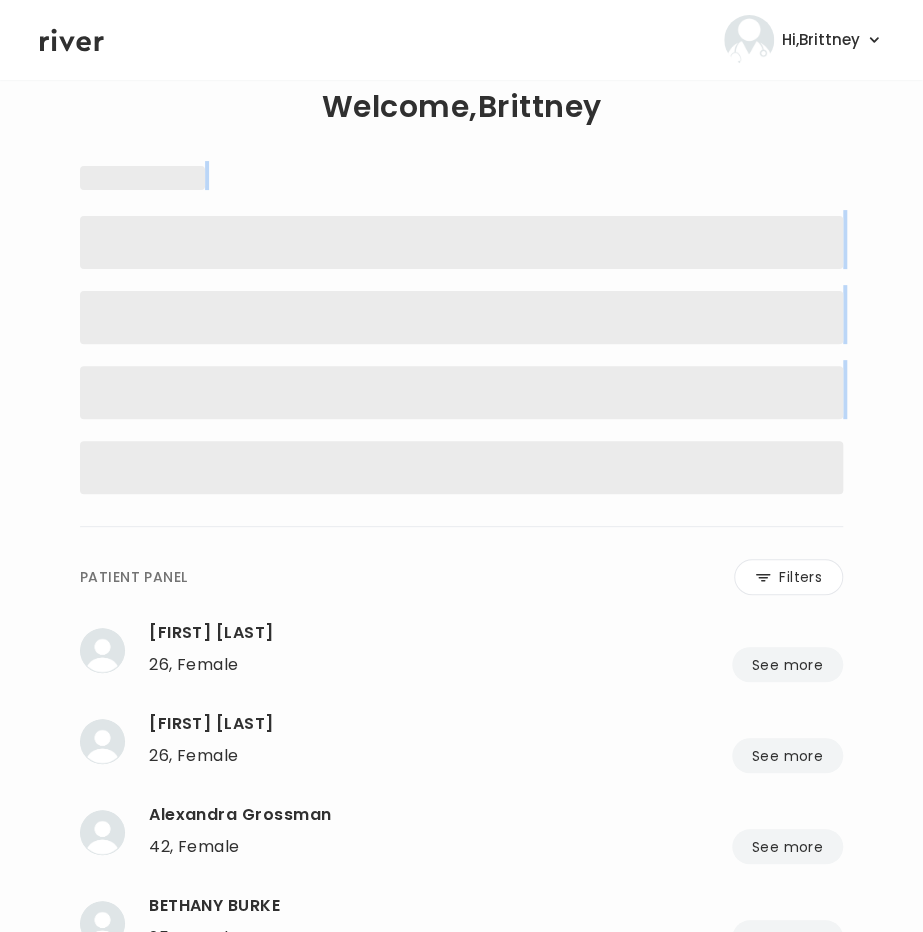 scroll, scrollTop: 38, scrollLeft: 0, axis: vertical 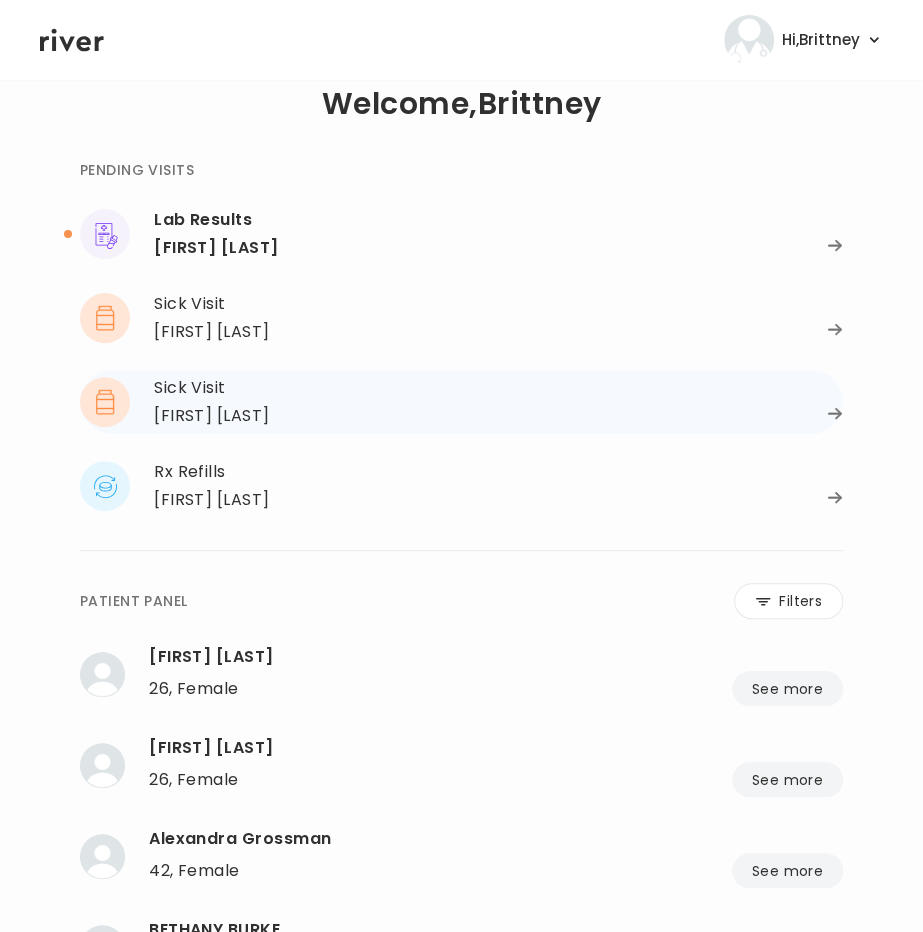 click on "[FIRST] [LAST]" at bounding box center [212, 416] 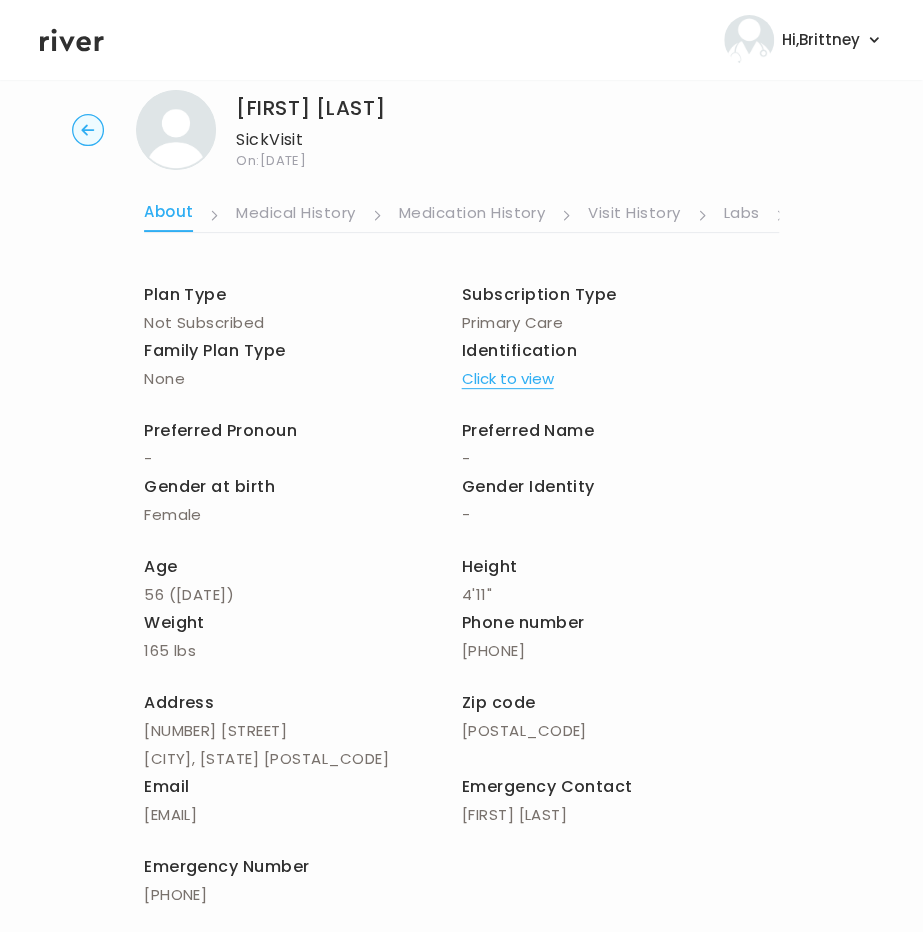 click 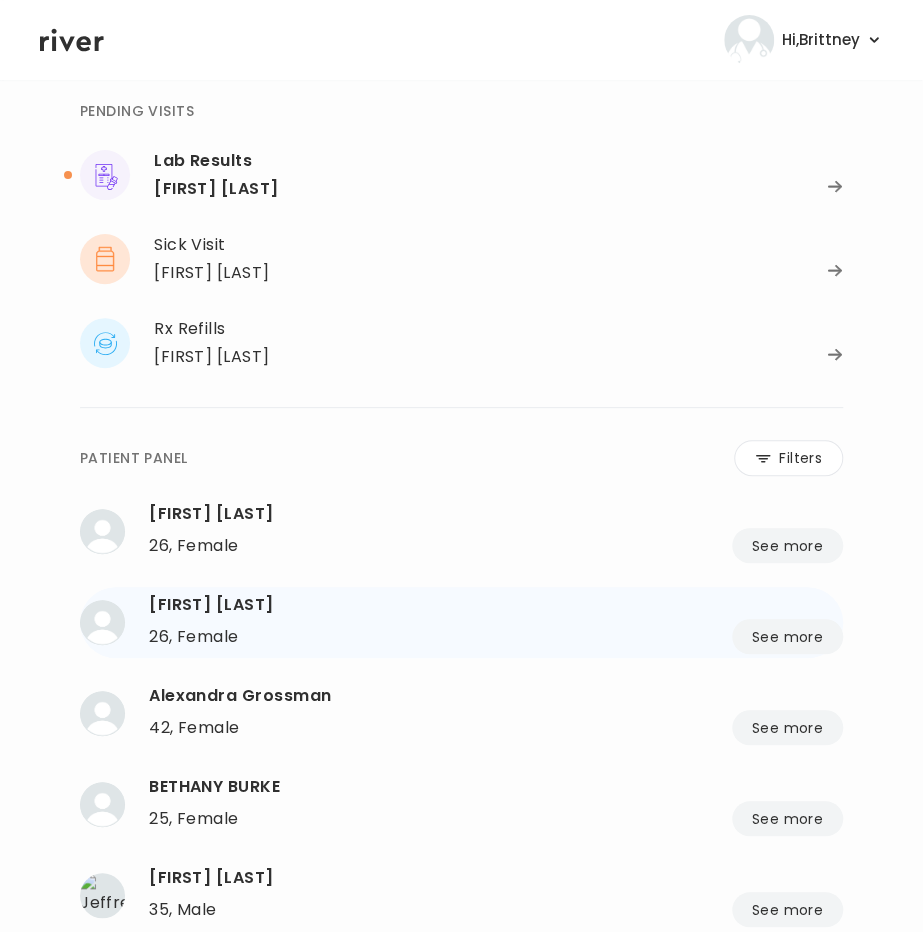 scroll, scrollTop: 72, scrollLeft: 0, axis: vertical 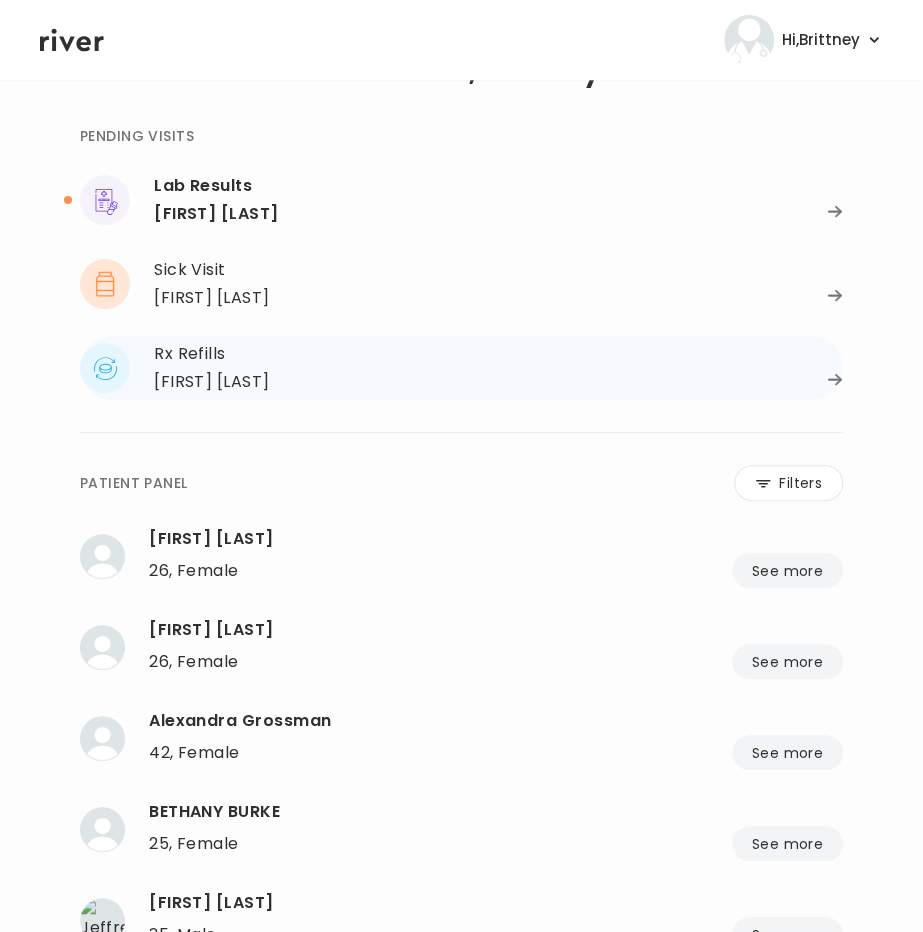 click on "[FIRST] [LAST]" at bounding box center [212, 382] 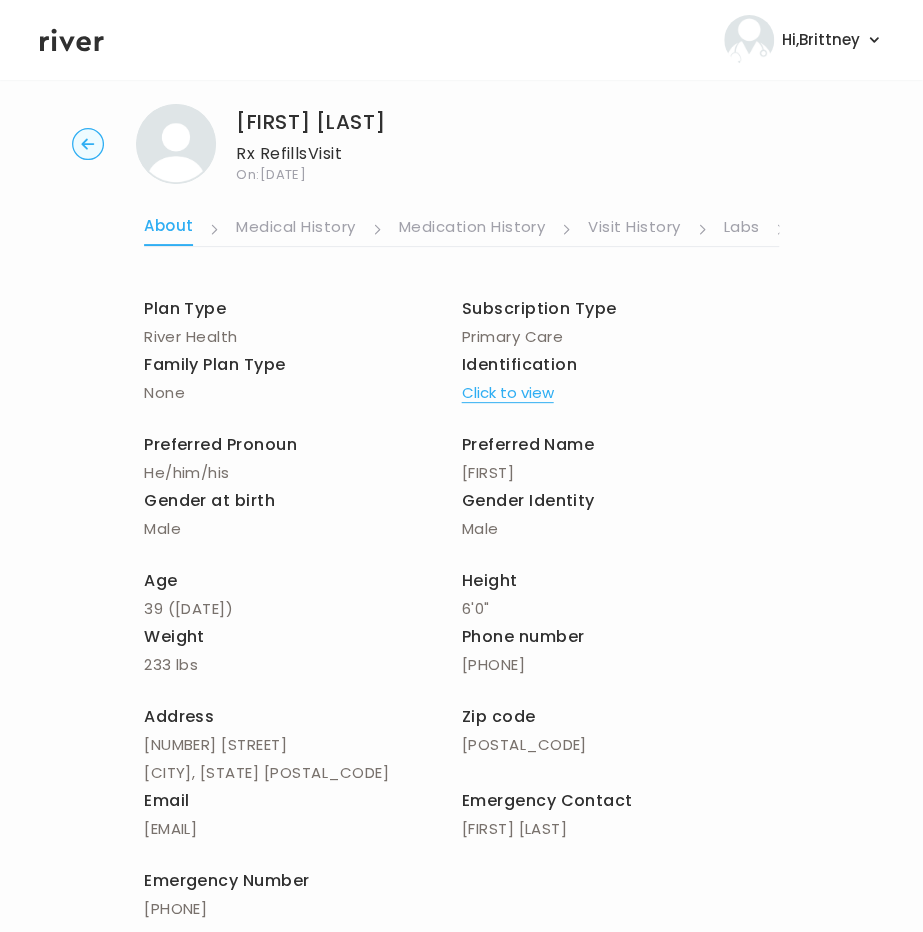 scroll, scrollTop: 0, scrollLeft: 0, axis: both 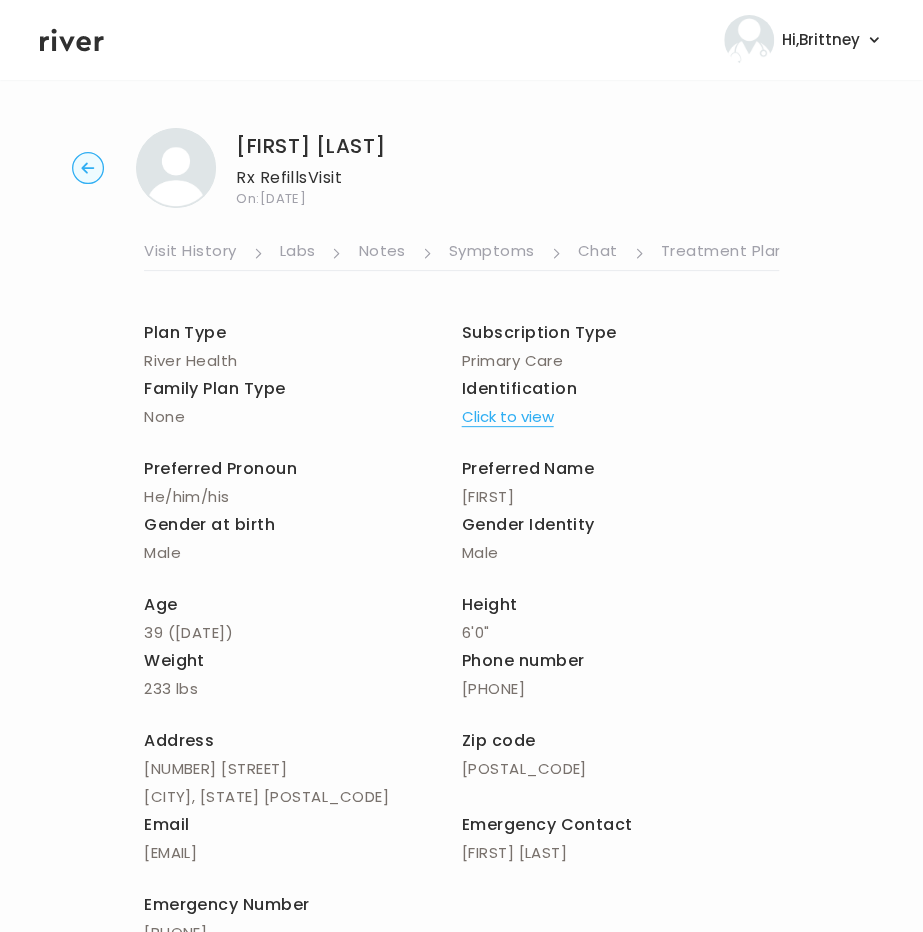 click on "About Medical History Medication History Visit History Labs Notes Symptoms Chat Treatment Plan" at bounding box center (461, 239) 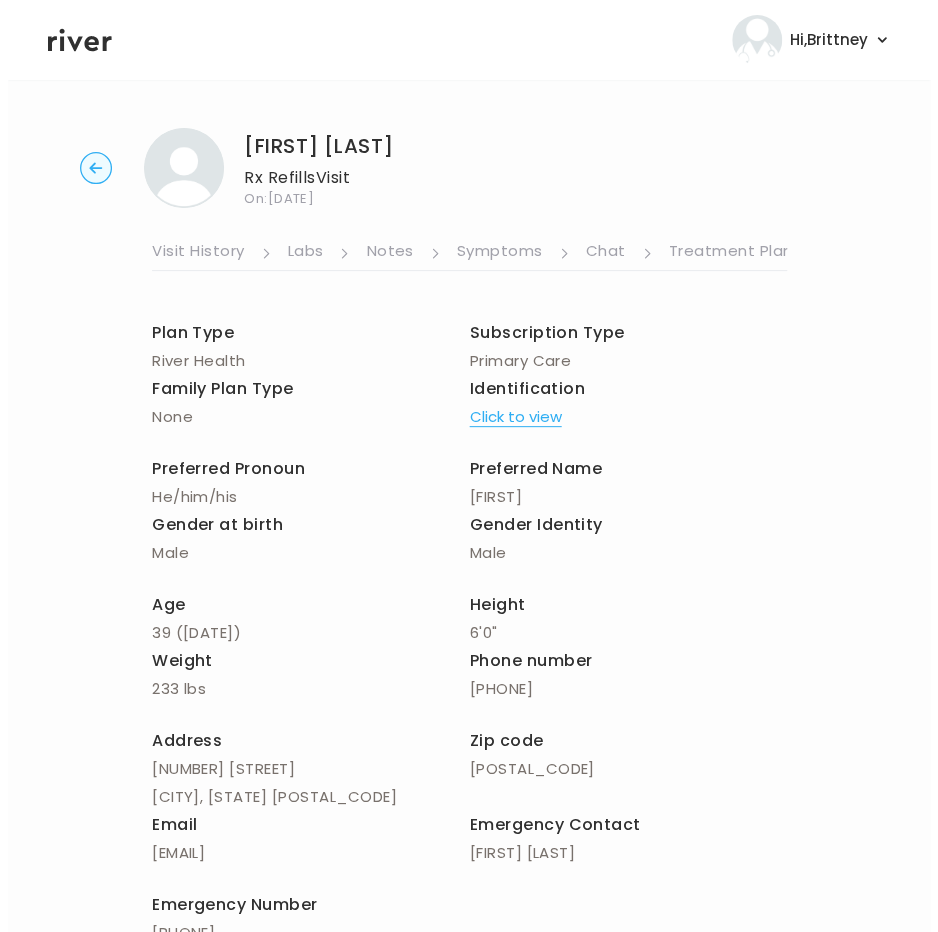 scroll, scrollTop: 0, scrollLeft: 430, axis: horizontal 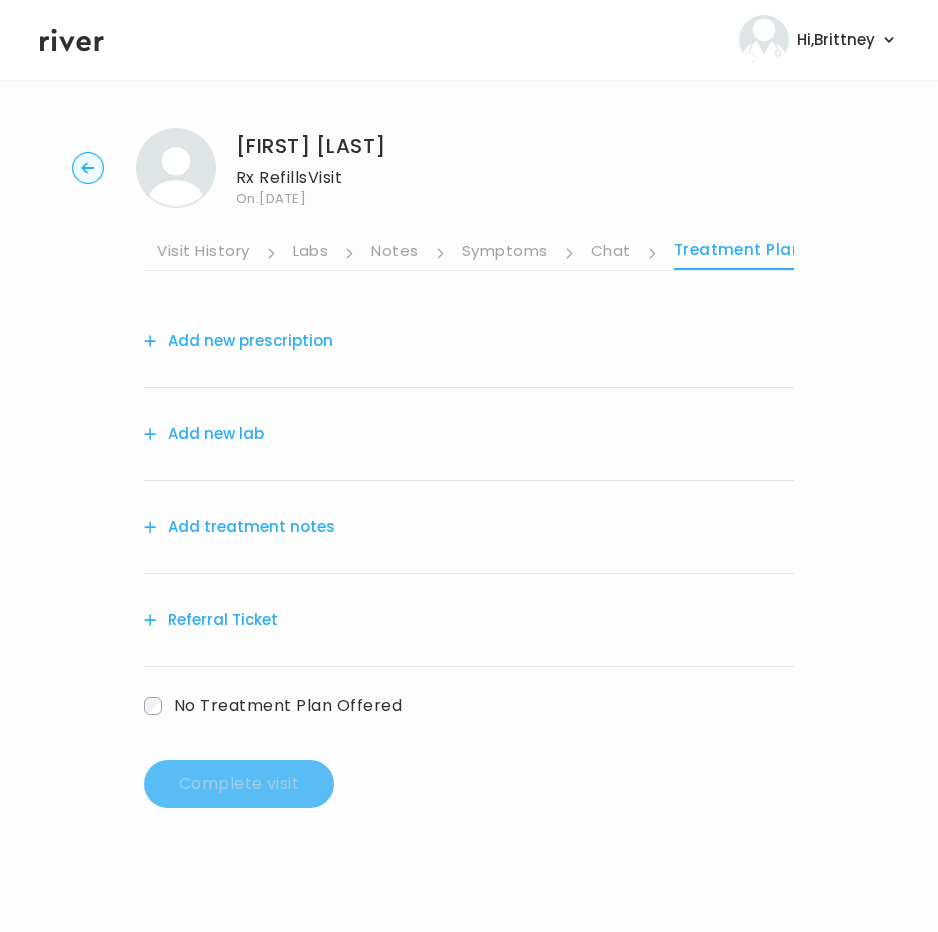 click on "Symptoms" at bounding box center (505, 253) 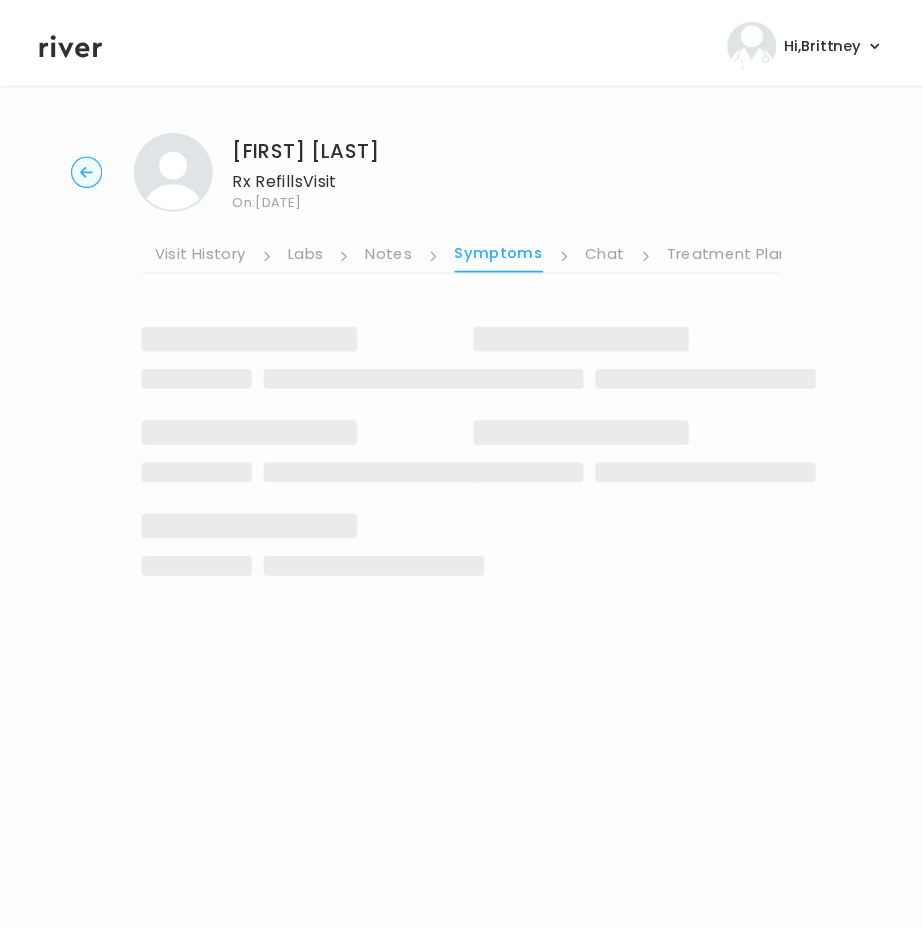 scroll, scrollTop: 0, scrollLeft: 429, axis: horizontal 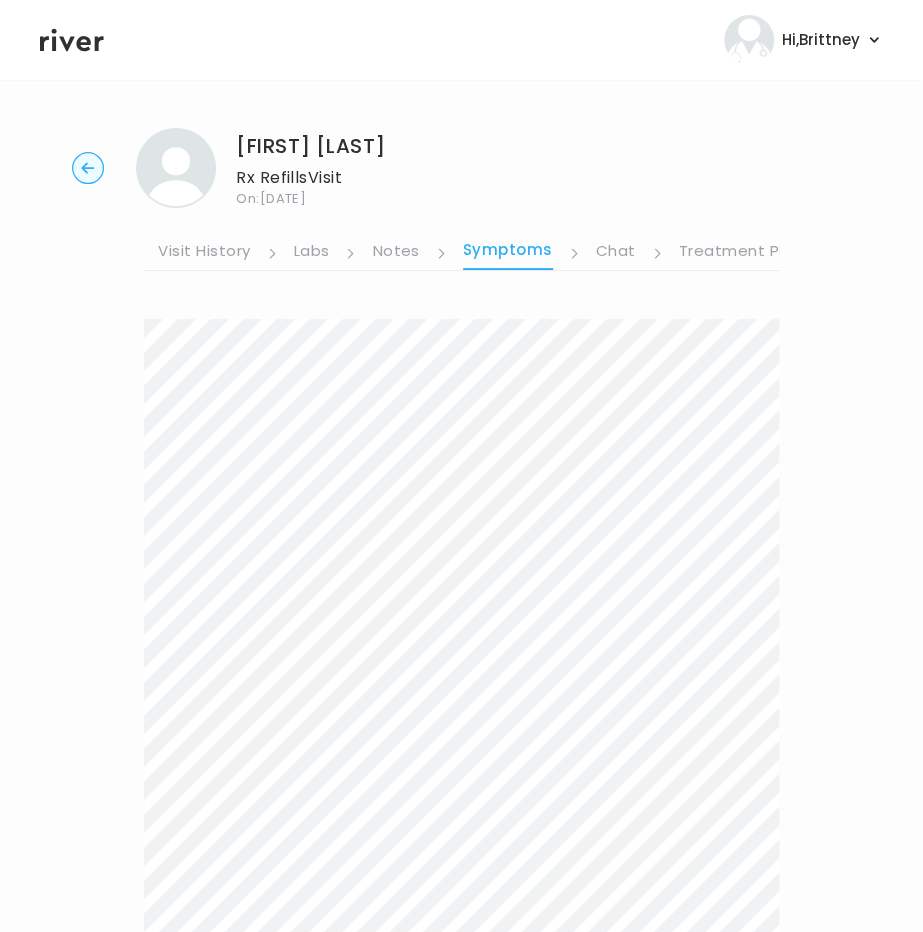 click on "Visit History" at bounding box center (204, 253) 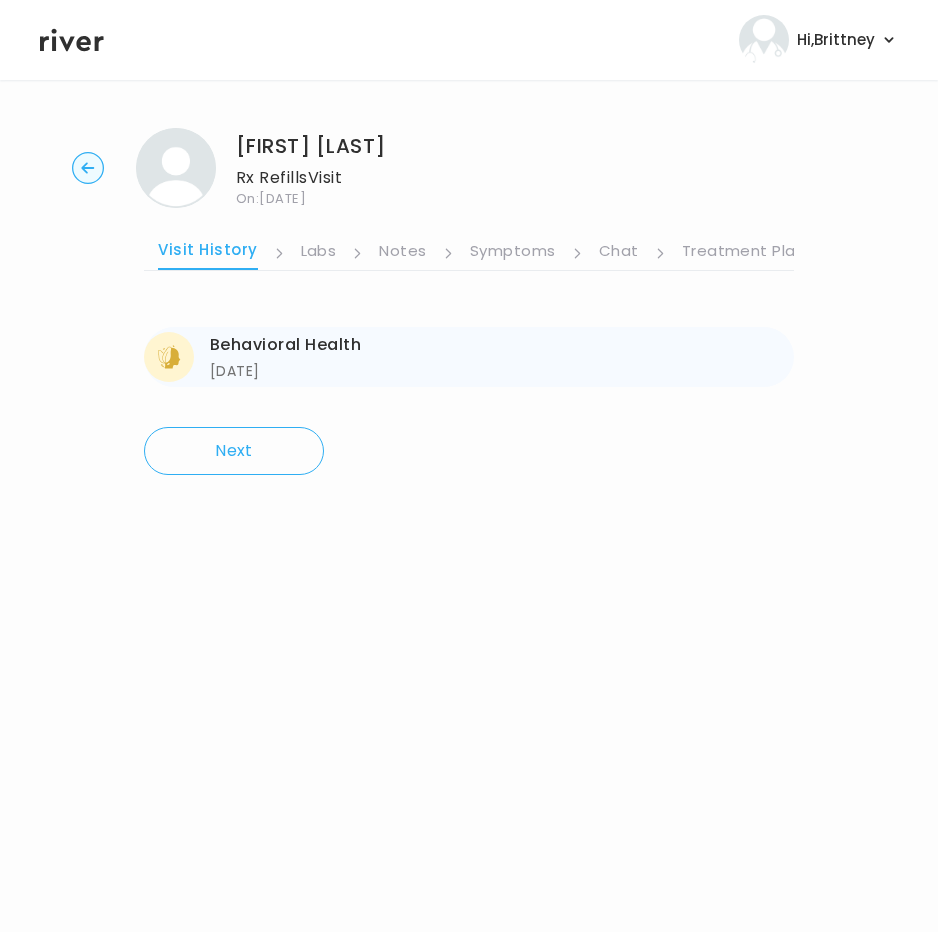 click on "[DATE]" at bounding box center [285, 371] 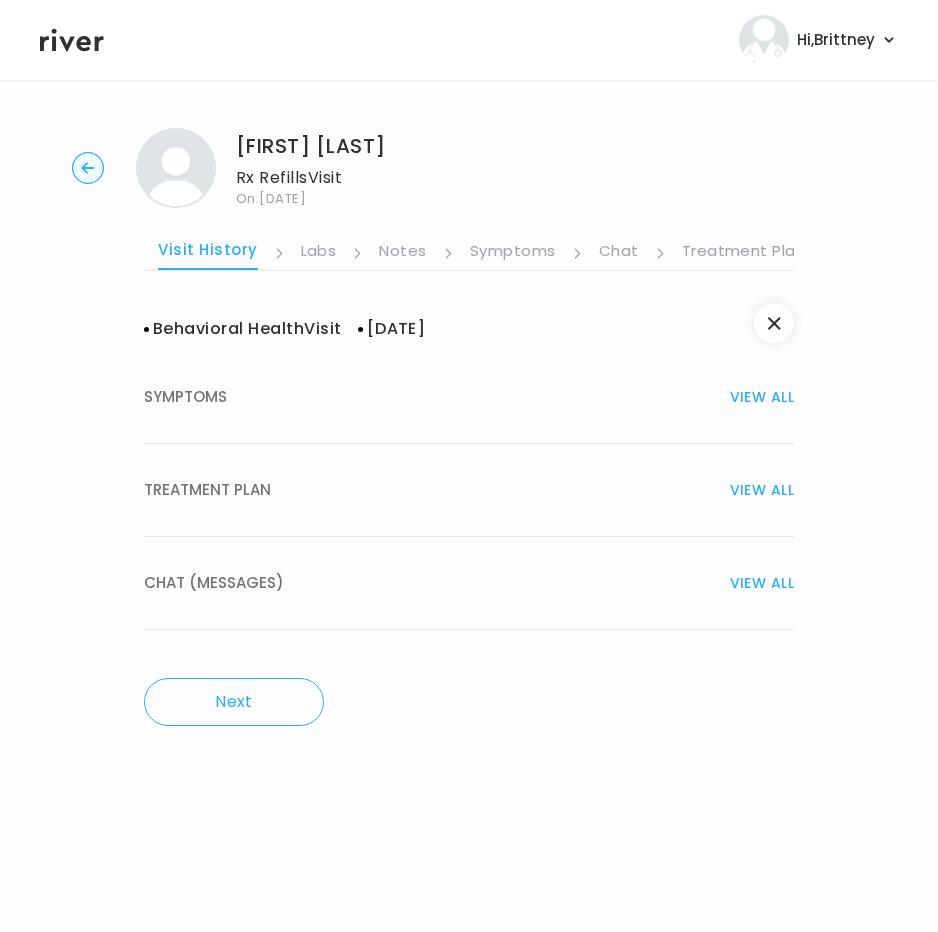 click on "TREATMENT PLAN" at bounding box center (207, 490) 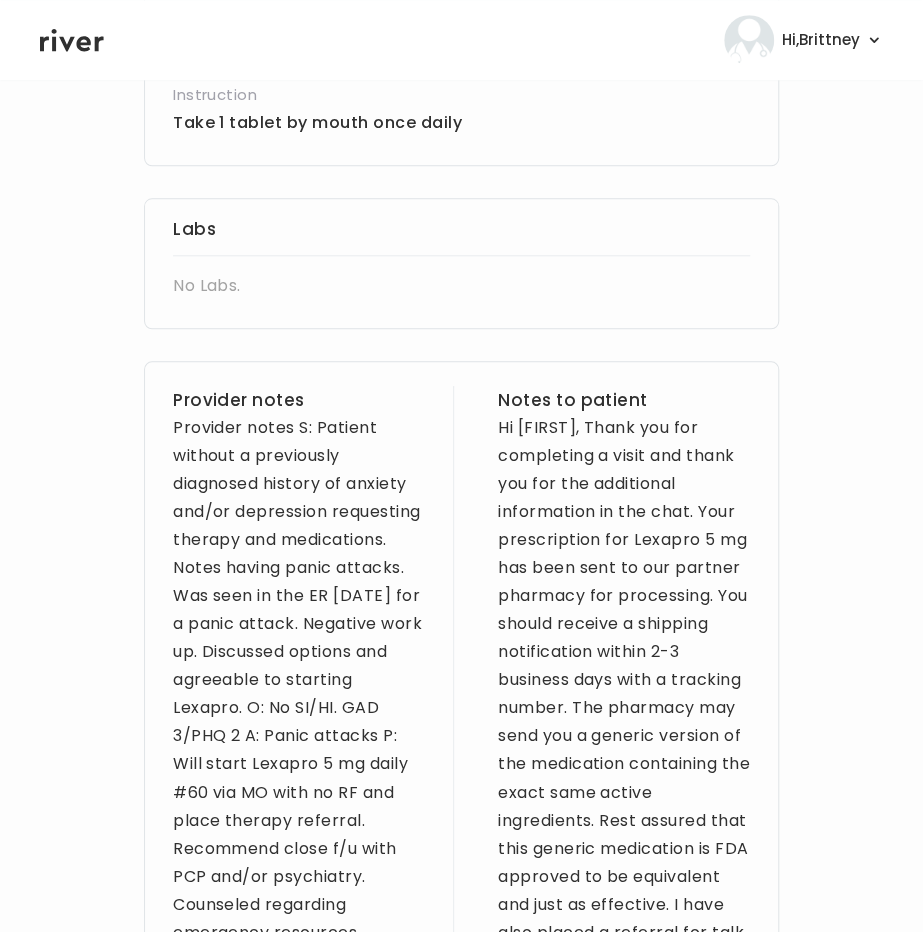 scroll, scrollTop: 606, scrollLeft: 0, axis: vertical 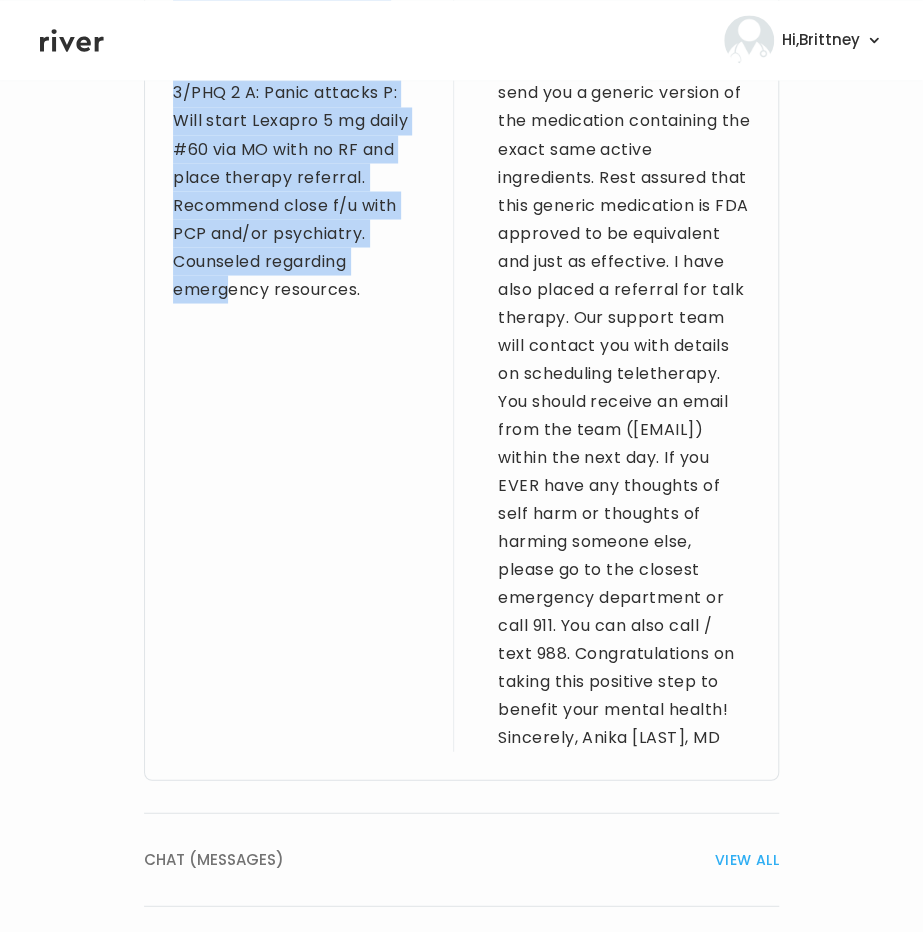 drag, startPoint x: 168, startPoint y: 419, endPoint x: 405, endPoint y: 427, distance: 237.13498 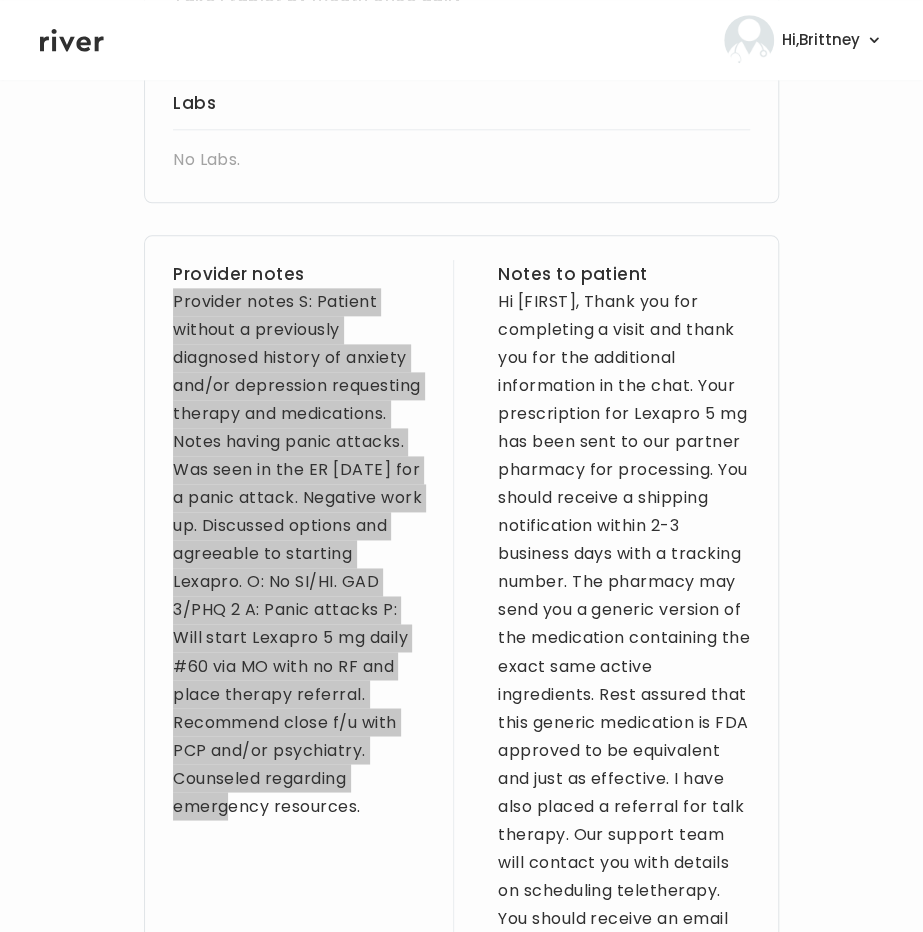 scroll, scrollTop: 724, scrollLeft: 0, axis: vertical 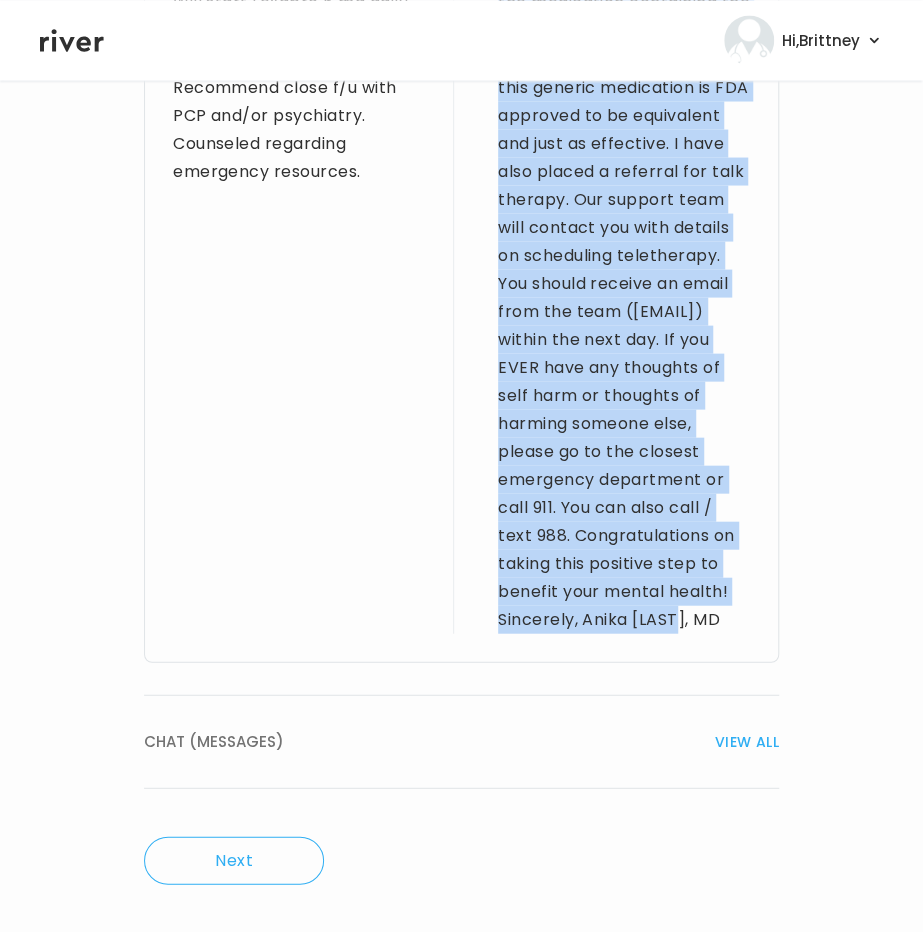 drag, startPoint x: 498, startPoint y: 301, endPoint x: 586, endPoint y: 633, distance: 343.4647 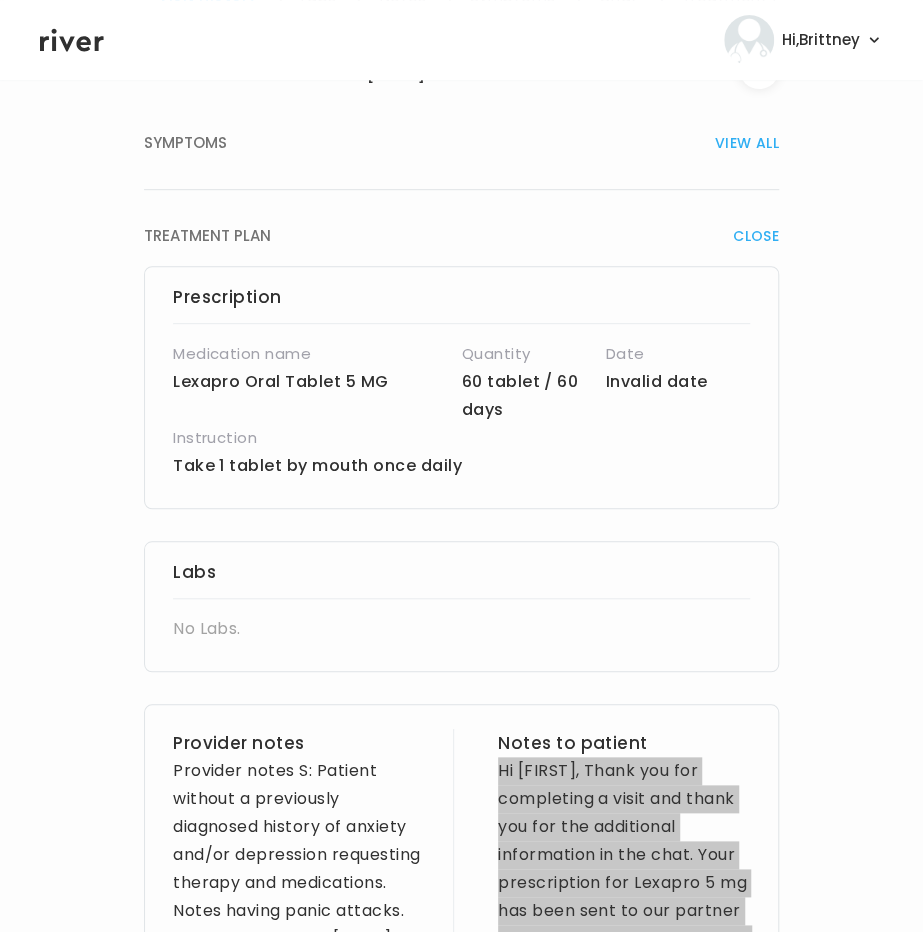 scroll, scrollTop: 253, scrollLeft: 0, axis: vertical 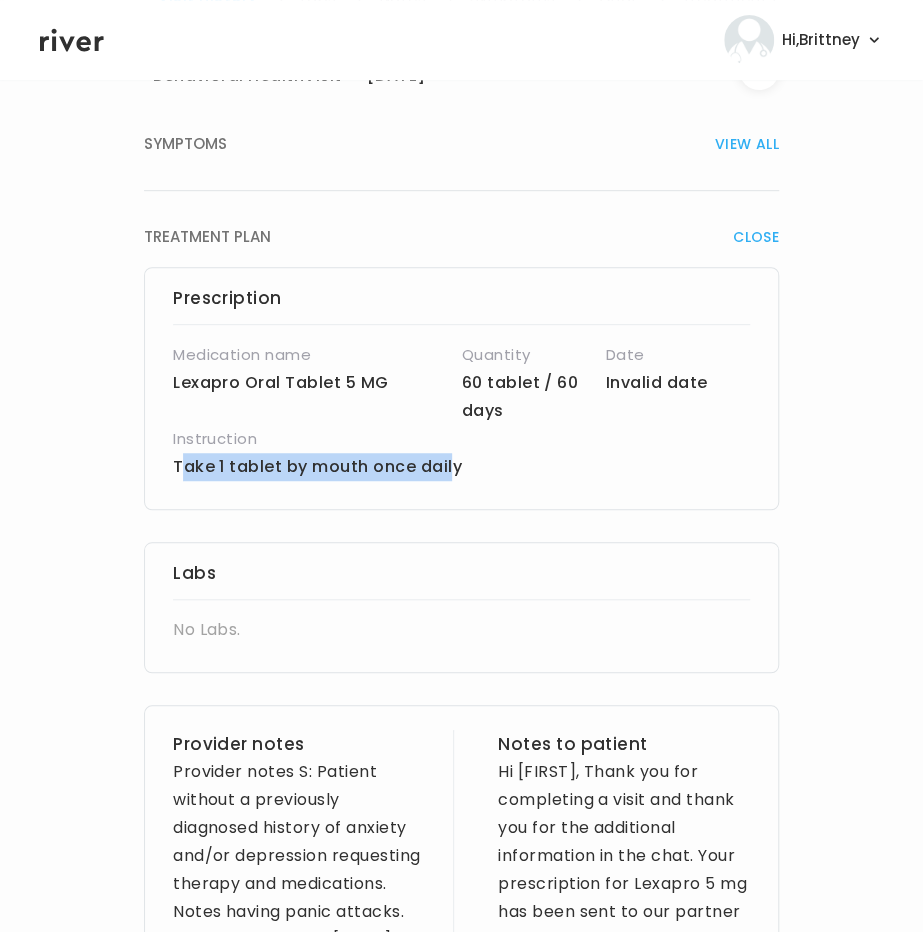 drag, startPoint x: 180, startPoint y: 467, endPoint x: 450, endPoint y: 468, distance: 270.00186 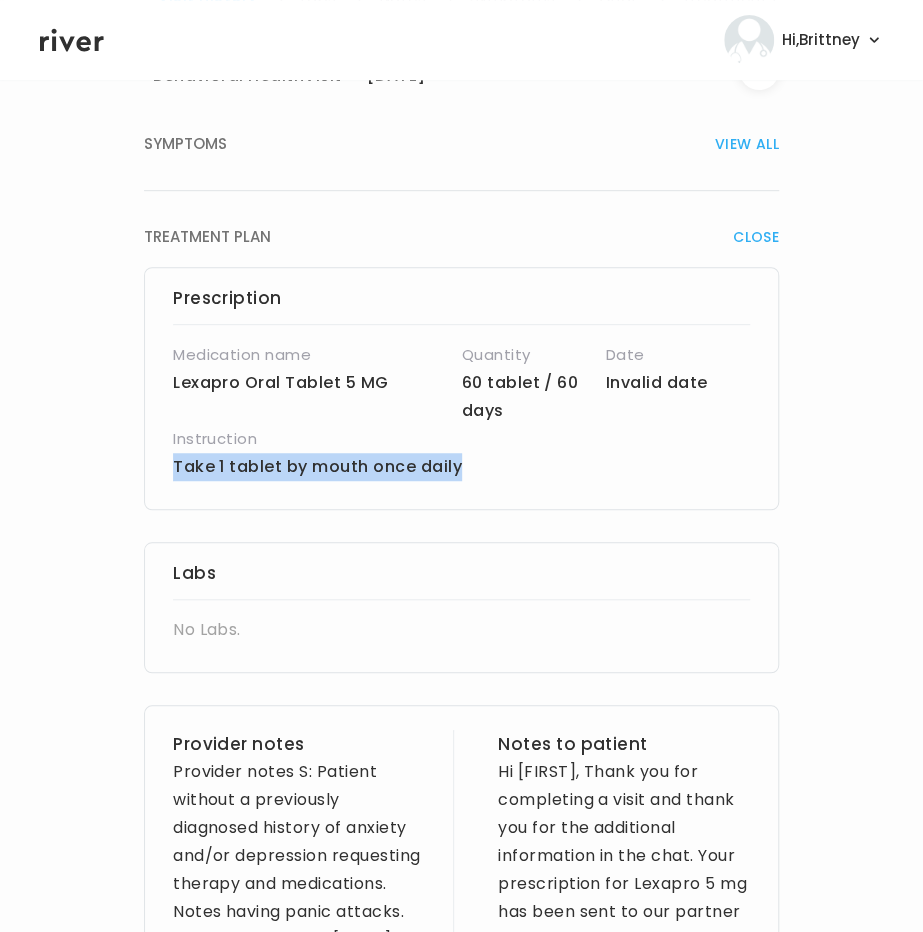 drag, startPoint x: 166, startPoint y: 468, endPoint x: 487, endPoint y: 466, distance: 321.00623 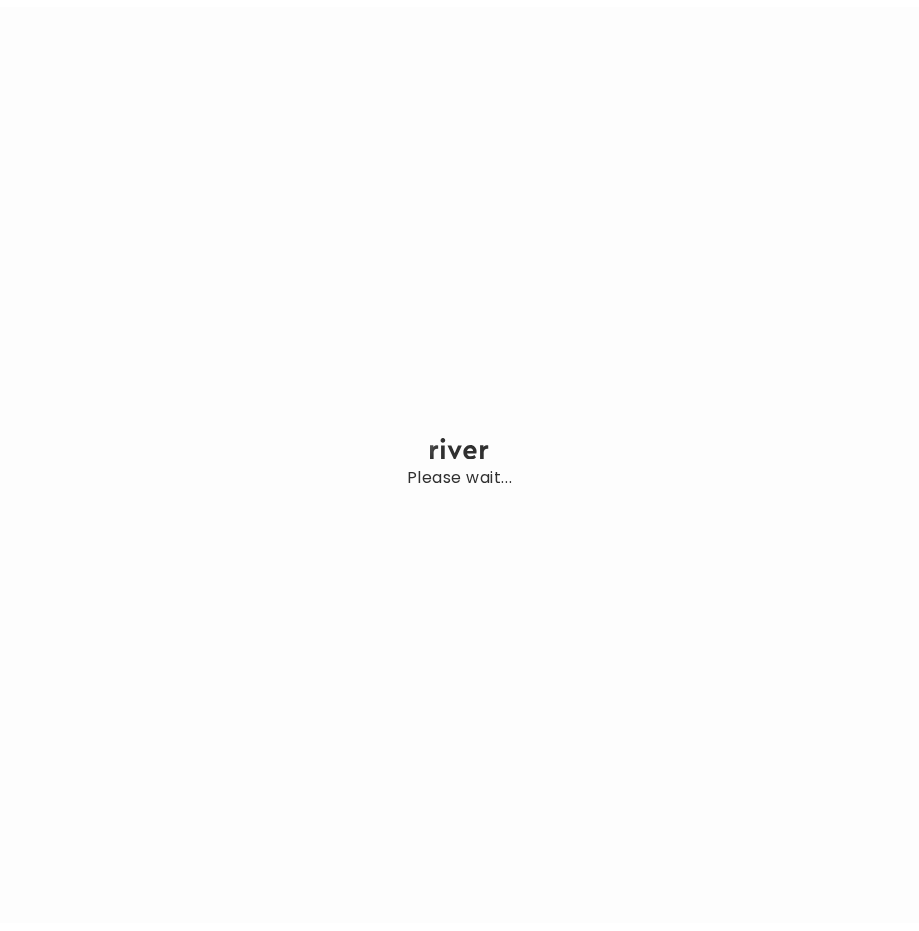 scroll, scrollTop: 0, scrollLeft: 0, axis: both 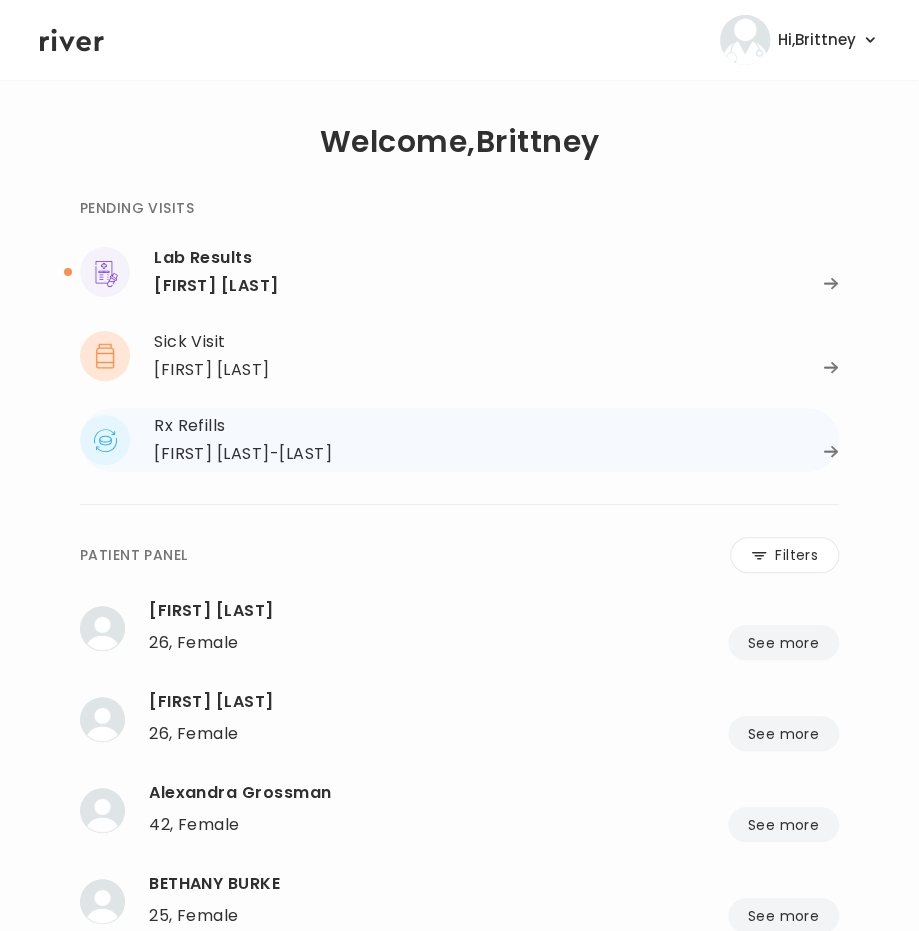click on "Rx Refills" at bounding box center [496, 426] 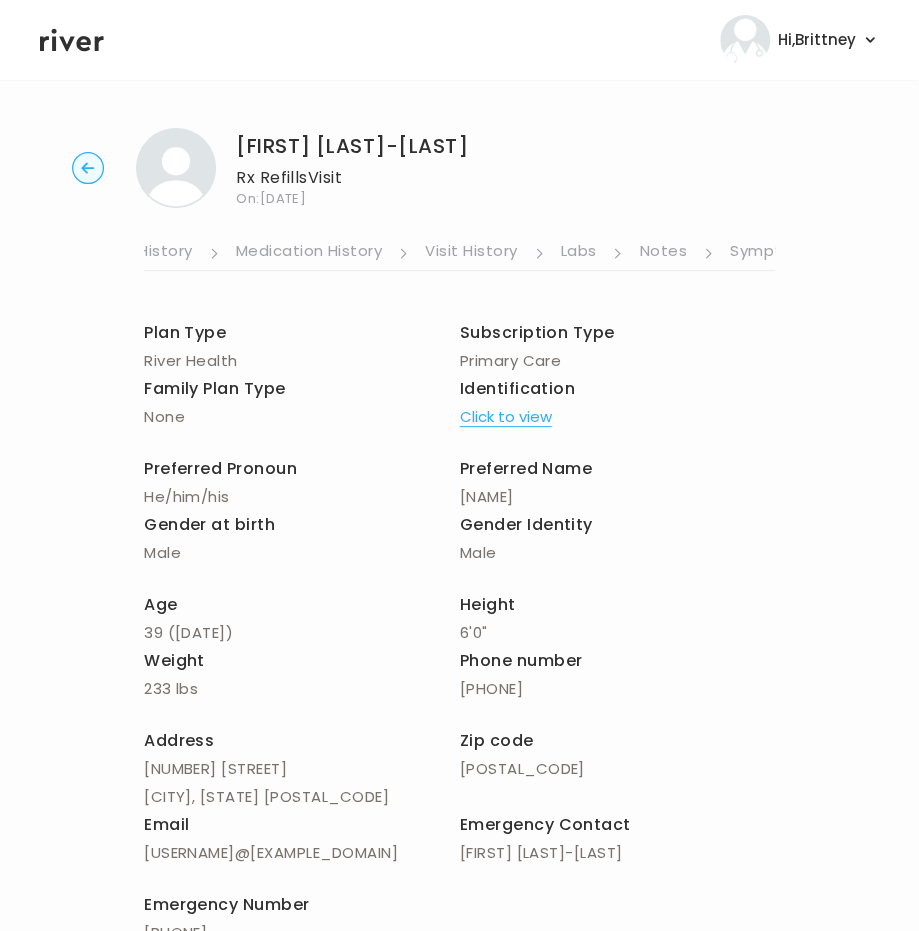 scroll, scrollTop: 0, scrollLeft: 190, axis: horizontal 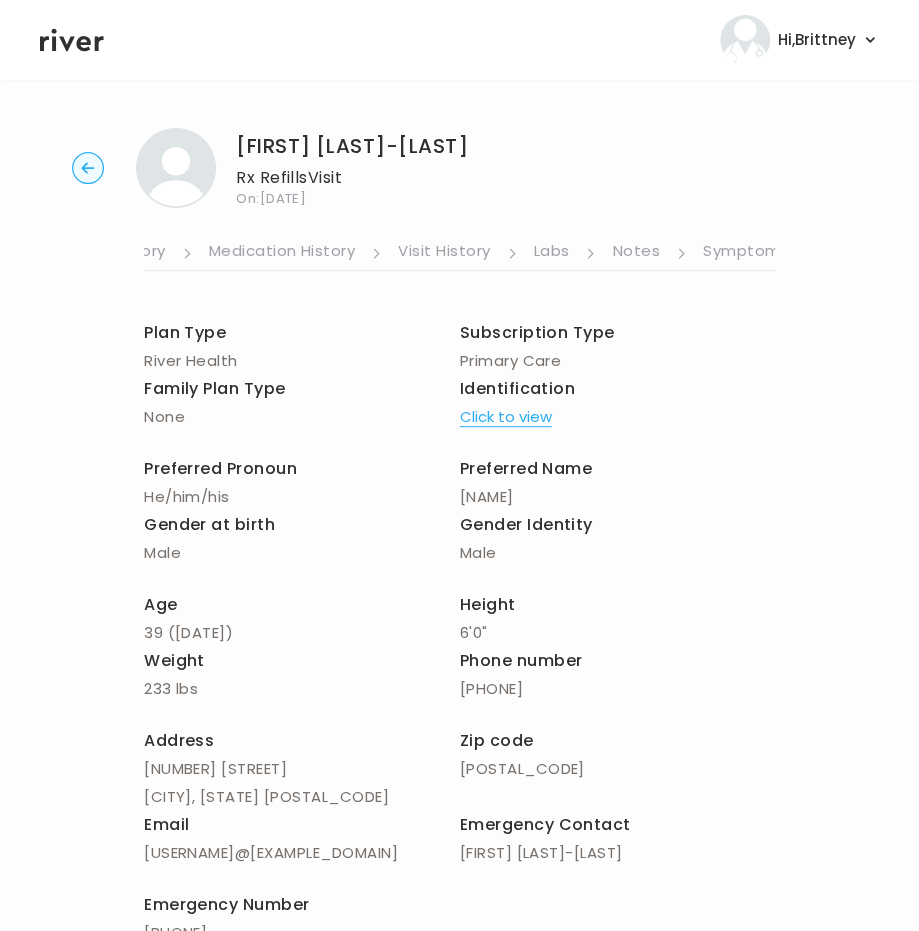 click on "Visit History" at bounding box center (444, 253) 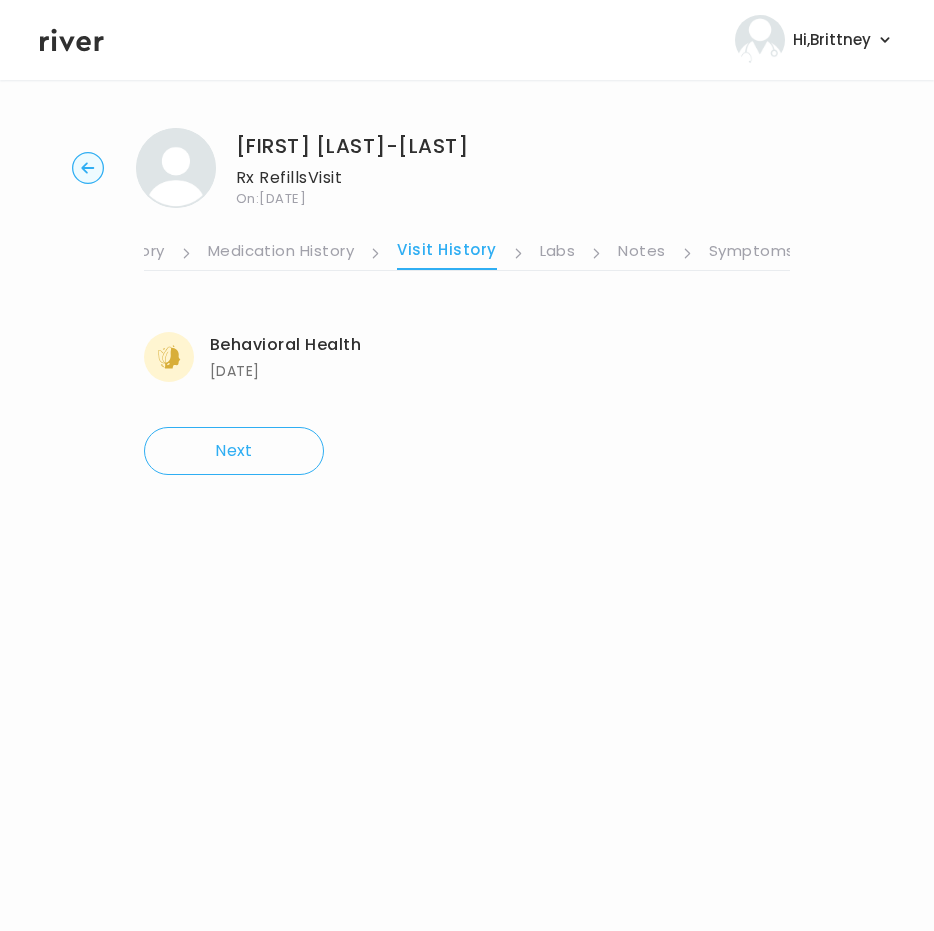 click on "Medication History" at bounding box center (281, 253) 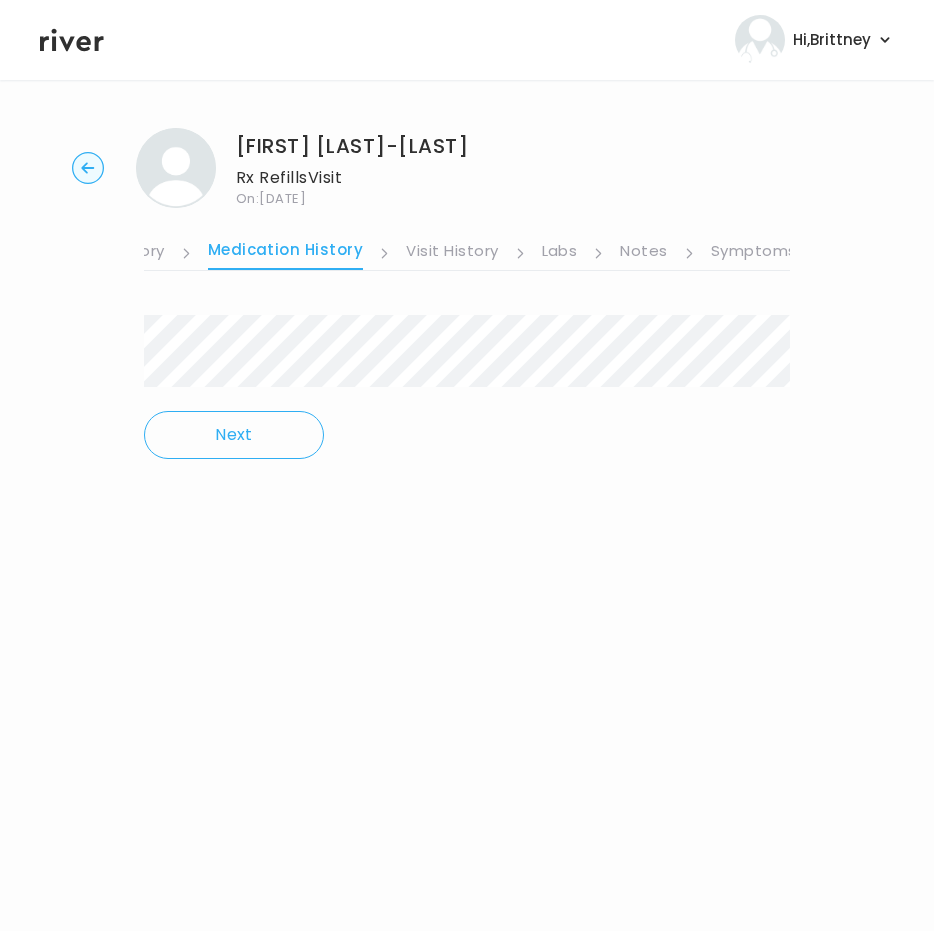 click on "Symptoms" at bounding box center (754, 253) 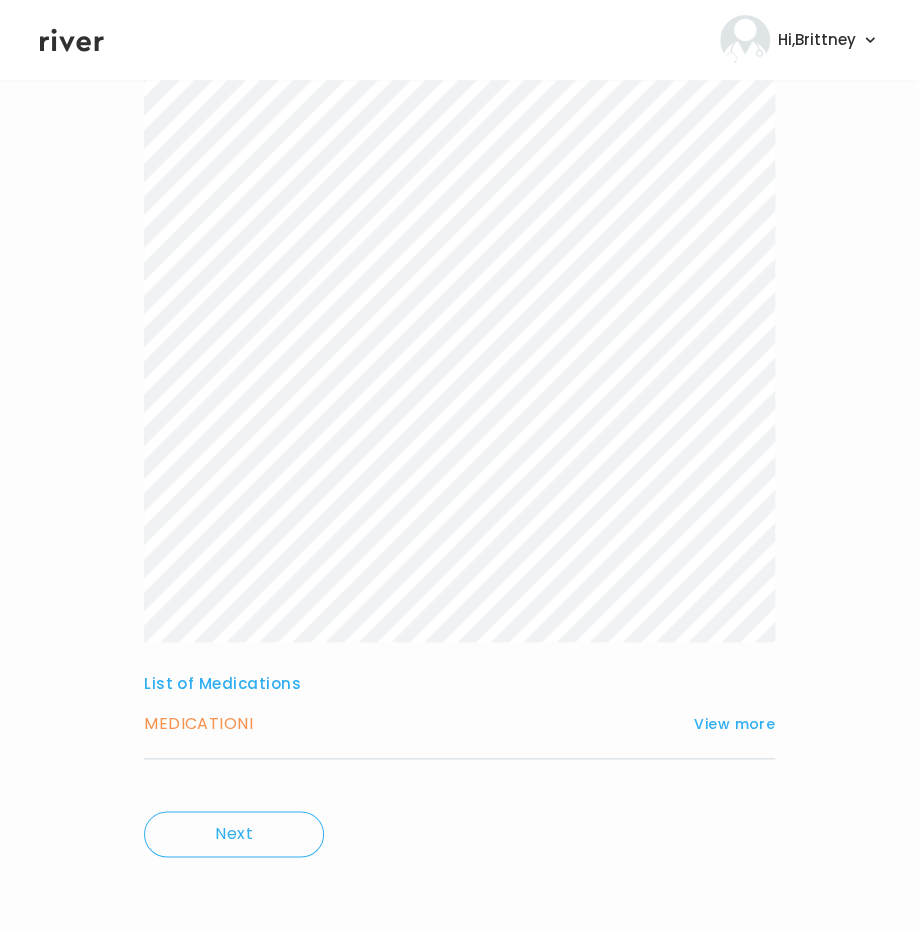 scroll, scrollTop: 298, scrollLeft: 0, axis: vertical 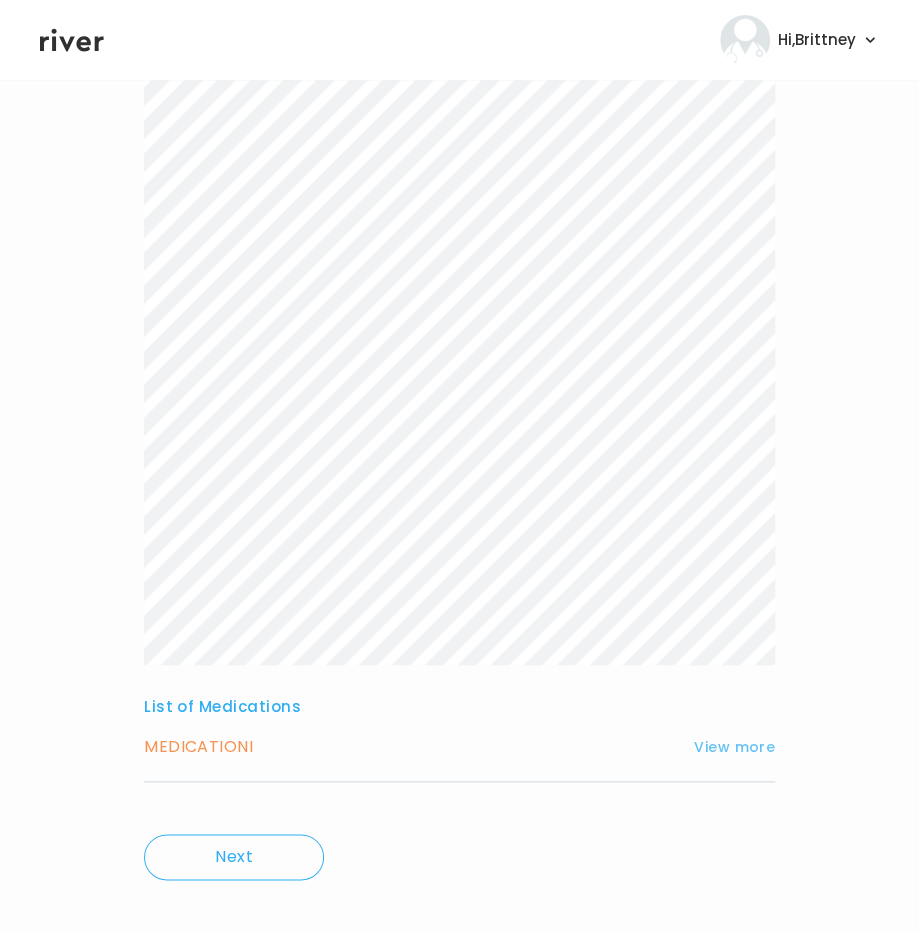click on "View more" at bounding box center (734, 747) 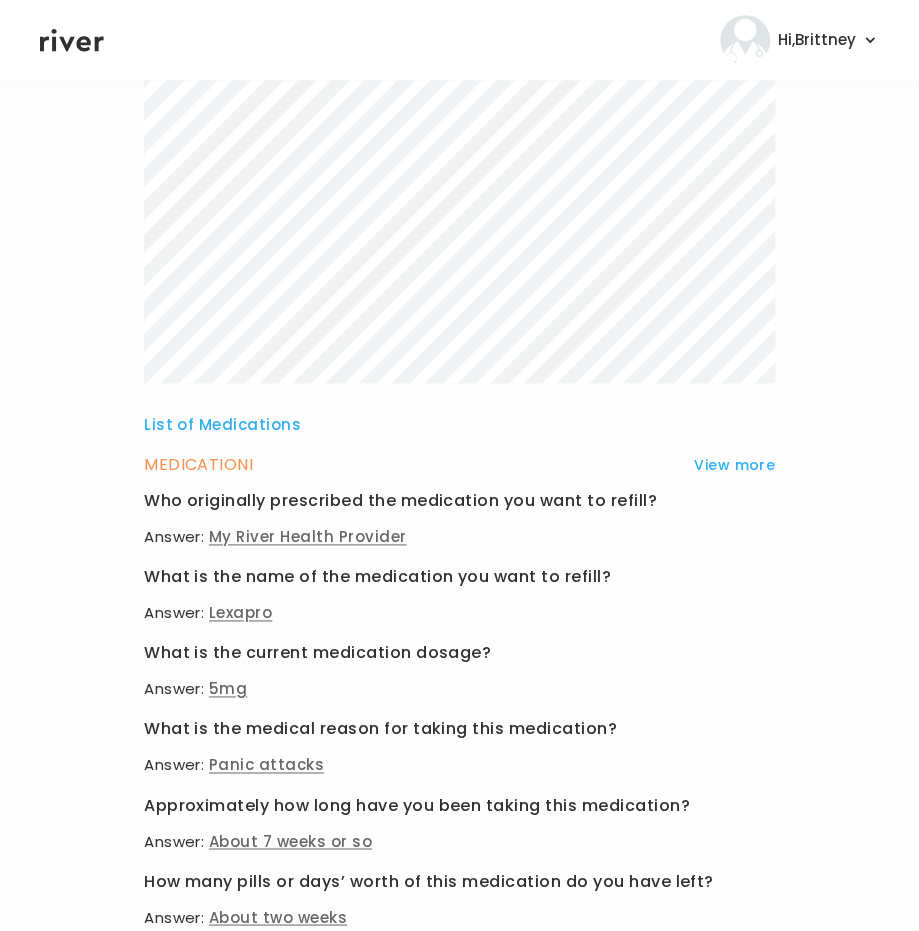 scroll, scrollTop: 0, scrollLeft: 0, axis: both 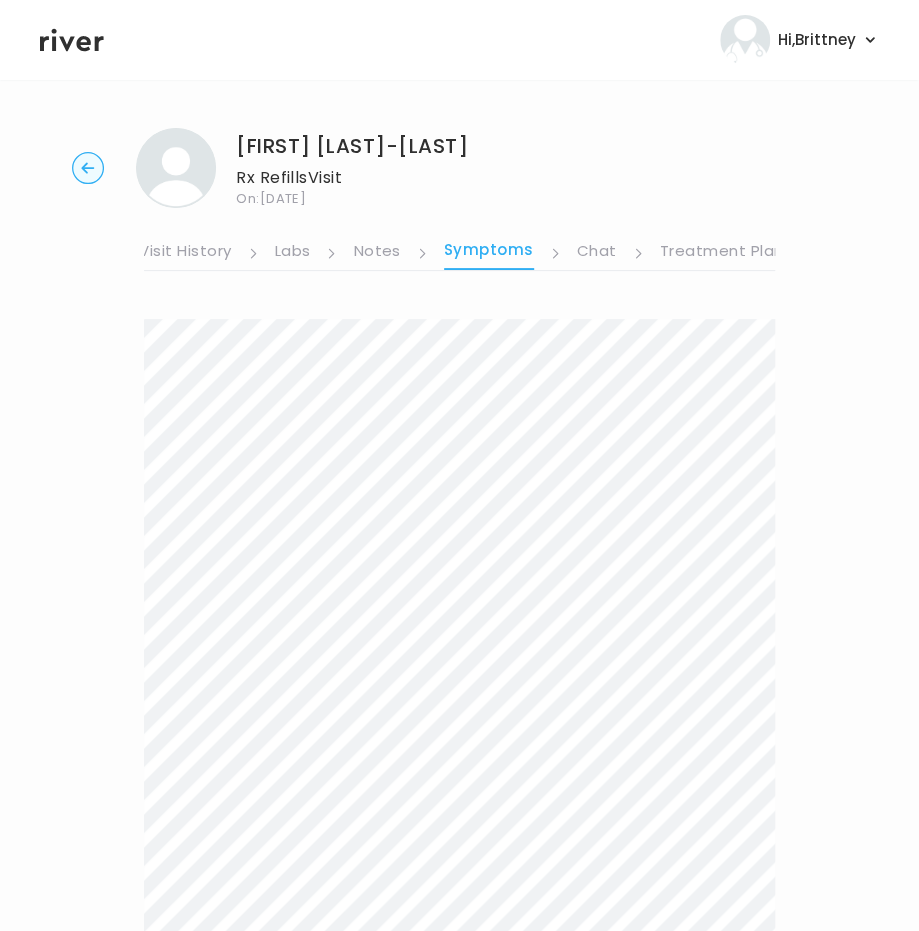 click on "Treatment Plan" at bounding box center [722, 253] 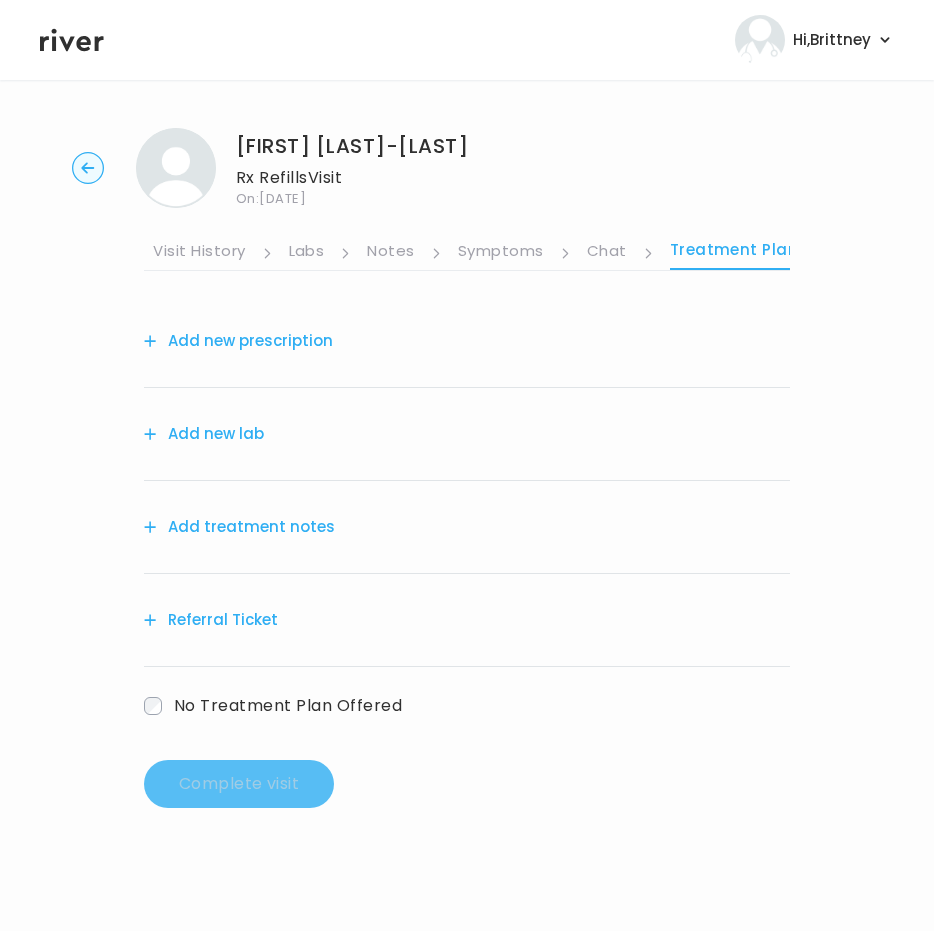 click on "Add treatment notes" at bounding box center [239, 527] 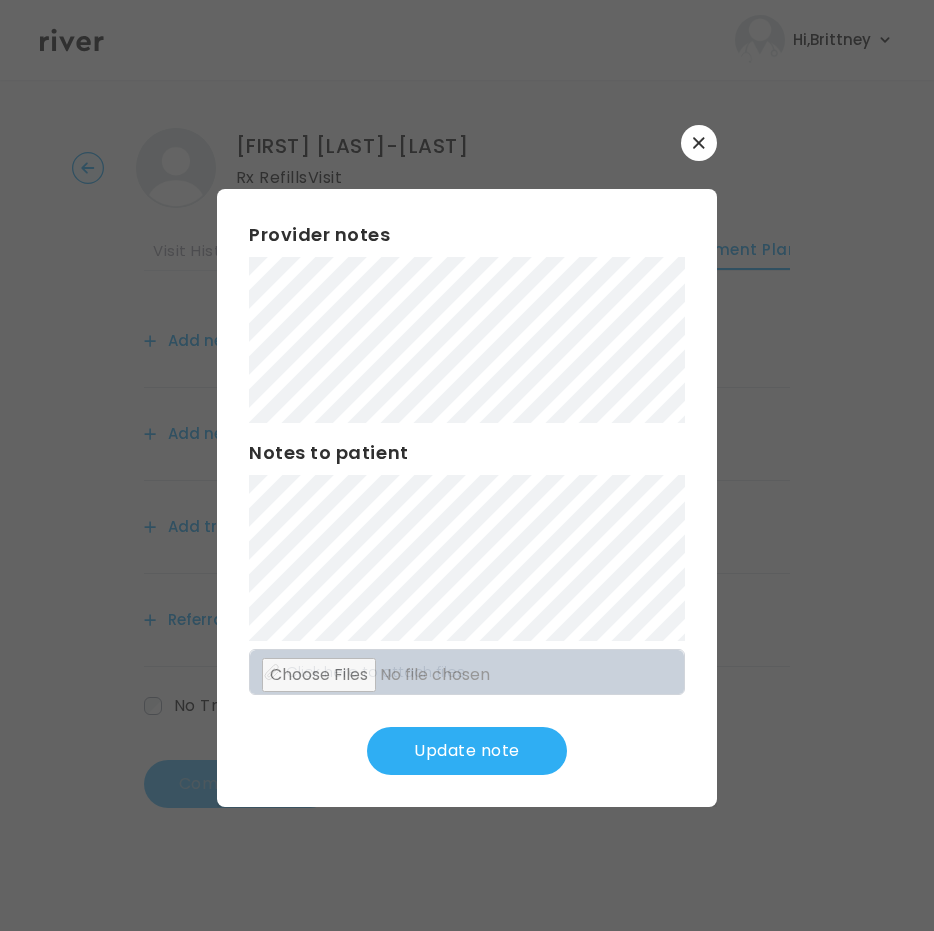 click on "Update note" at bounding box center [467, 751] 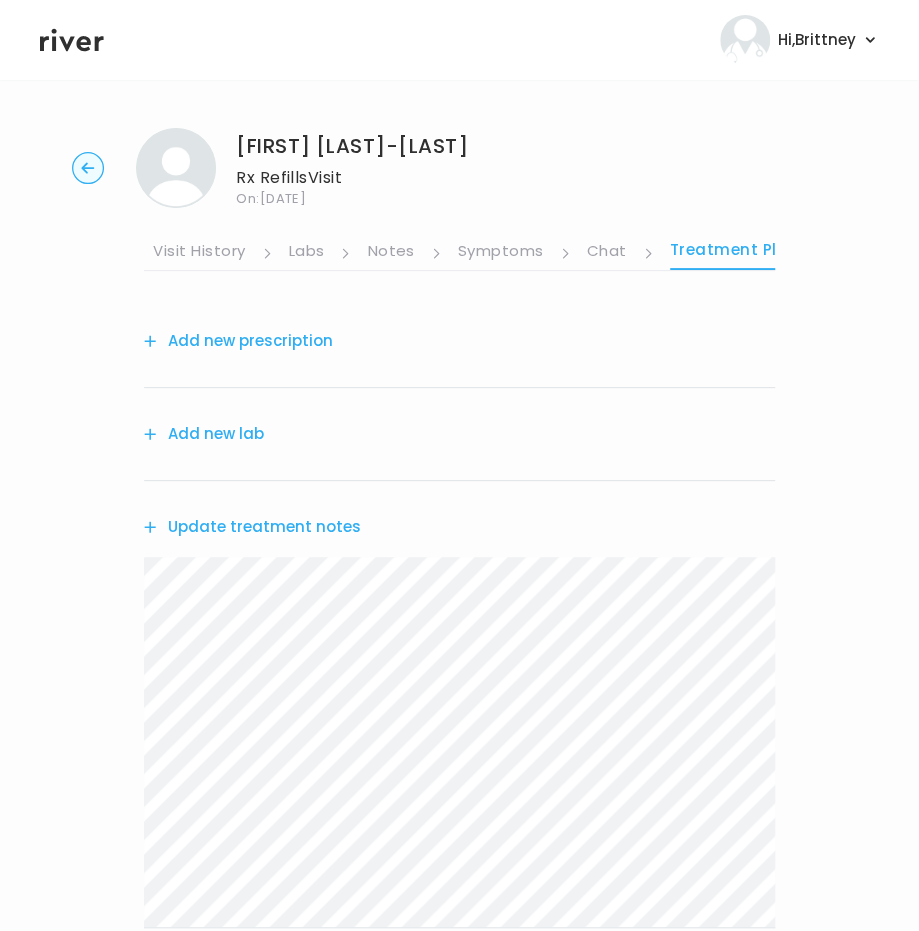 click on "Add new lab" at bounding box center [204, 434] 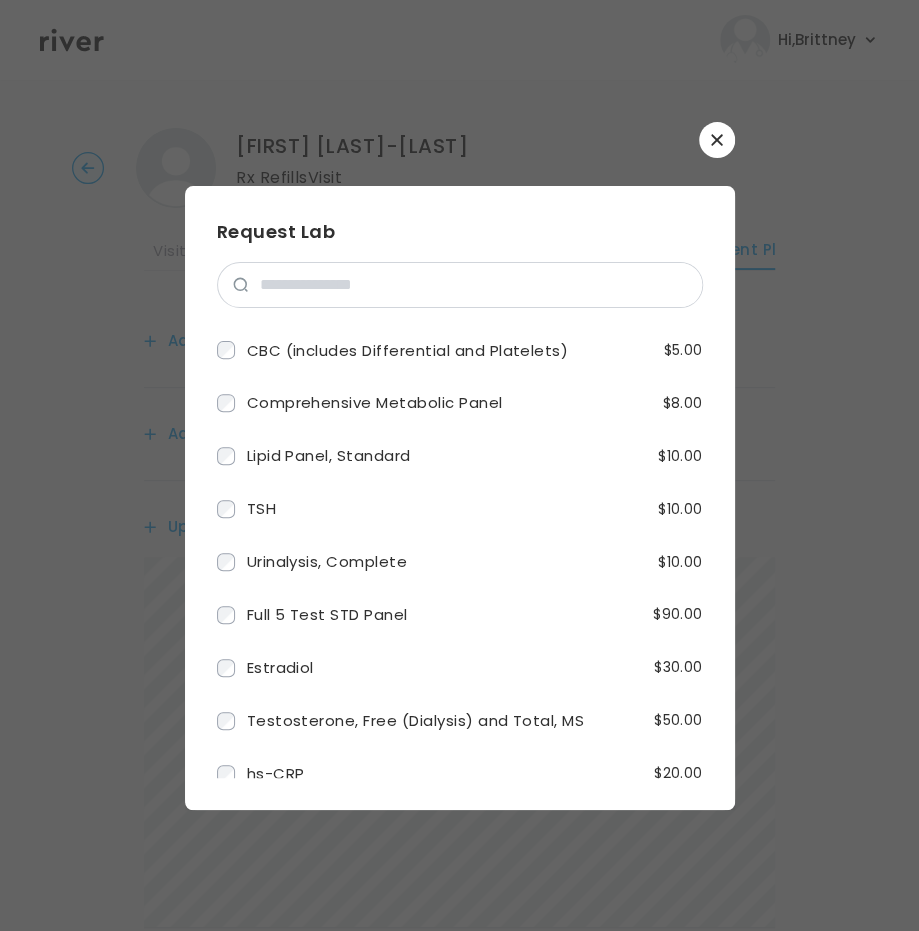 click at bounding box center (460, 140) 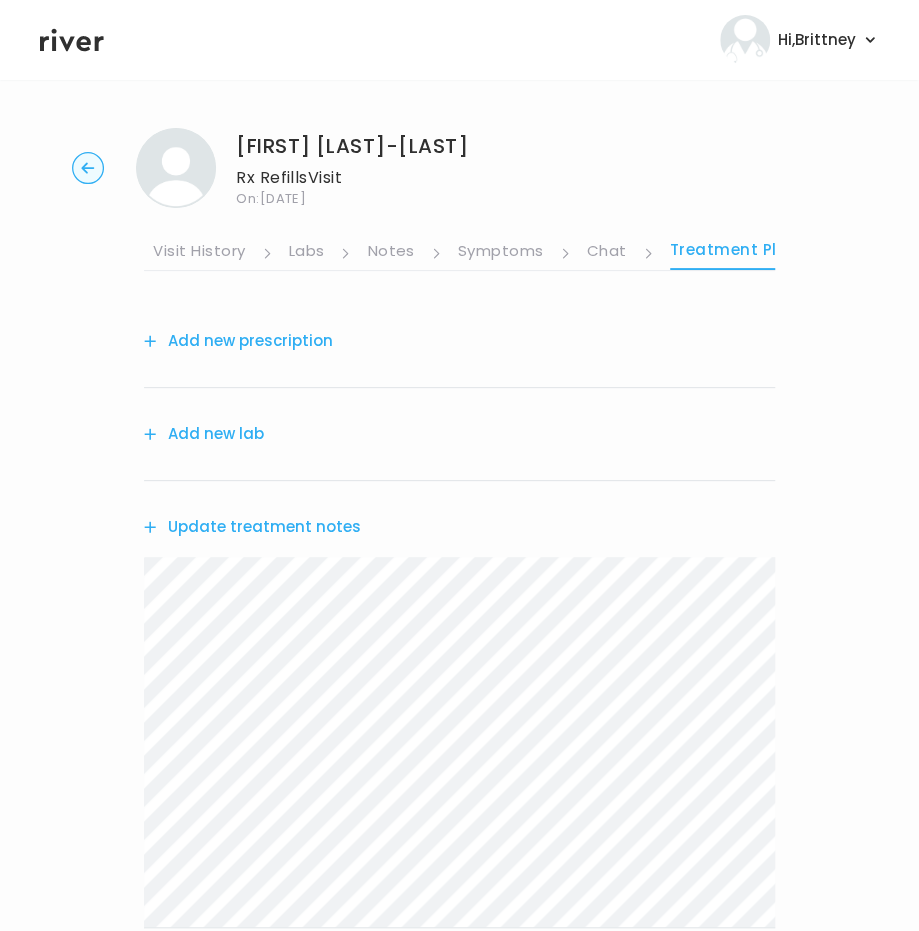click on "Add new prescription" at bounding box center (238, 341) 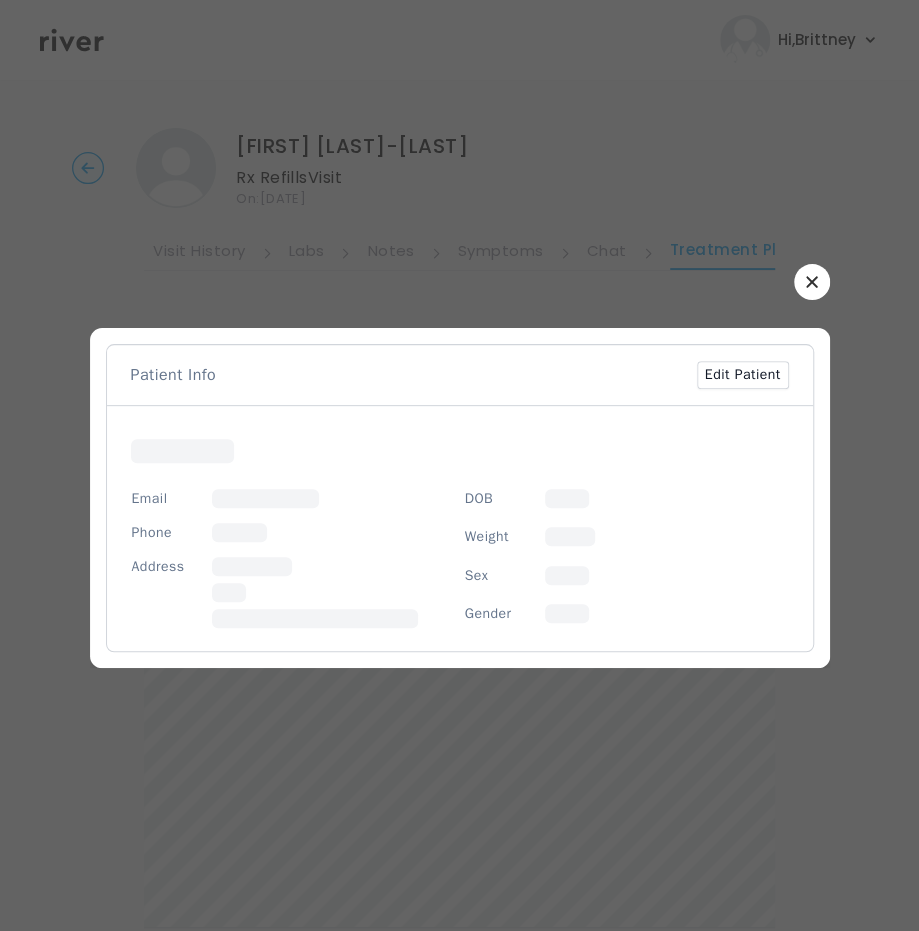 click 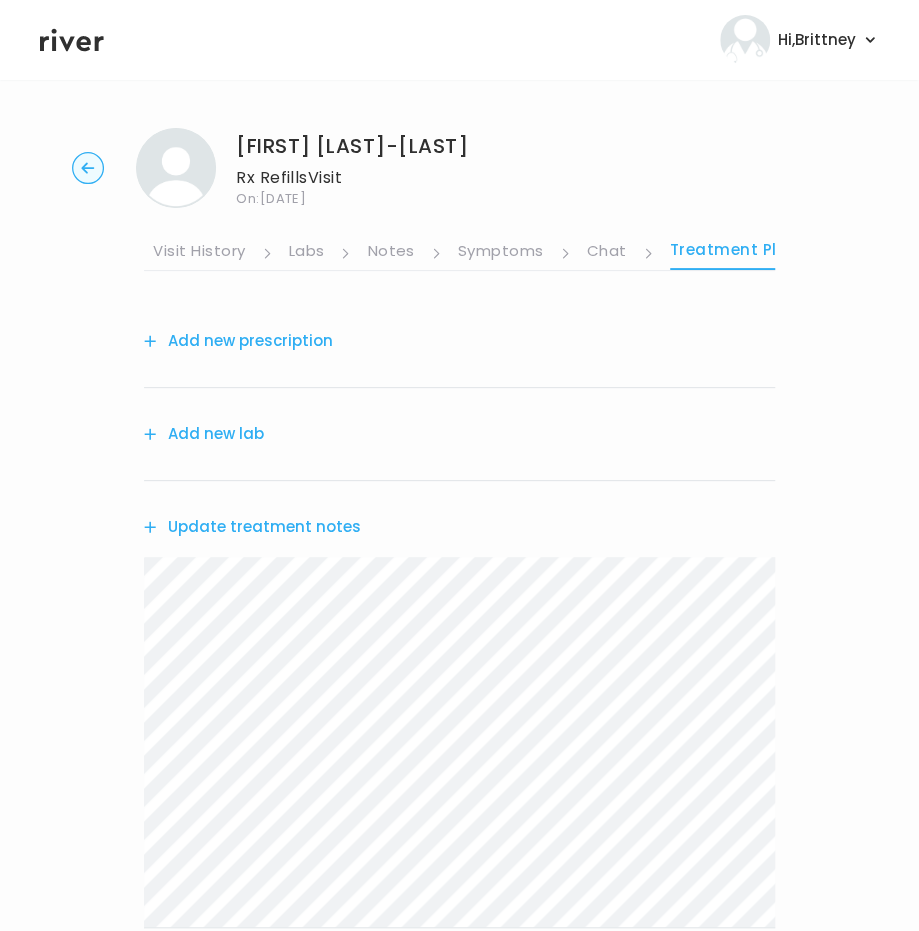 click on "Add new prescription" at bounding box center [238, 341] 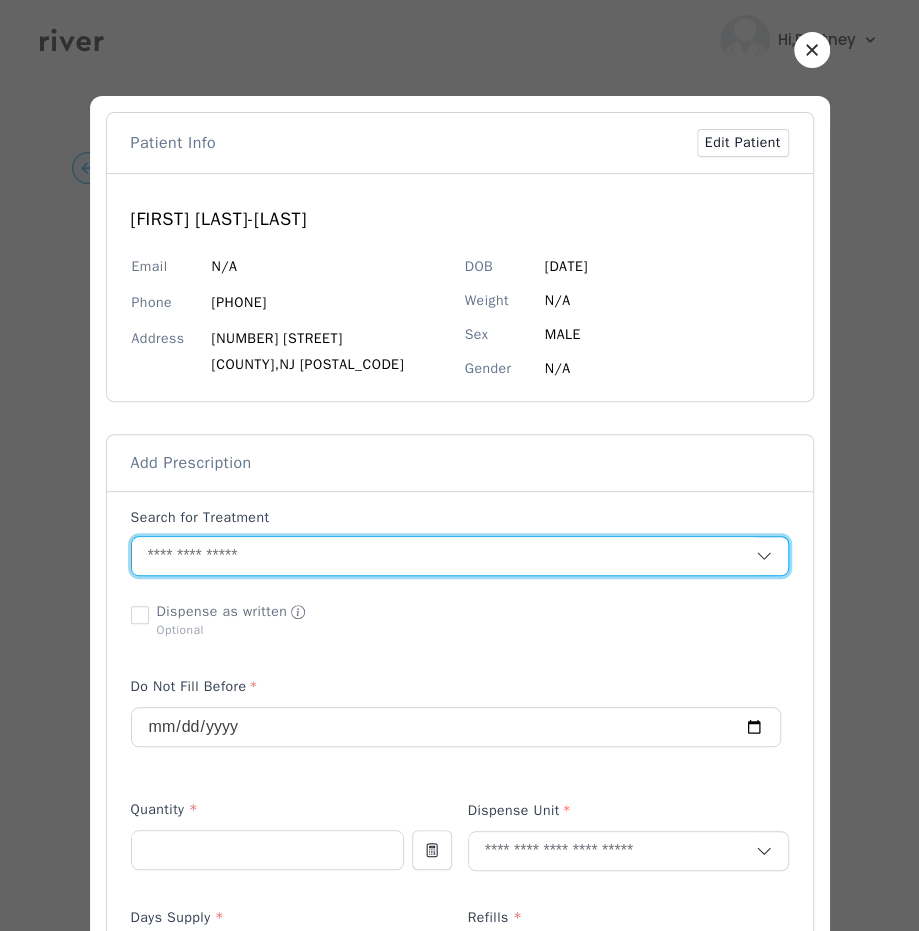 click at bounding box center [444, 556] 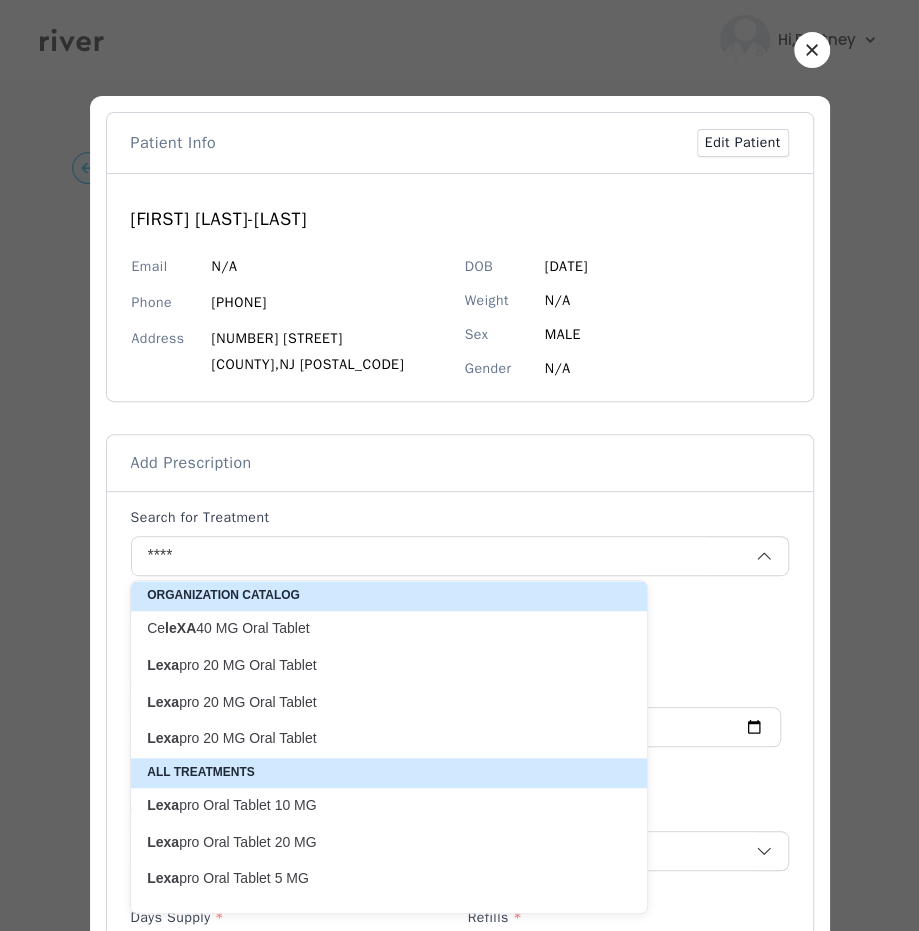 click on "Lexa pro Oral Tablet 5 MG" at bounding box center (377, 878) 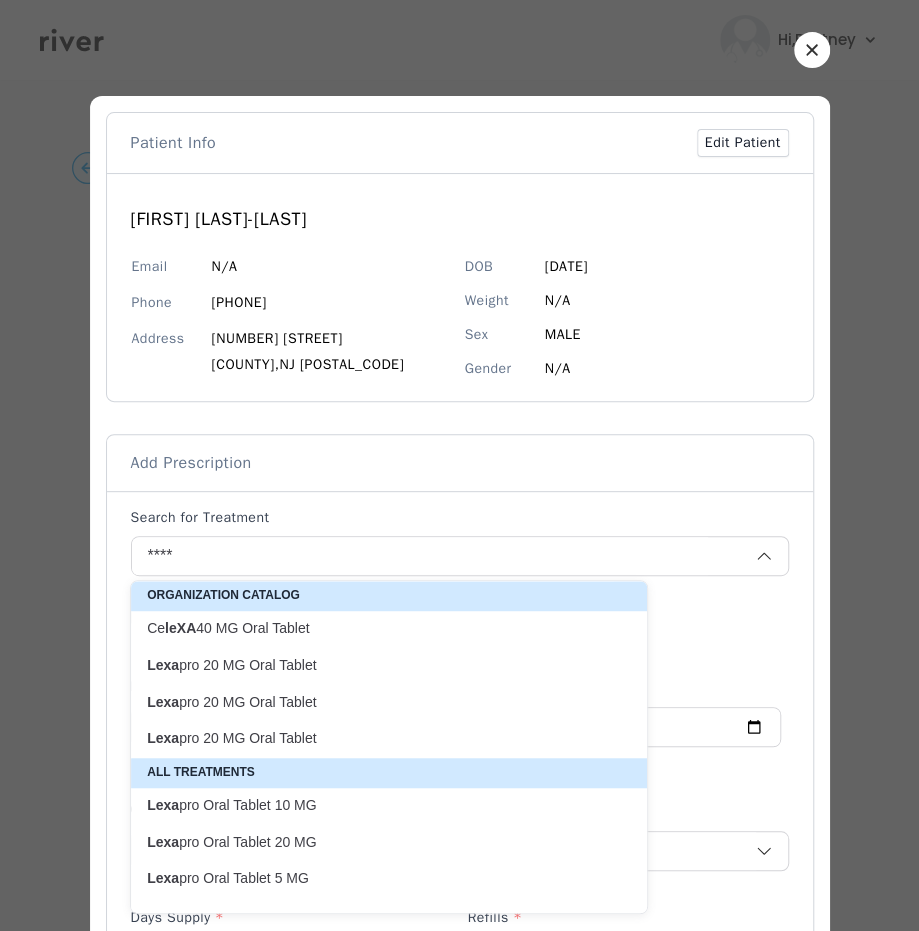 type on "**********" 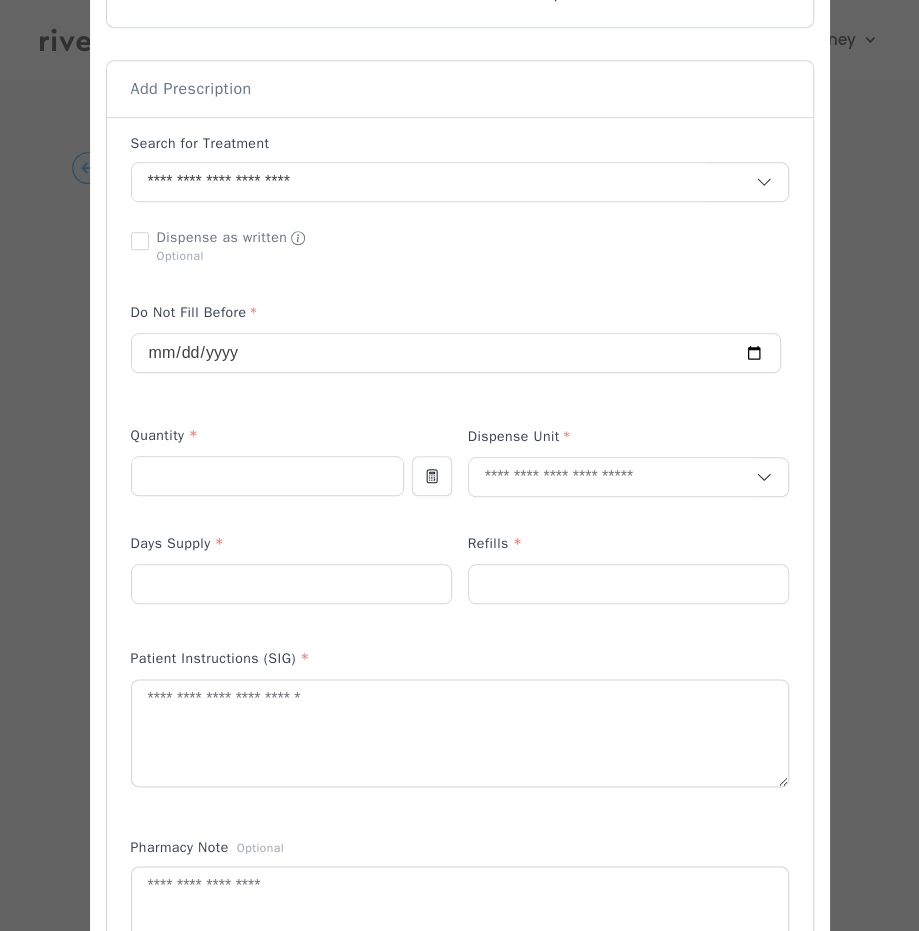 scroll, scrollTop: 379, scrollLeft: 0, axis: vertical 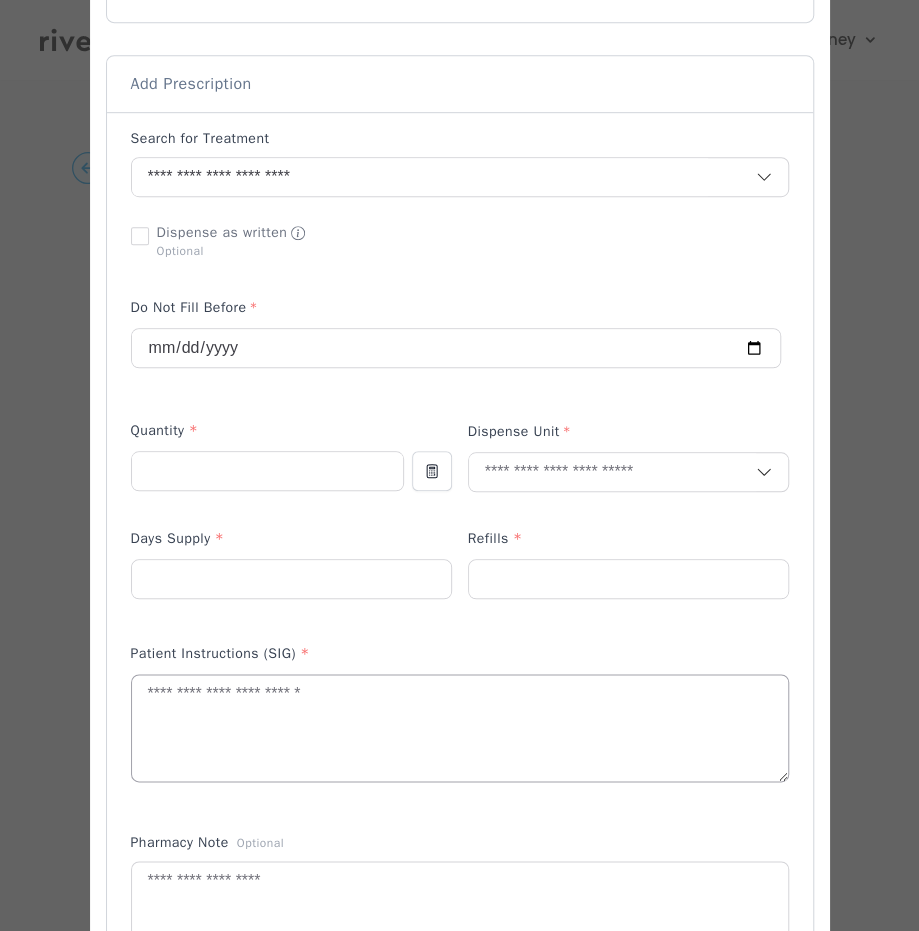 click at bounding box center (460, 728) 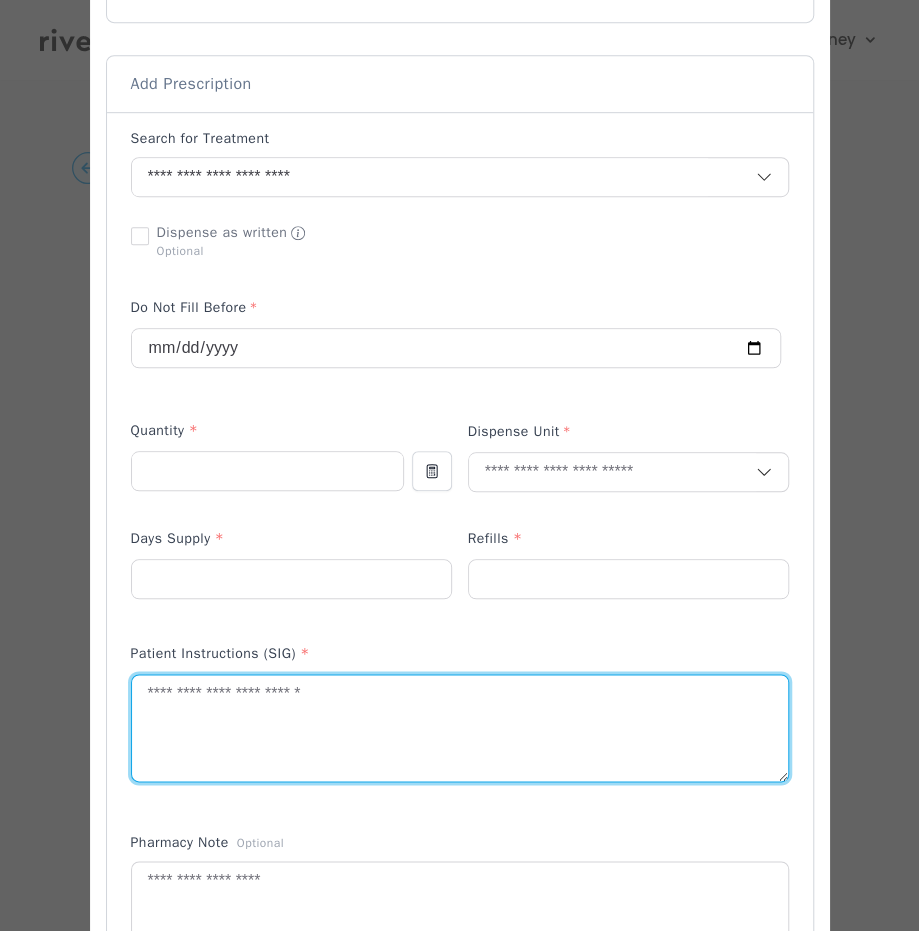 paste on "**********" 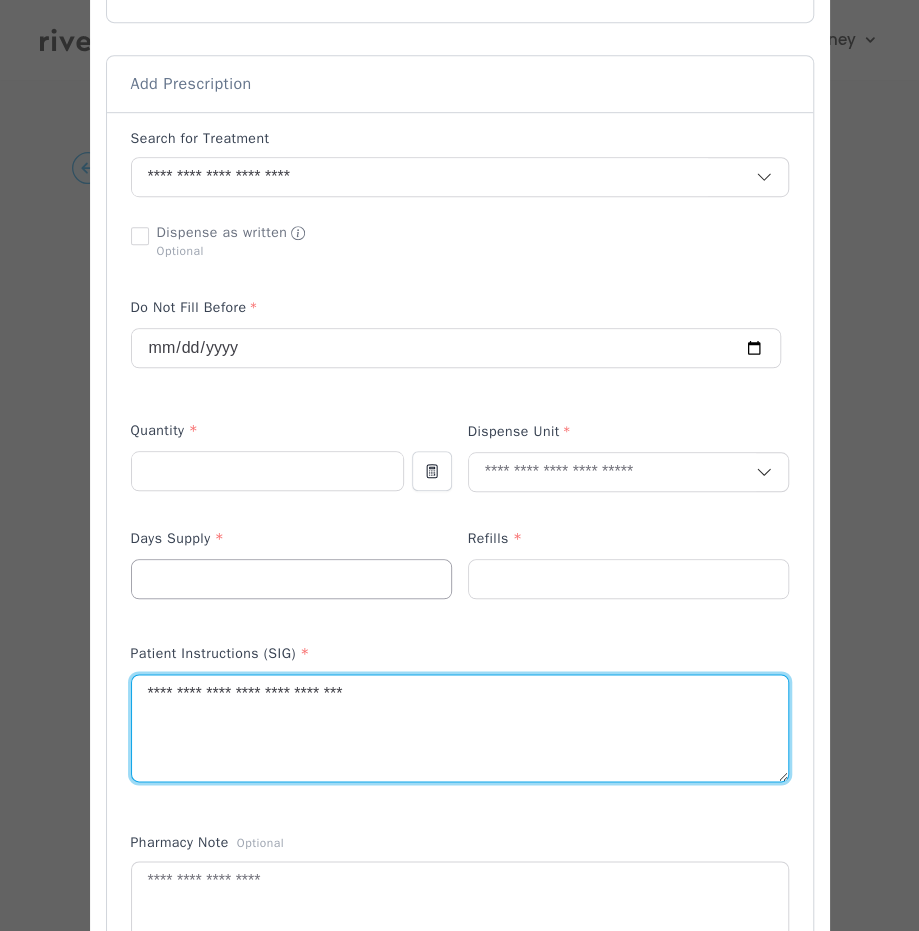 type on "**********" 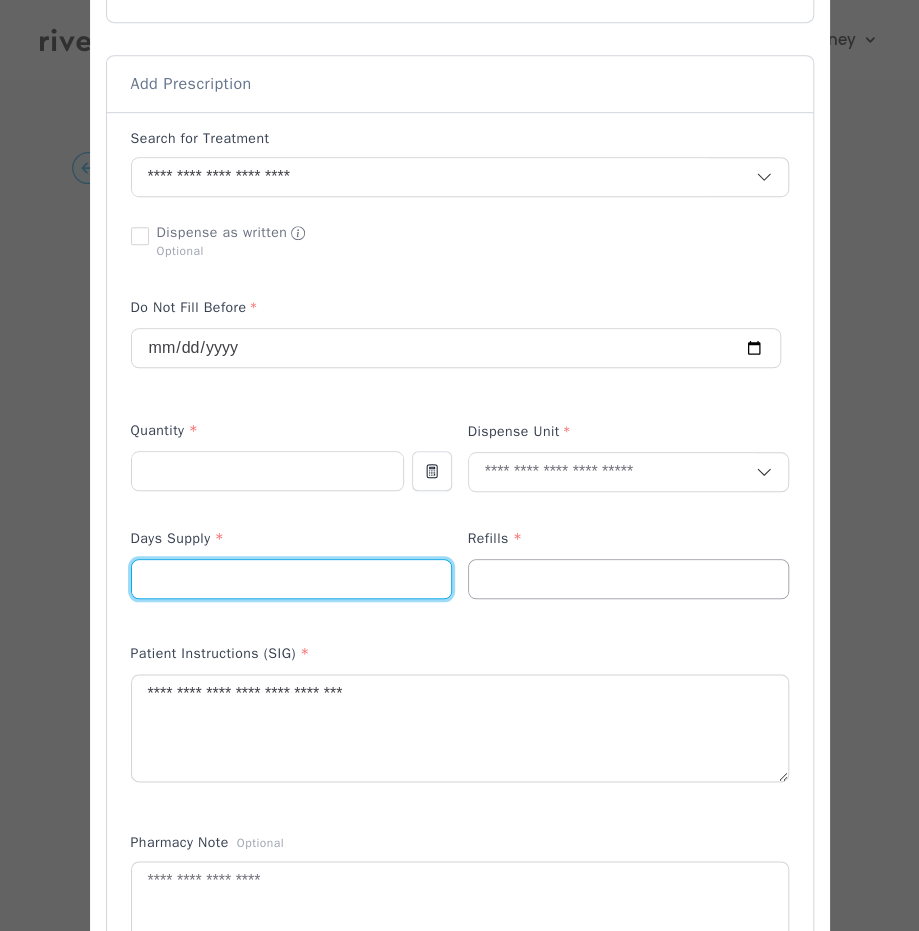 type on "**" 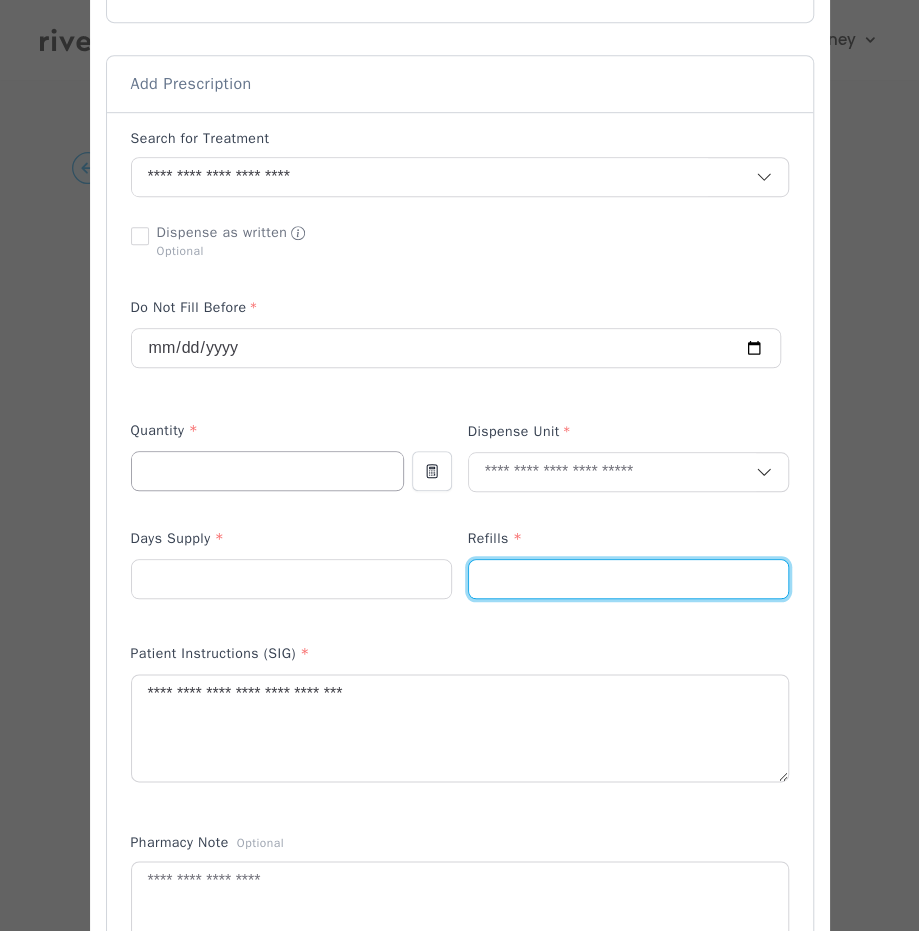 type on "*" 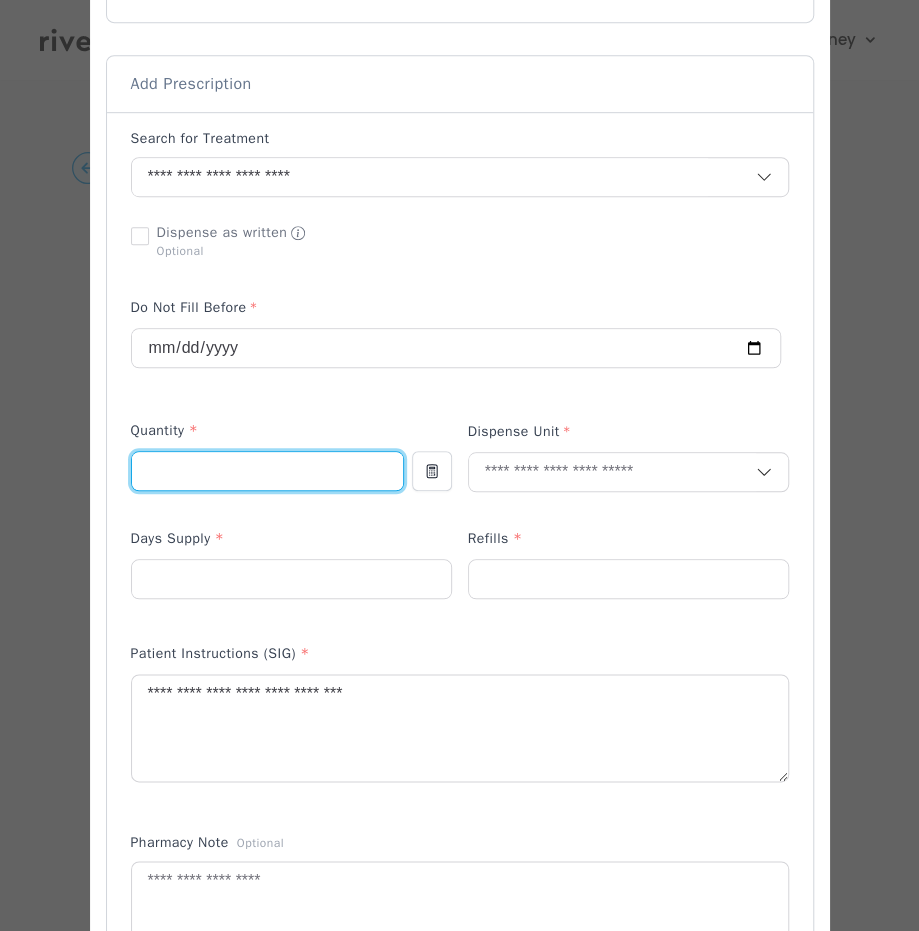 click at bounding box center (267, 471) 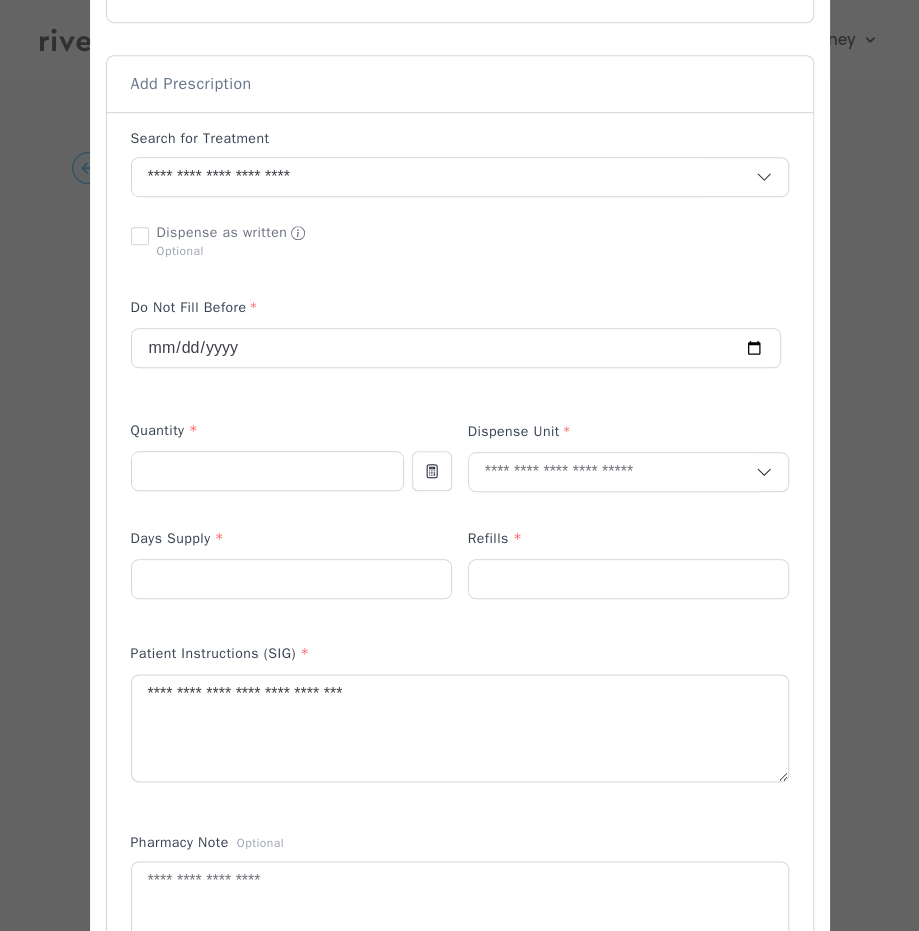 click on "Dispense Unit" at bounding box center [628, 467] 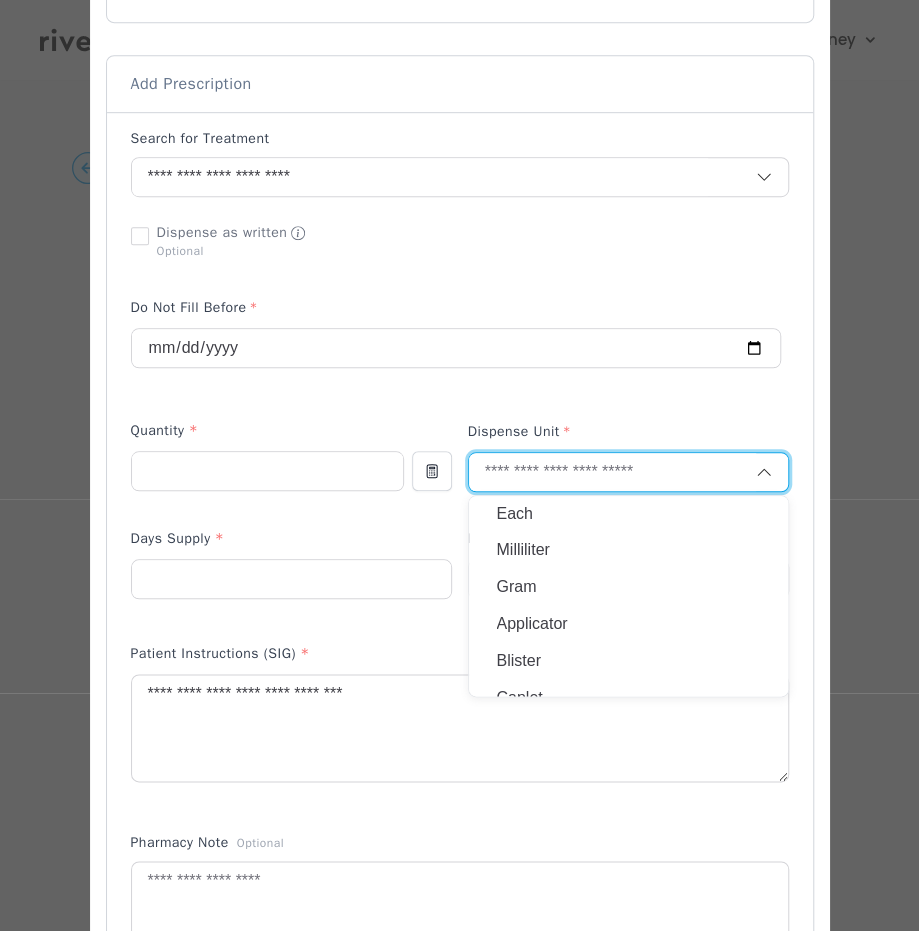 click at bounding box center [612, 472] 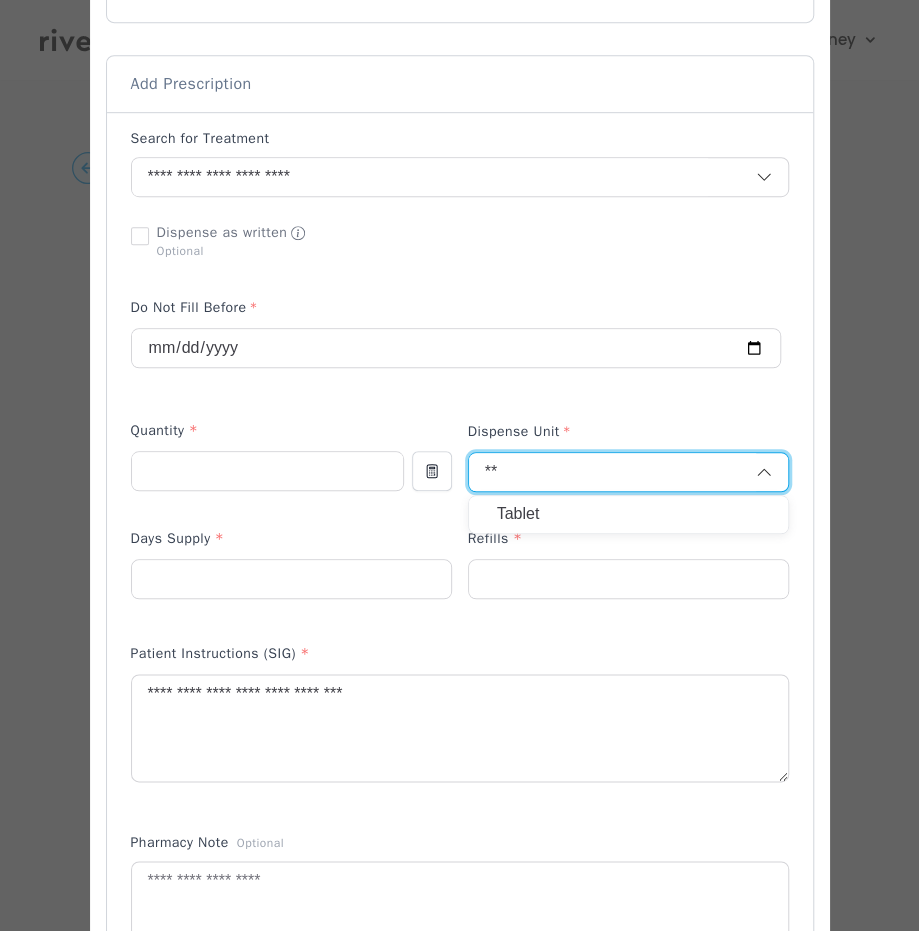 type on "***" 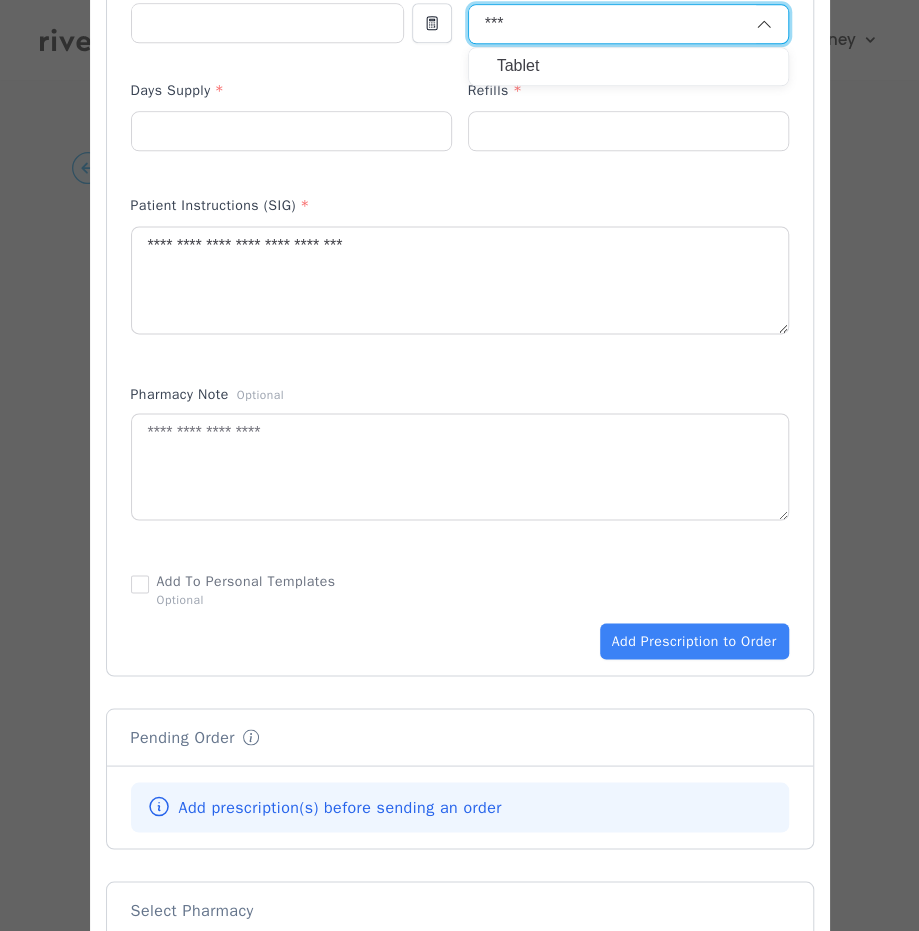scroll, scrollTop: 828, scrollLeft: 0, axis: vertical 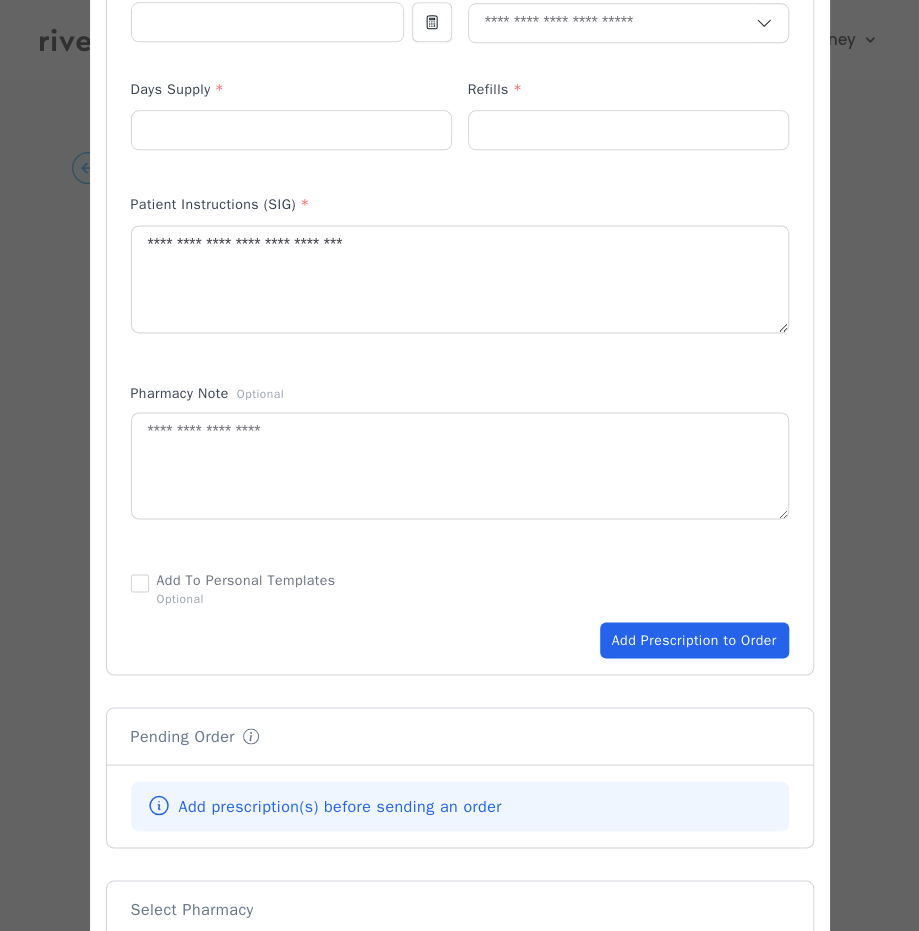 click on "Add Prescription to Order" at bounding box center (694, 640) 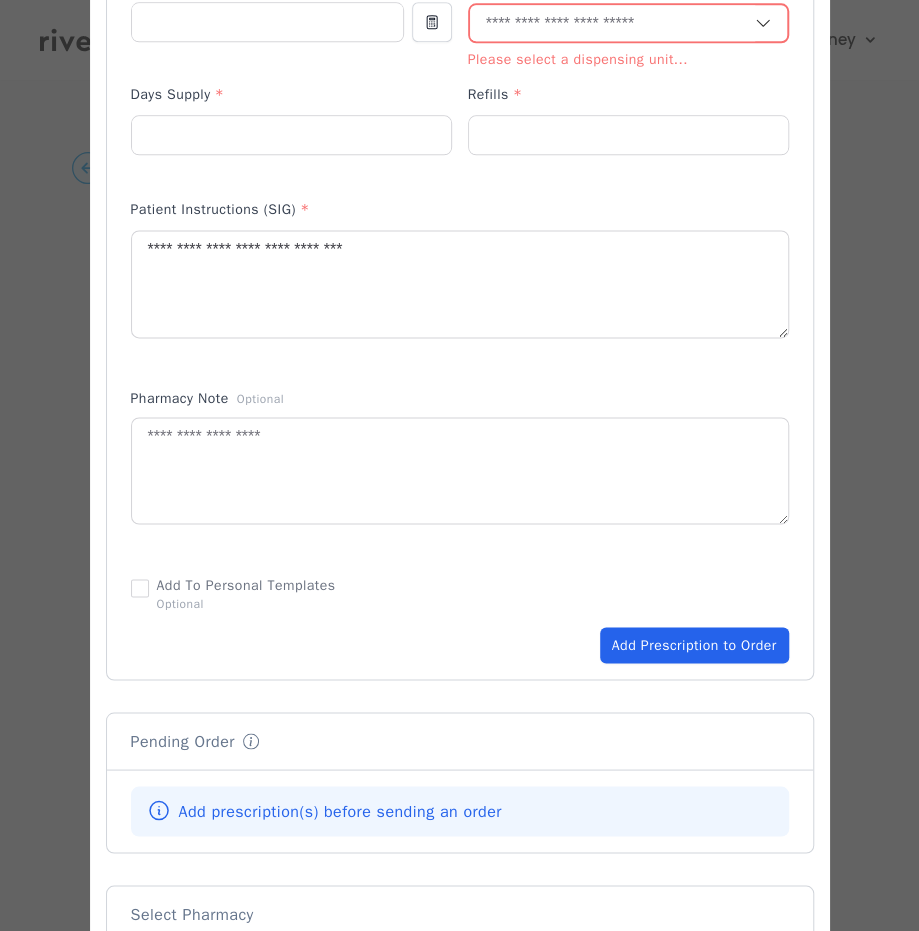 click on "Add Prescription to Order" at bounding box center (694, 645) 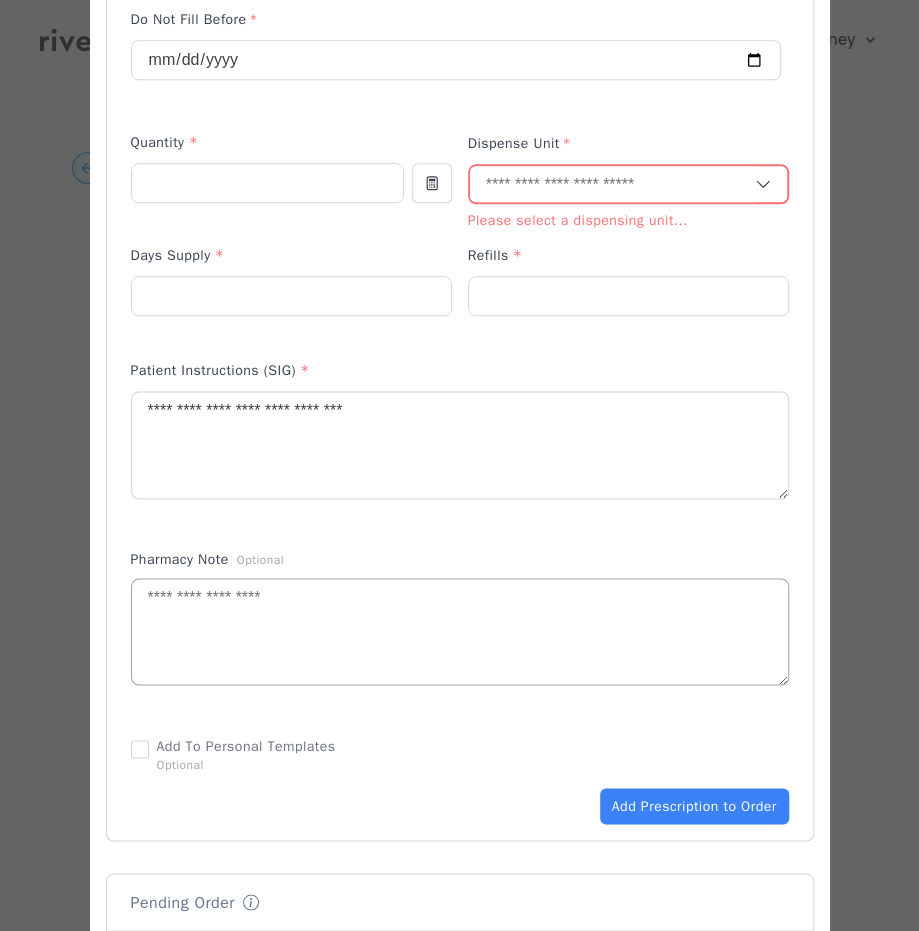 scroll, scrollTop: 665, scrollLeft: 0, axis: vertical 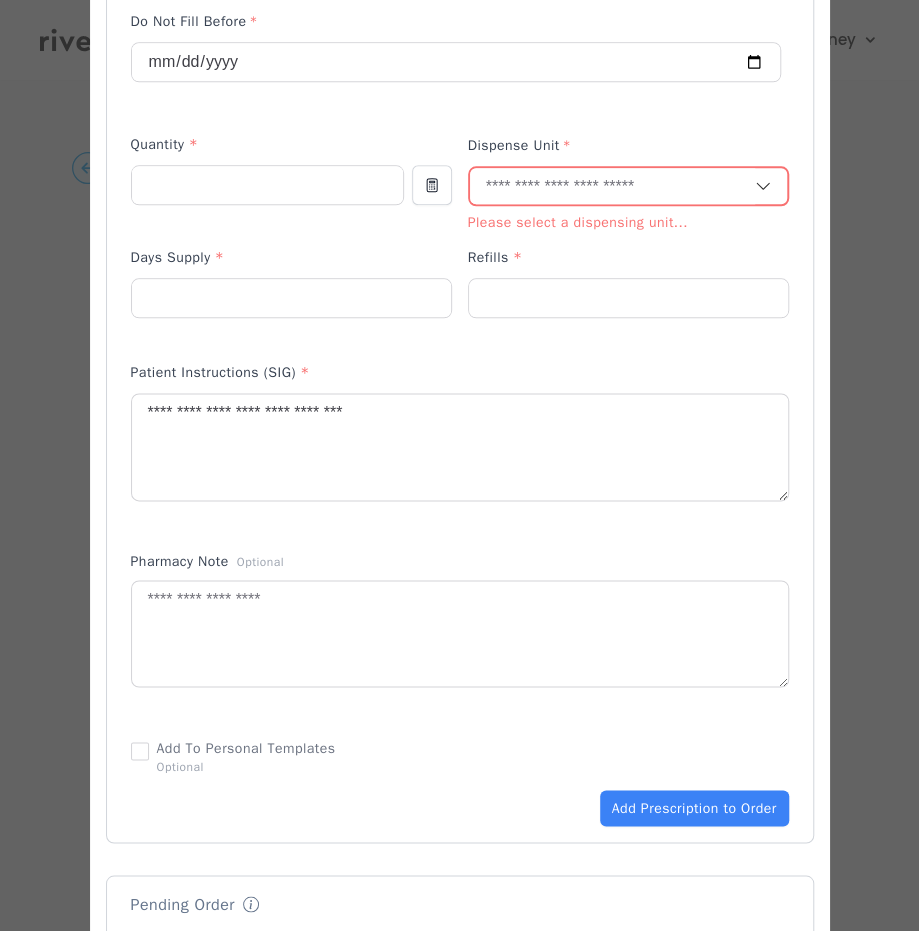click on "Dispense Unit" at bounding box center [520, 149] 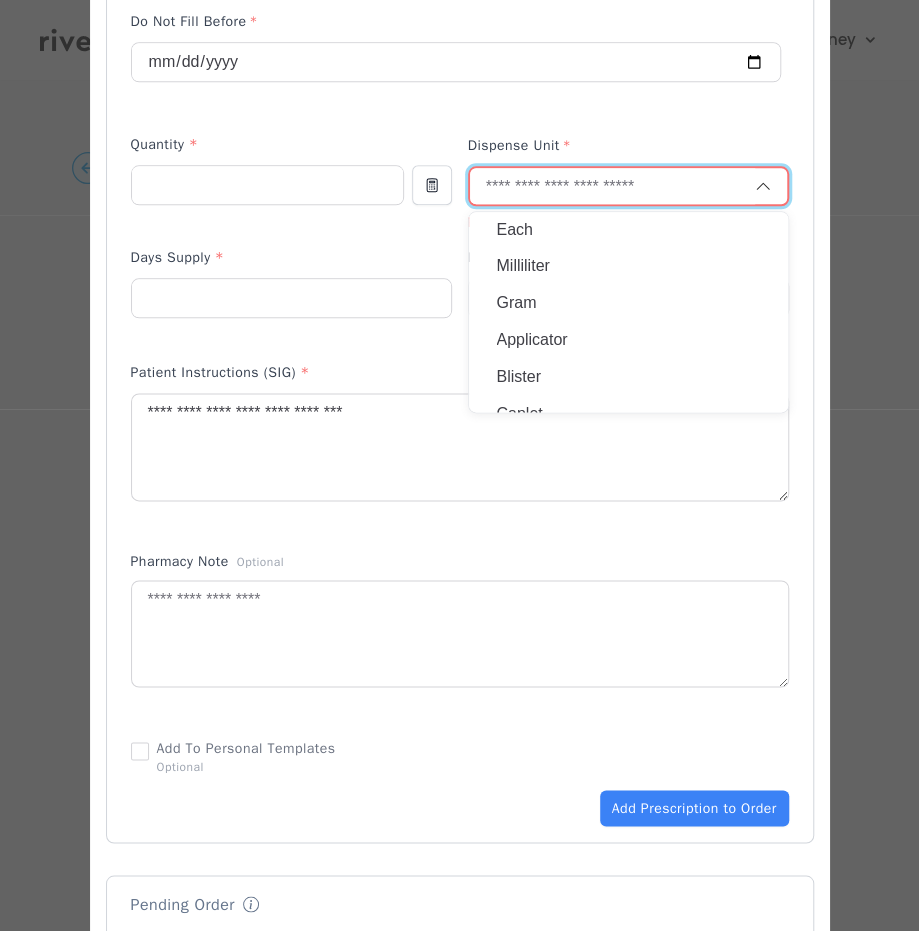 click at bounding box center (612, 187) 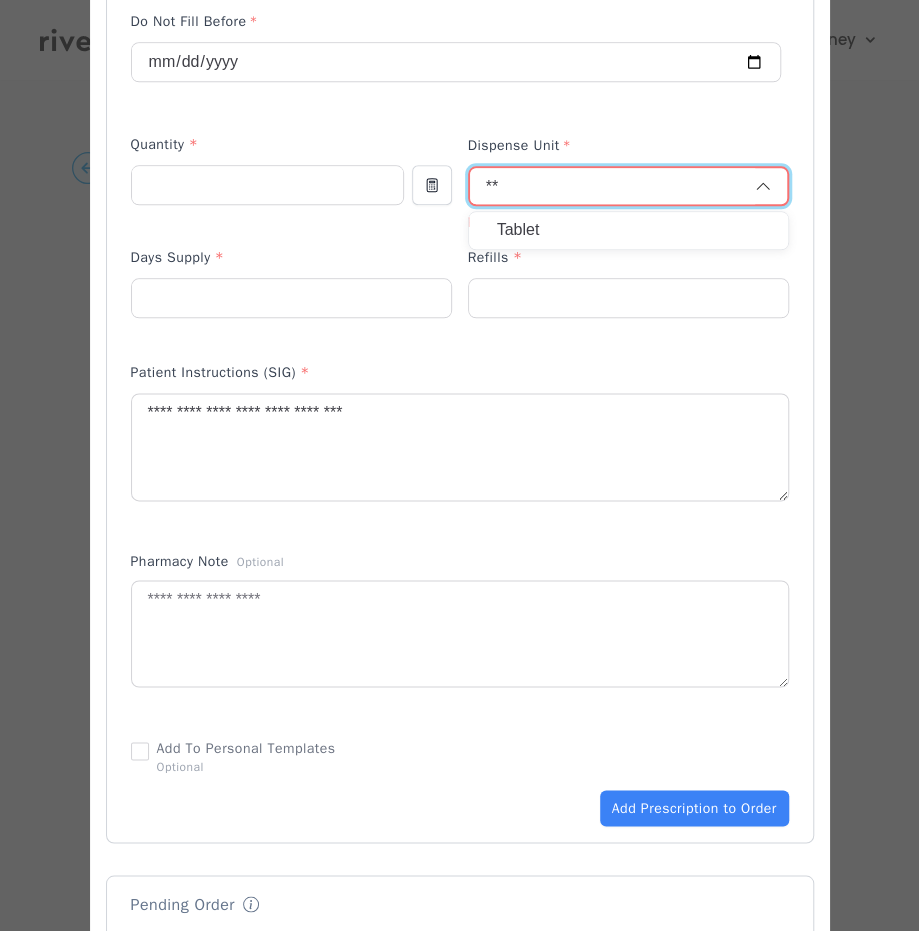 type on "**" 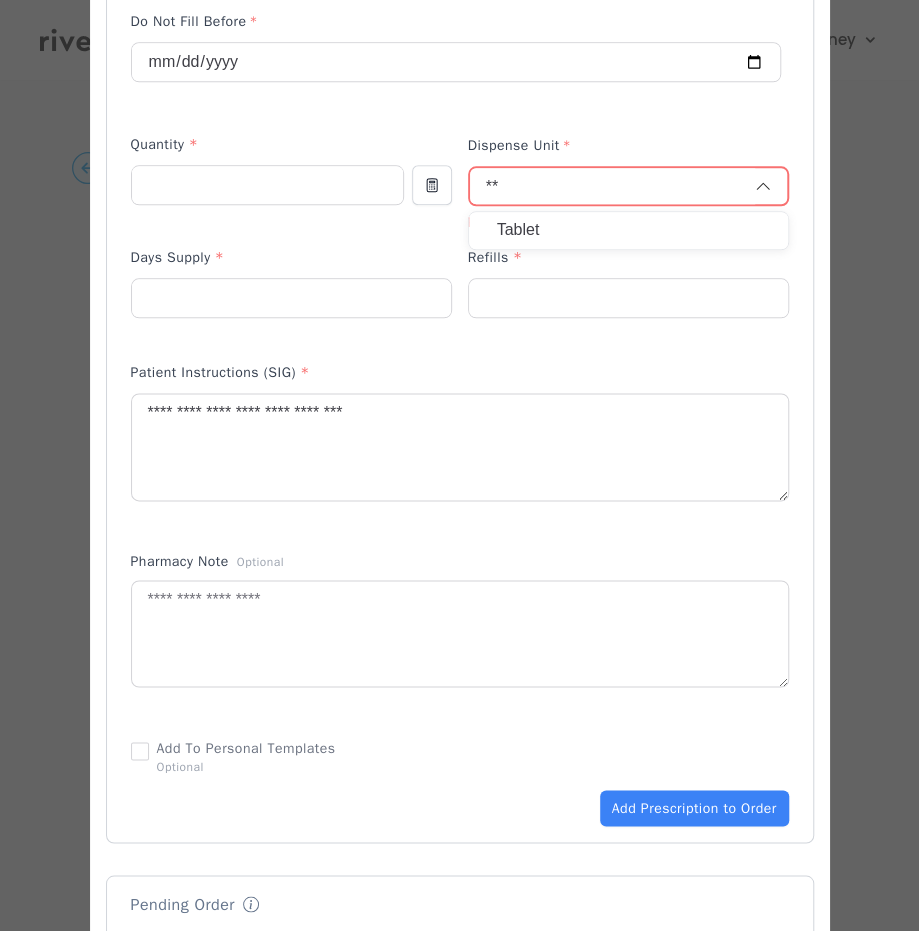click on "Tablet" at bounding box center (628, 230) 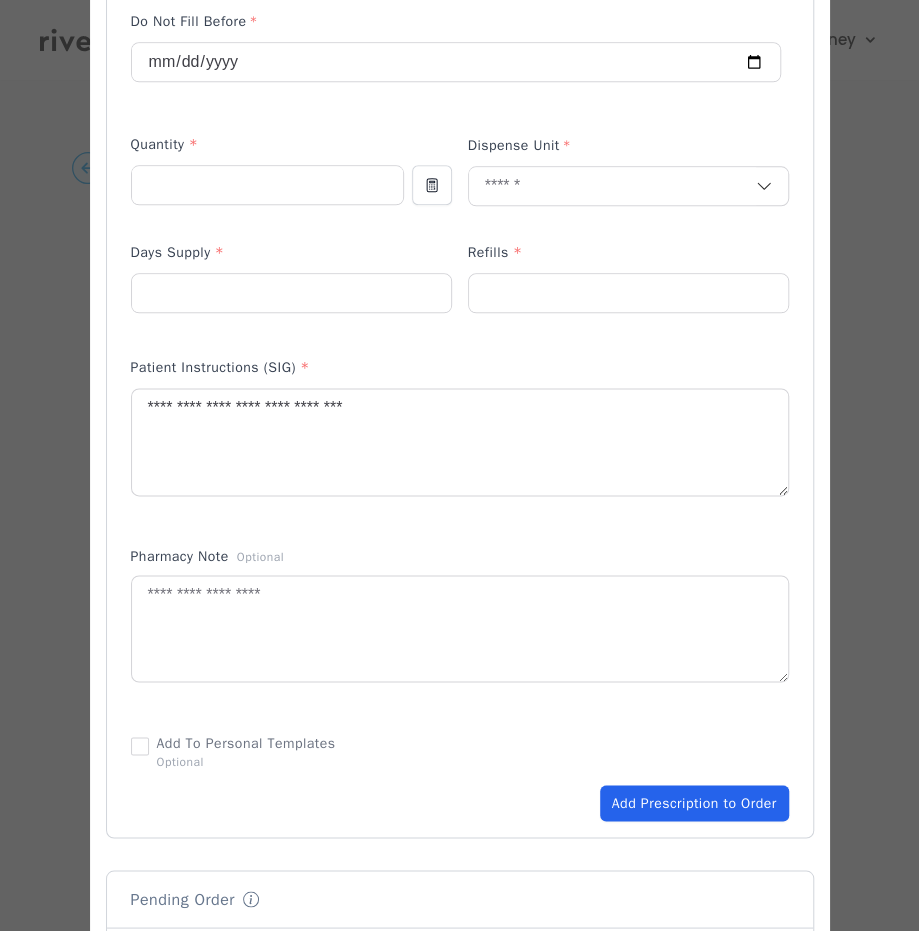 click on "Add Prescription to Order" at bounding box center (694, 803) 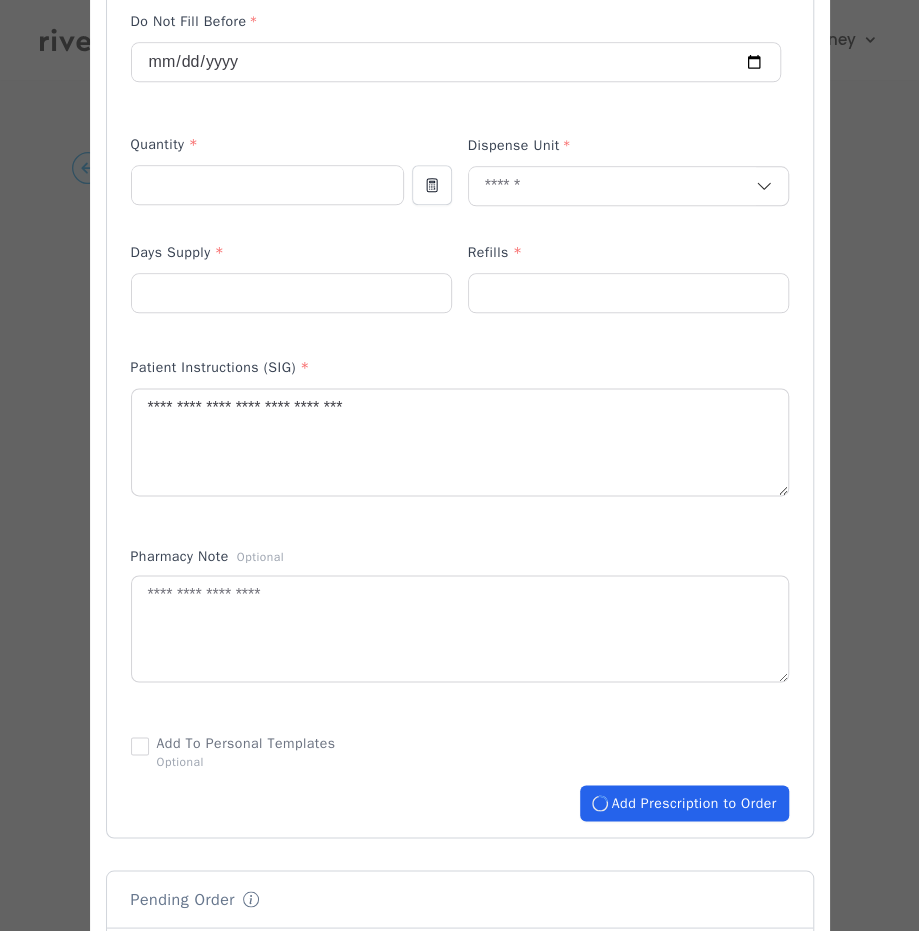 type 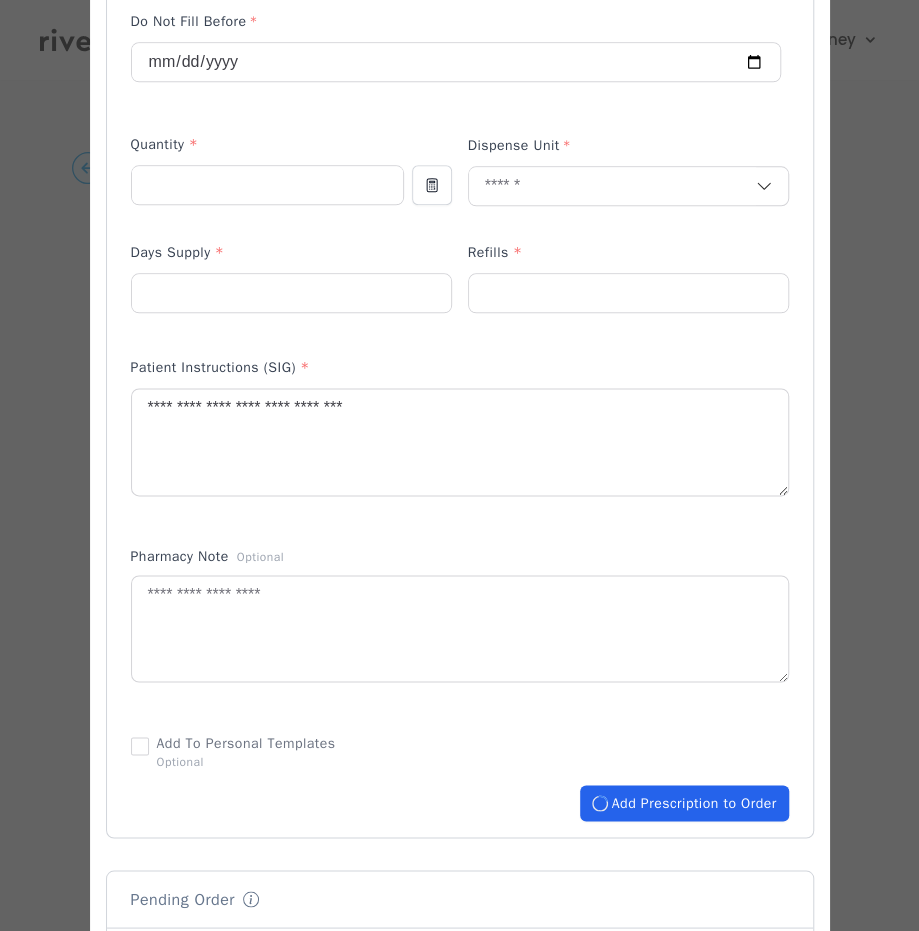 type 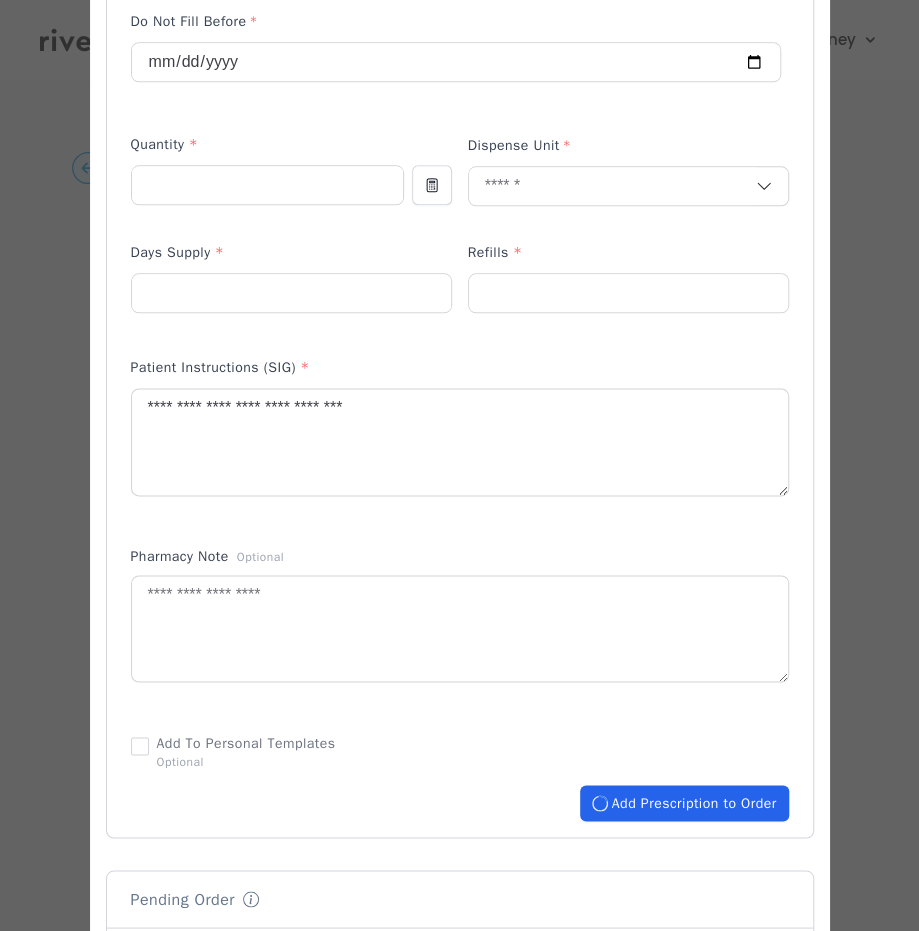 type 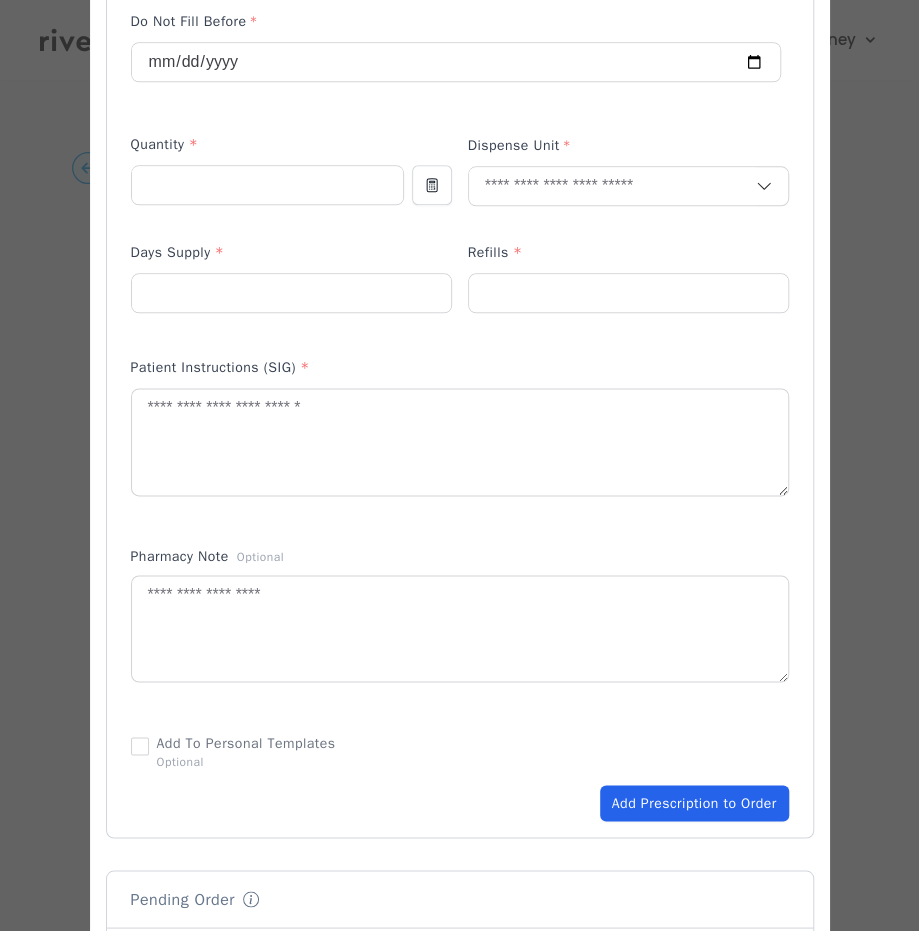 scroll, scrollTop: 1142, scrollLeft: 0, axis: vertical 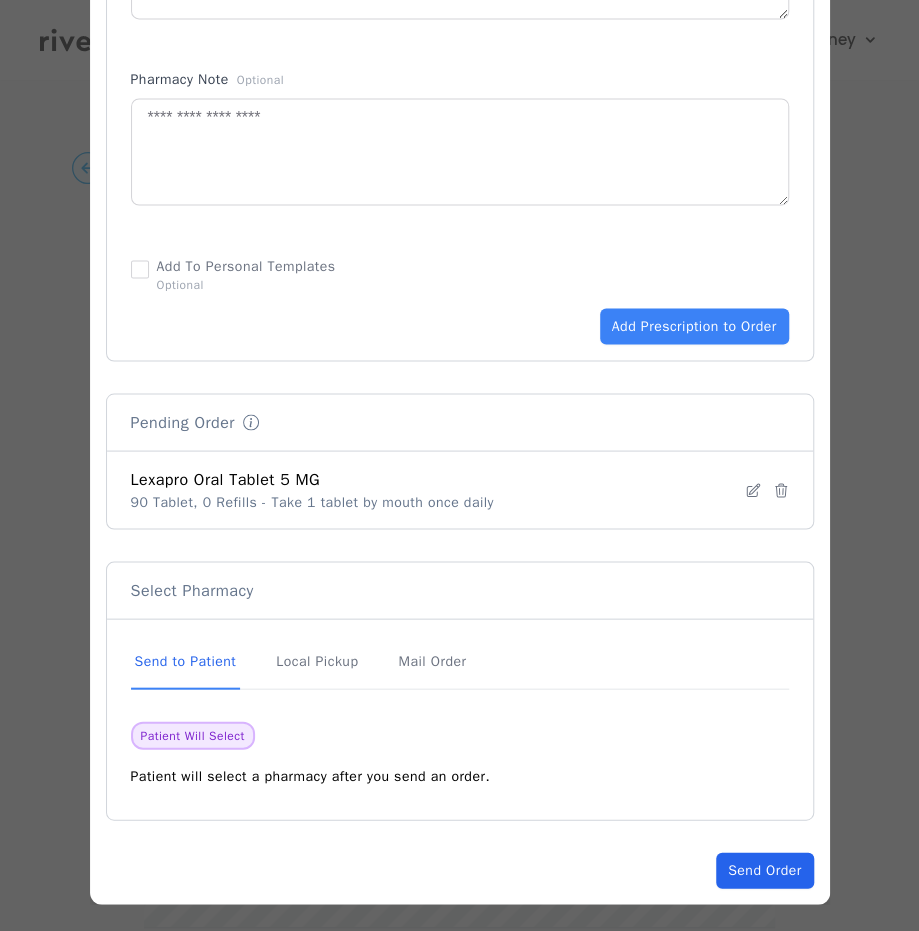 click on "Send Order" 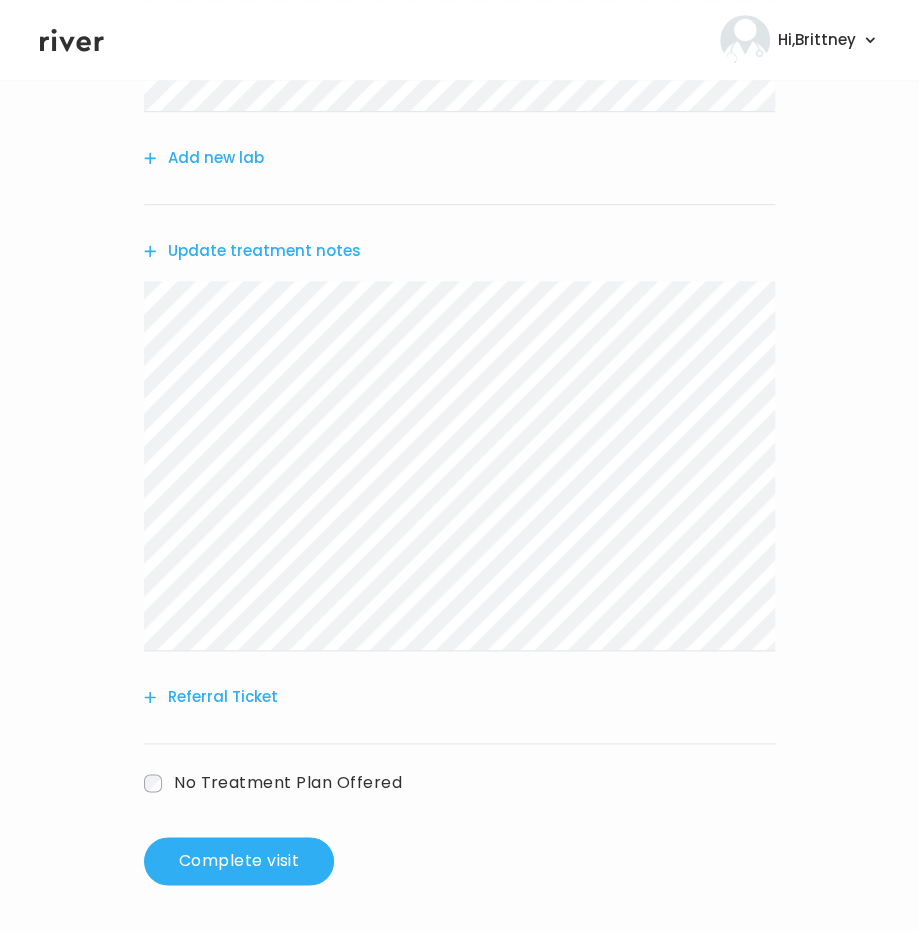 scroll, scrollTop: 494, scrollLeft: 0, axis: vertical 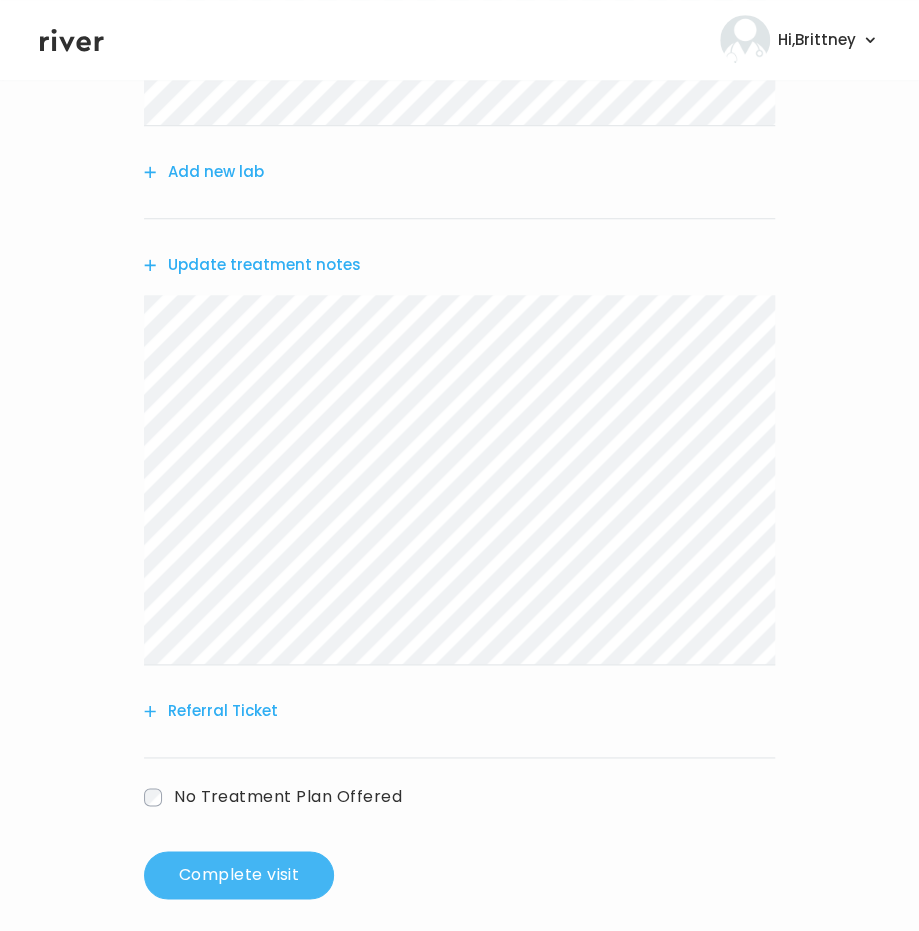 click on "Complete visit" at bounding box center (239, 875) 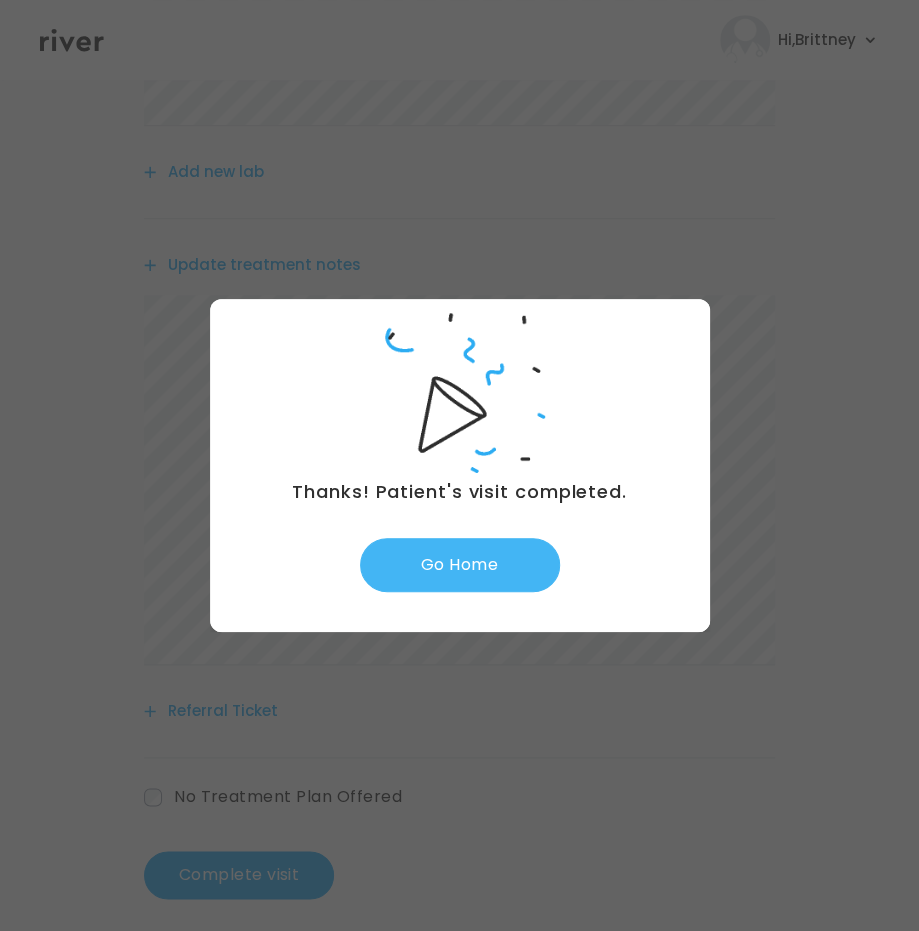 click on "Go Home" at bounding box center (460, 565) 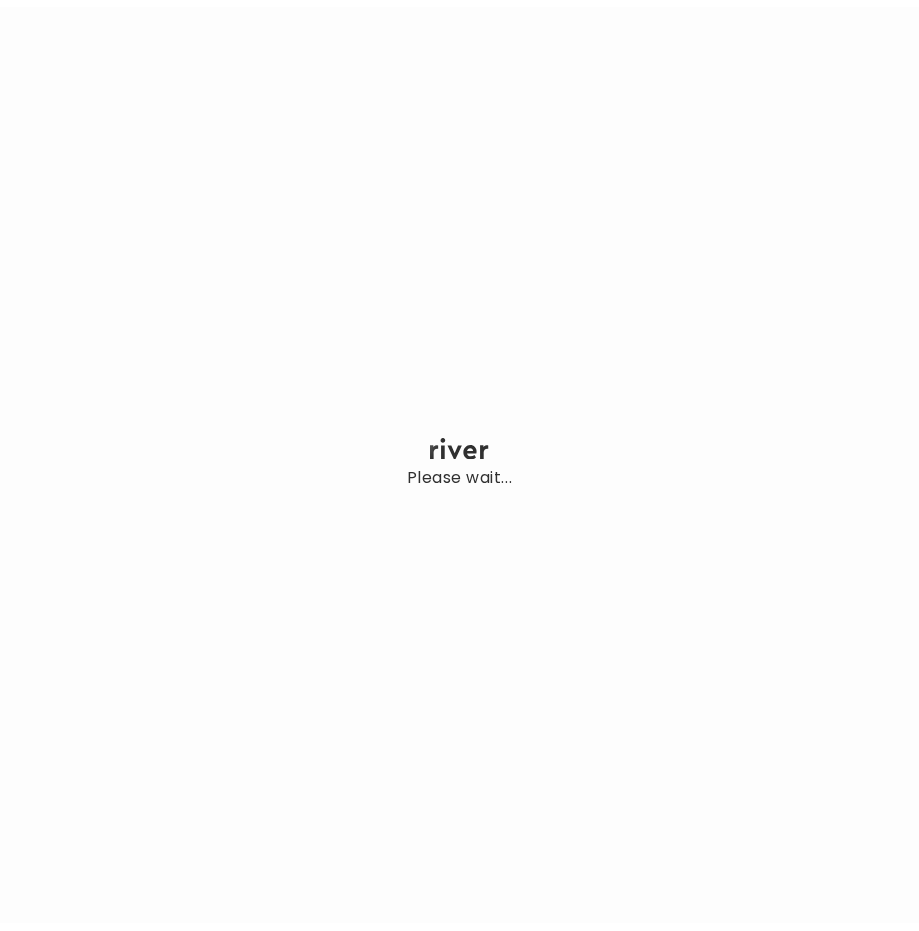 scroll, scrollTop: 0, scrollLeft: 0, axis: both 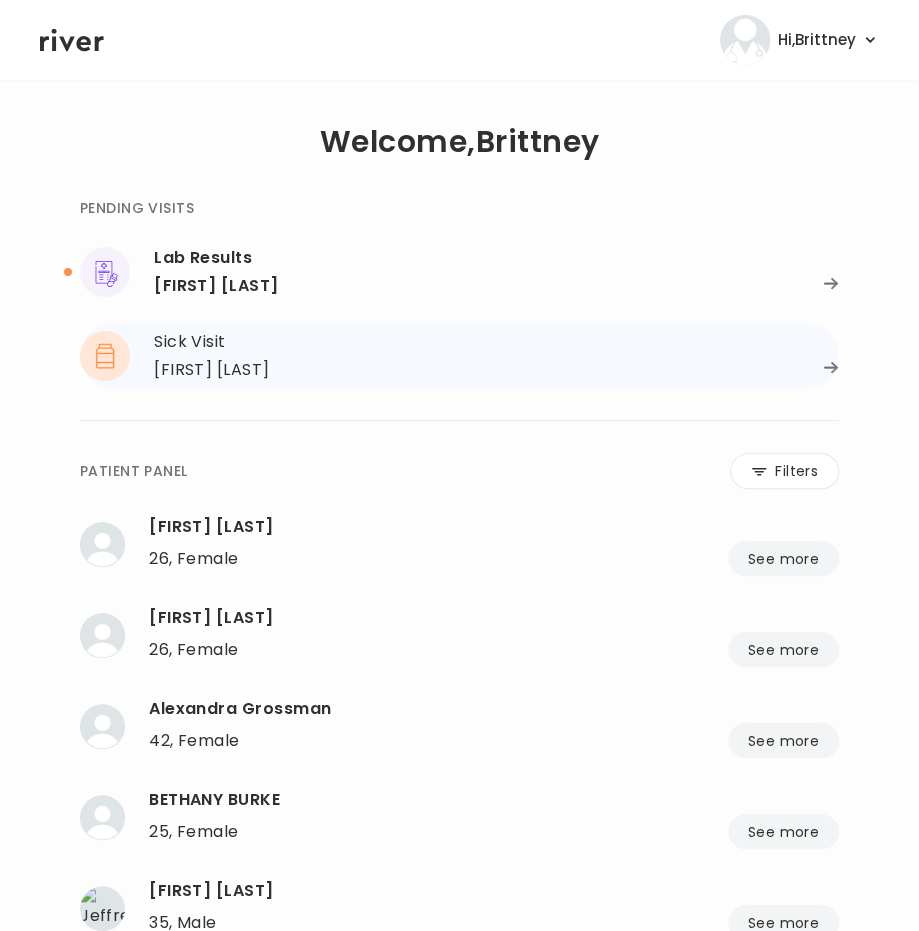click on "[FIRST] [LAST]" at bounding box center [212, 370] 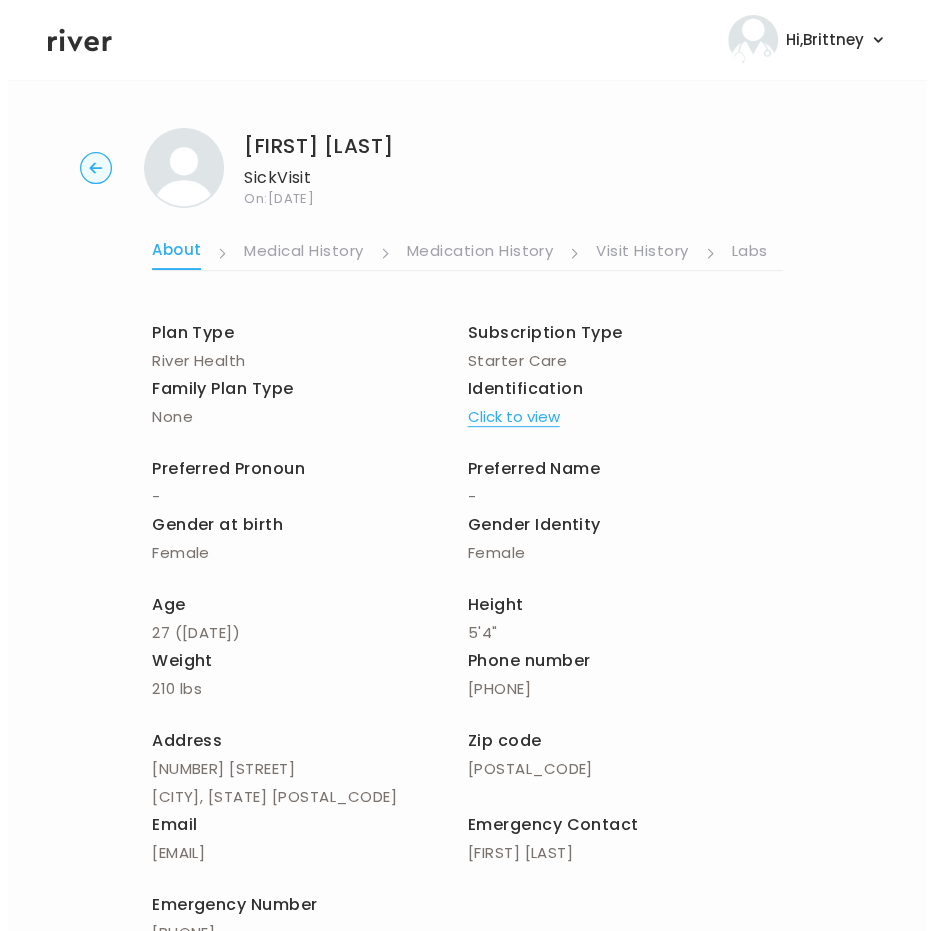 scroll, scrollTop: 0, scrollLeft: 448, axis: horizontal 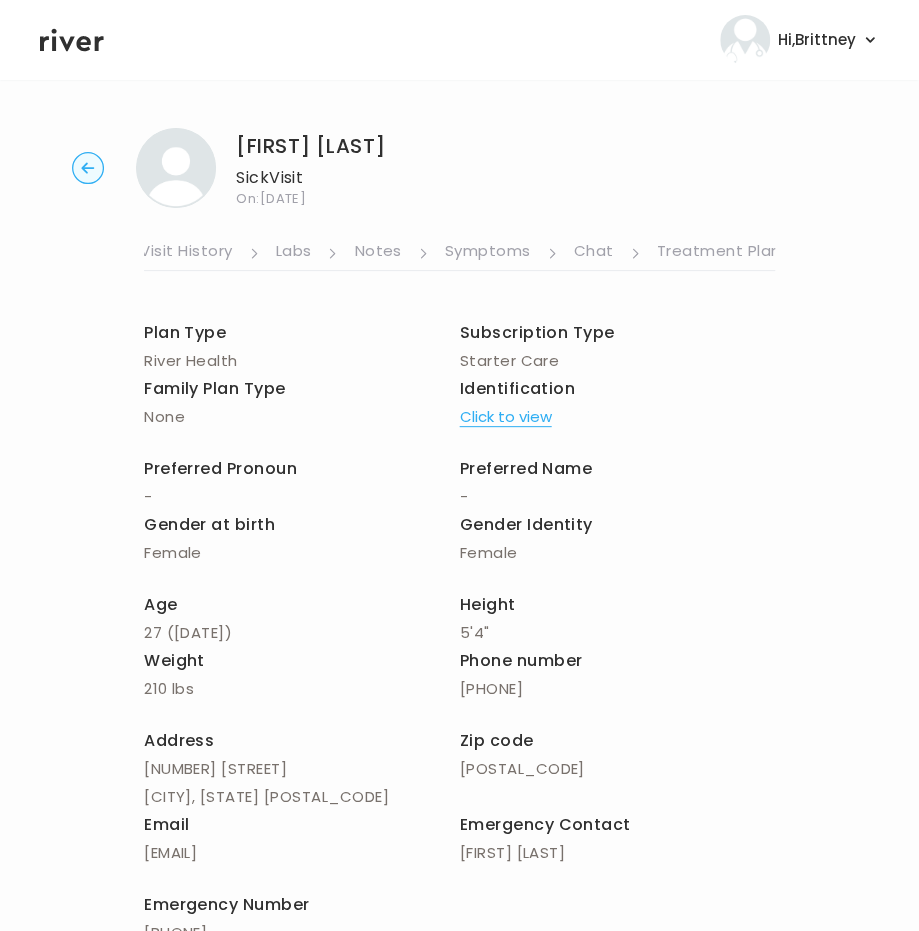 click on "Symptoms" at bounding box center [488, 253] 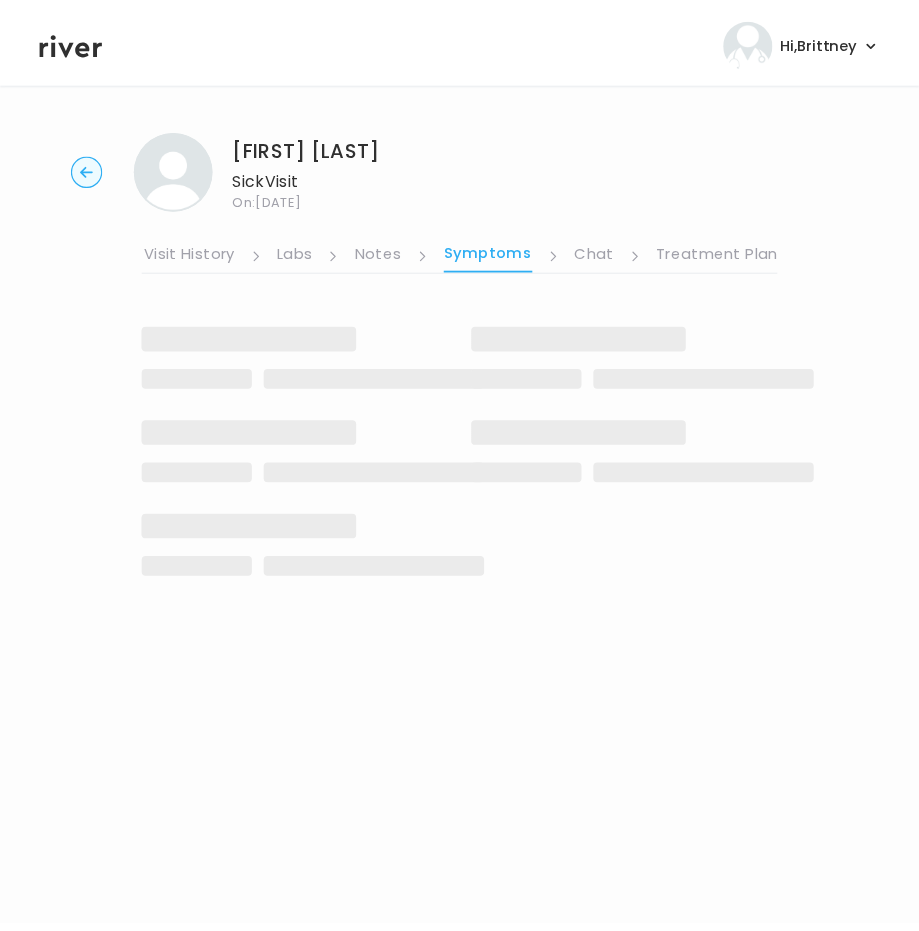 scroll, scrollTop: 0, scrollLeft: 433, axis: horizontal 